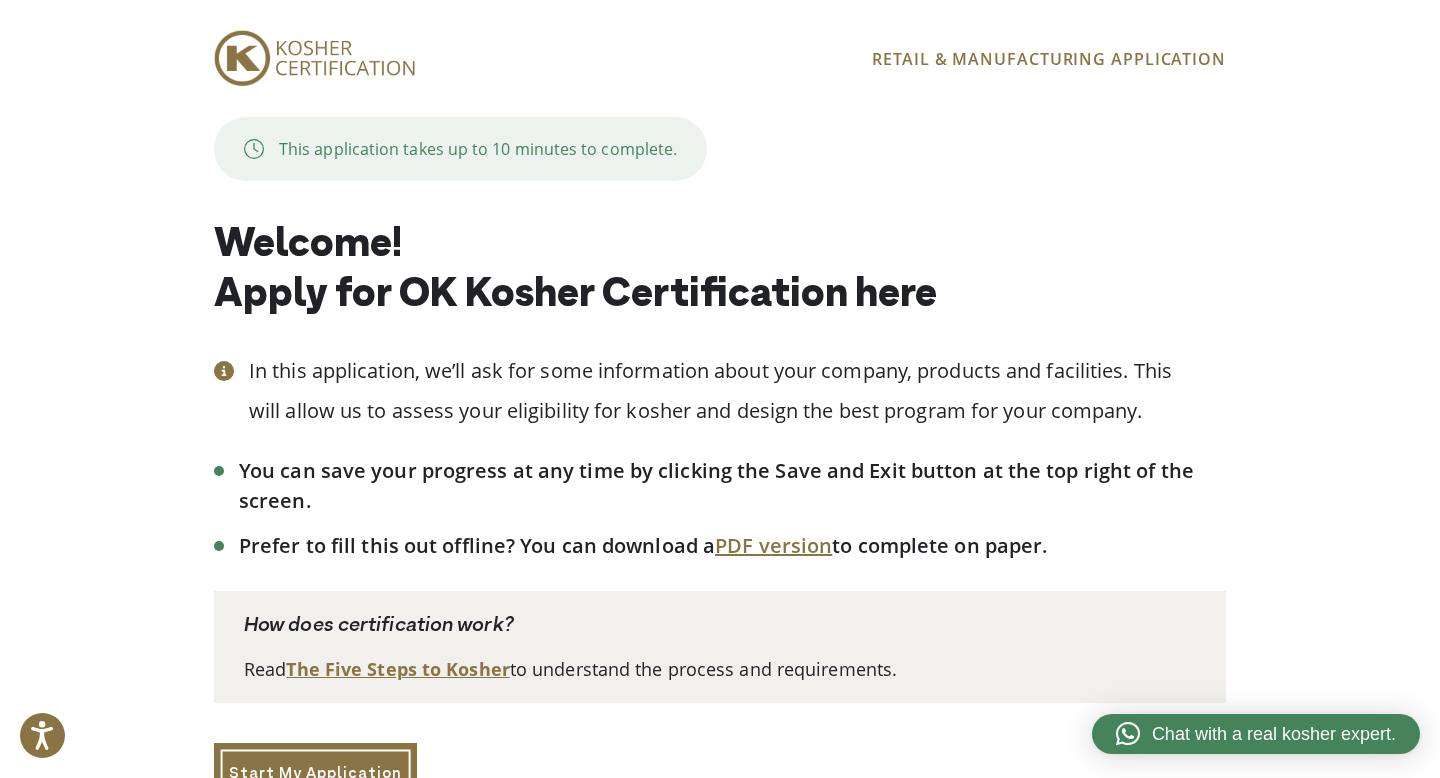 scroll, scrollTop: 0, scrollLeft: 0, axis: both 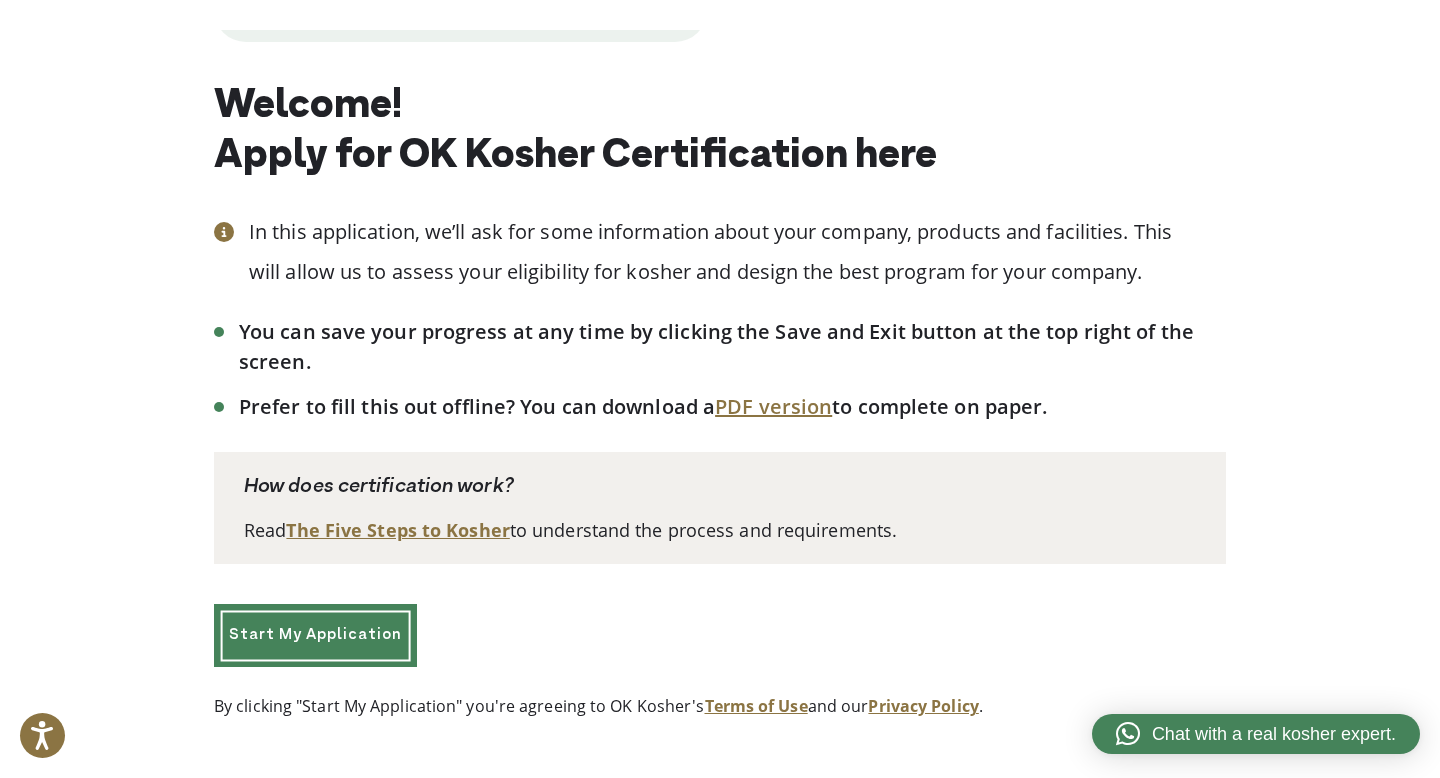 click on "Start My Application" at bounding box center [315, 635] 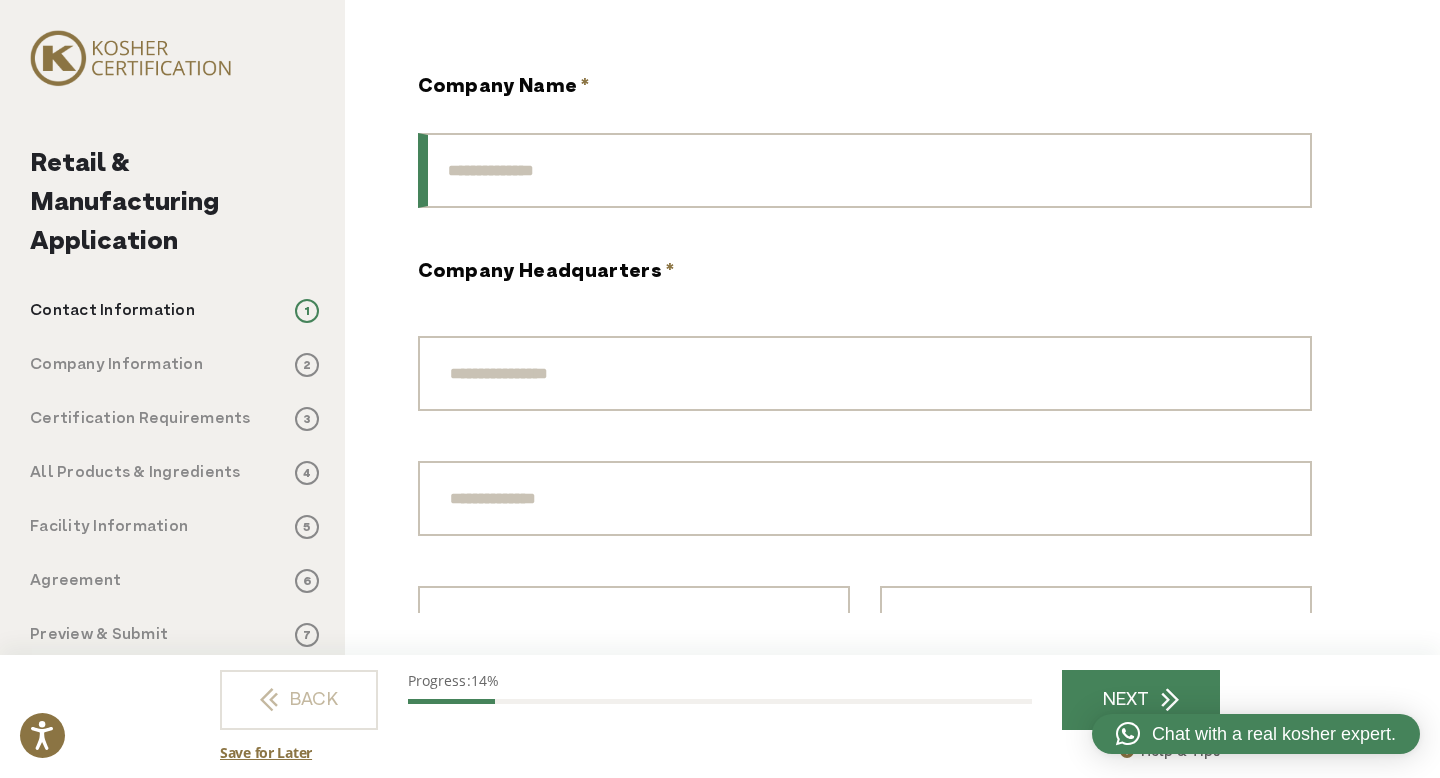 click on "Company Name *" at bounding box center [865, 170] 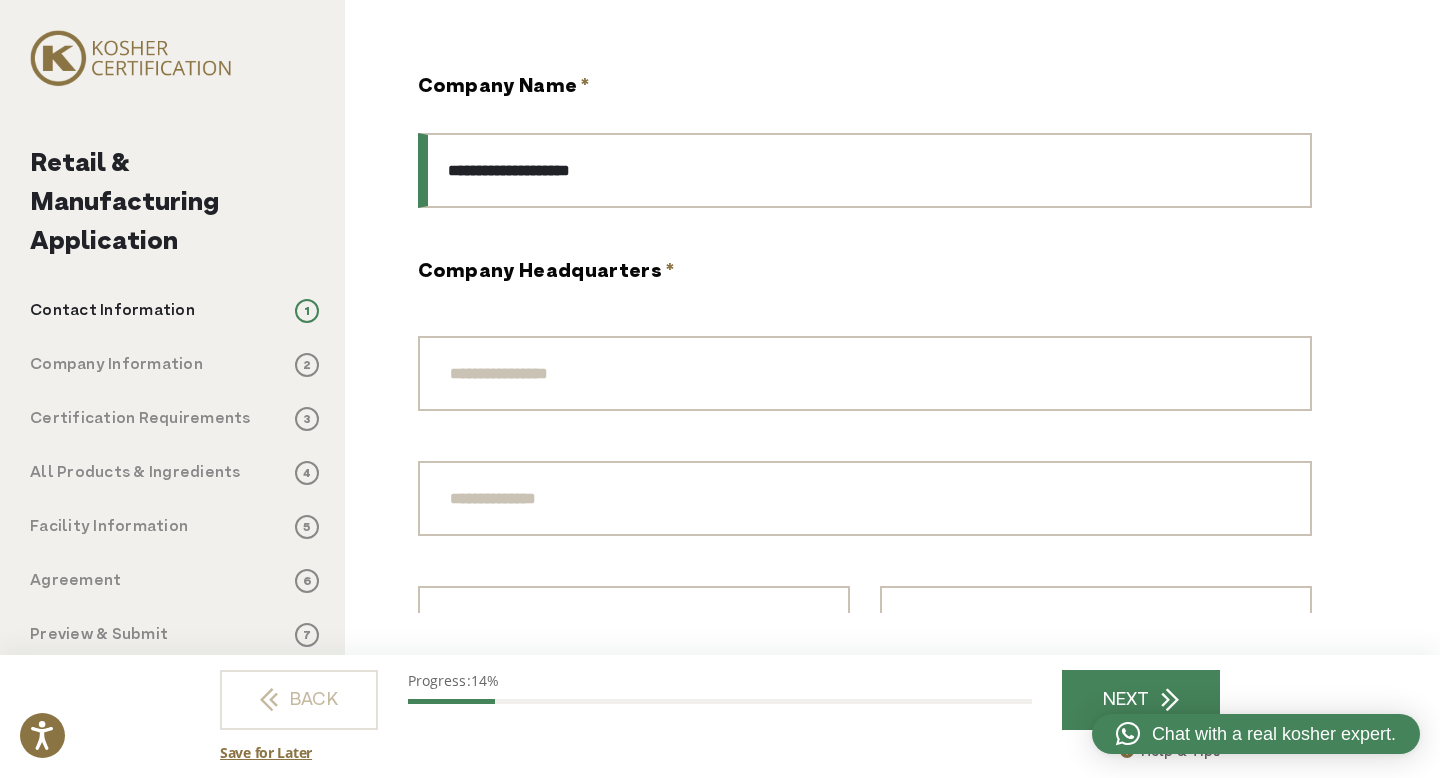 type on "**********" 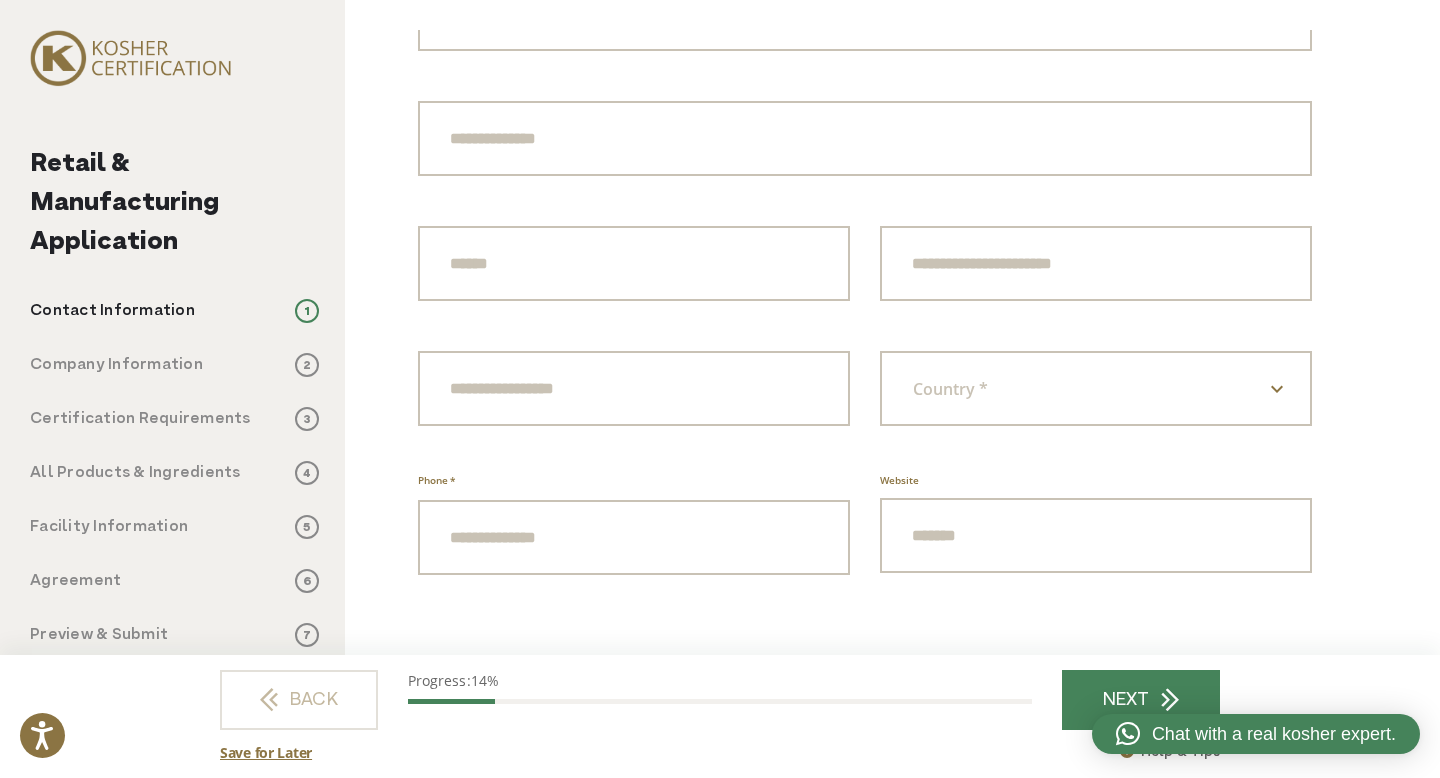 type on "********" 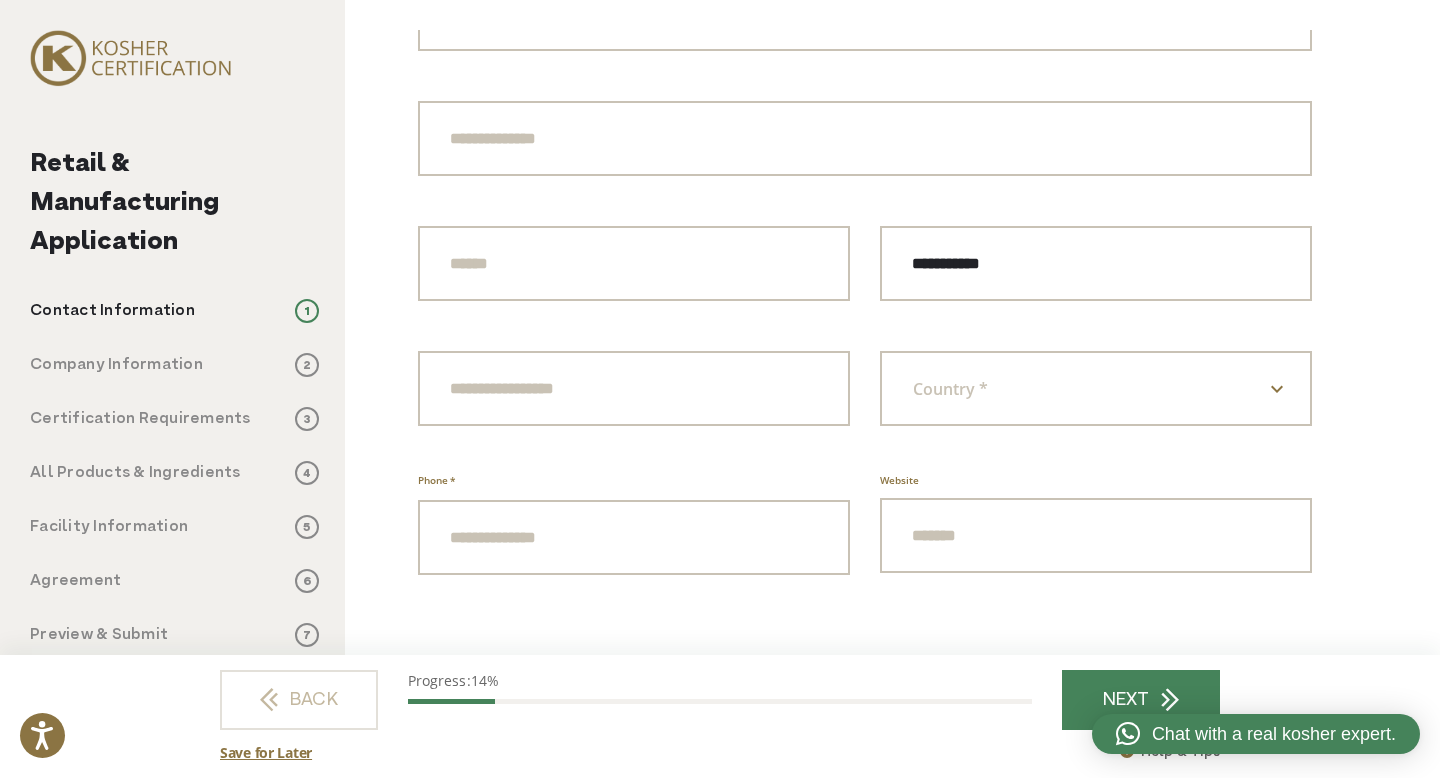 type on "******" 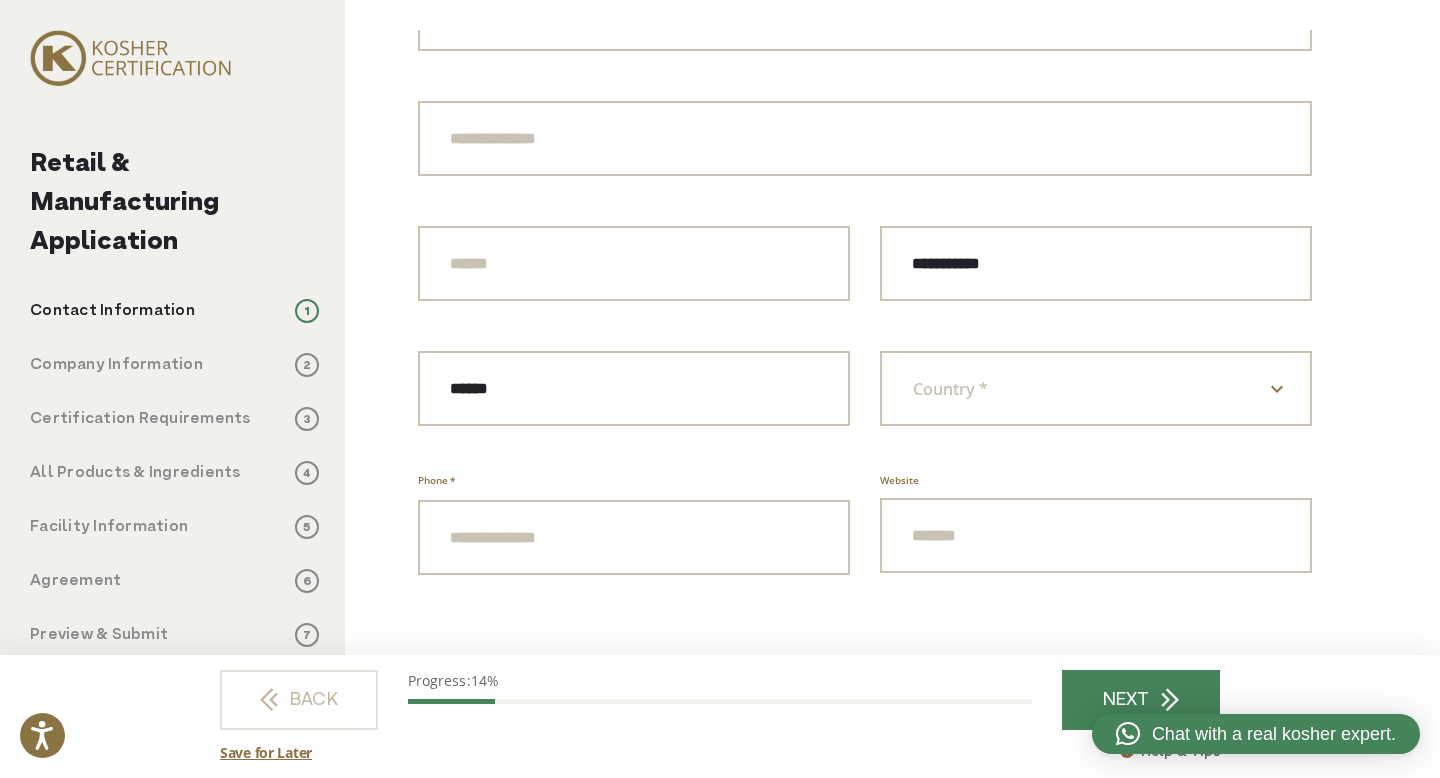 select on "*****" 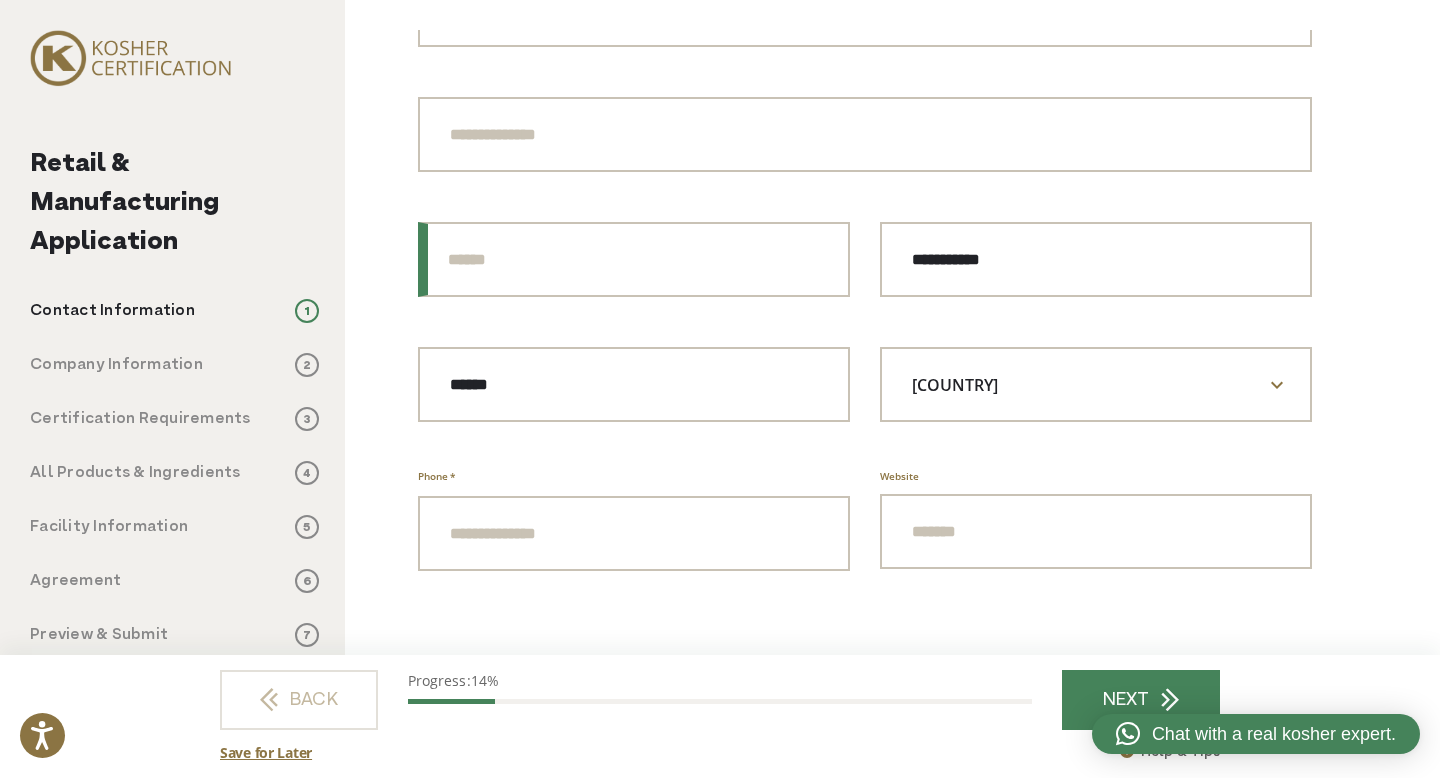 click on "City" at bounding box center [634, 259] 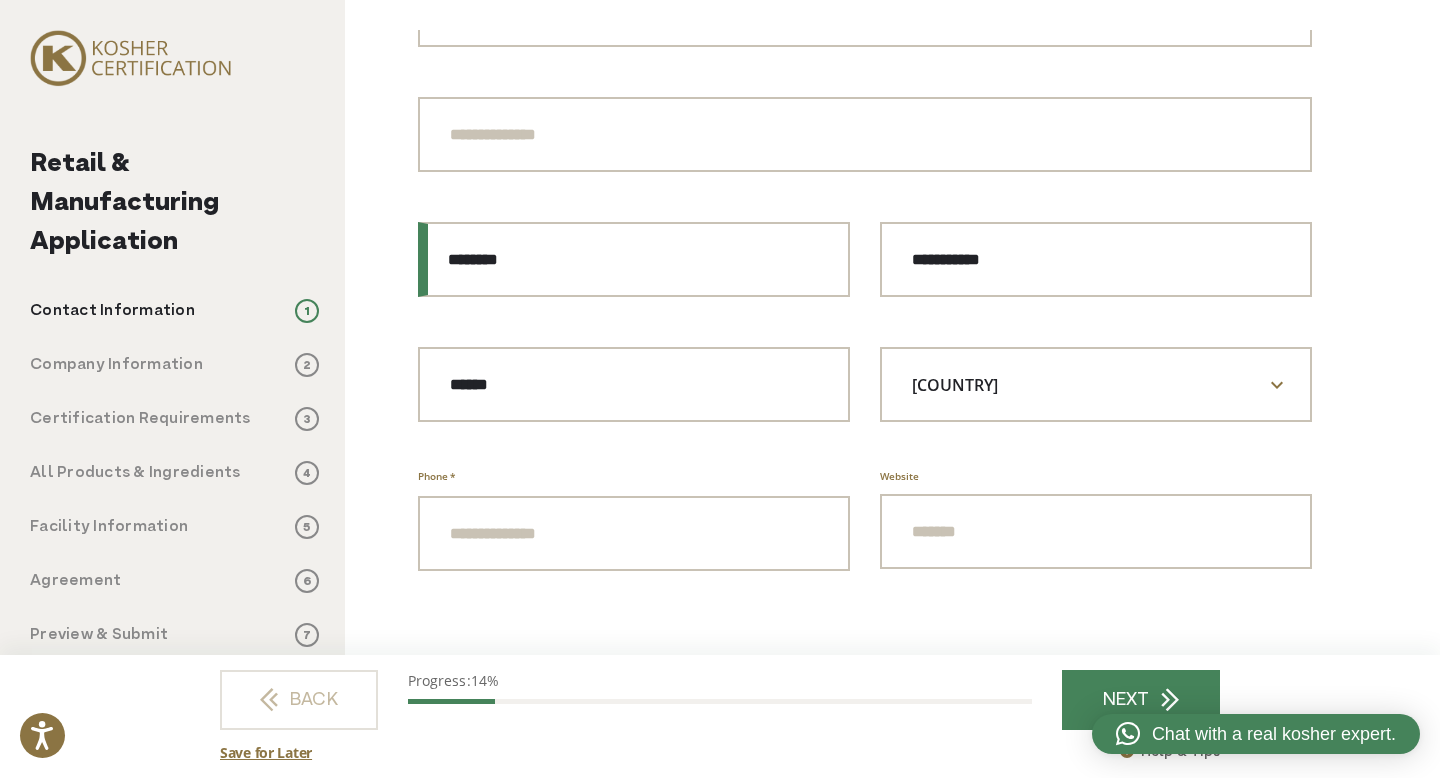 type on "********" 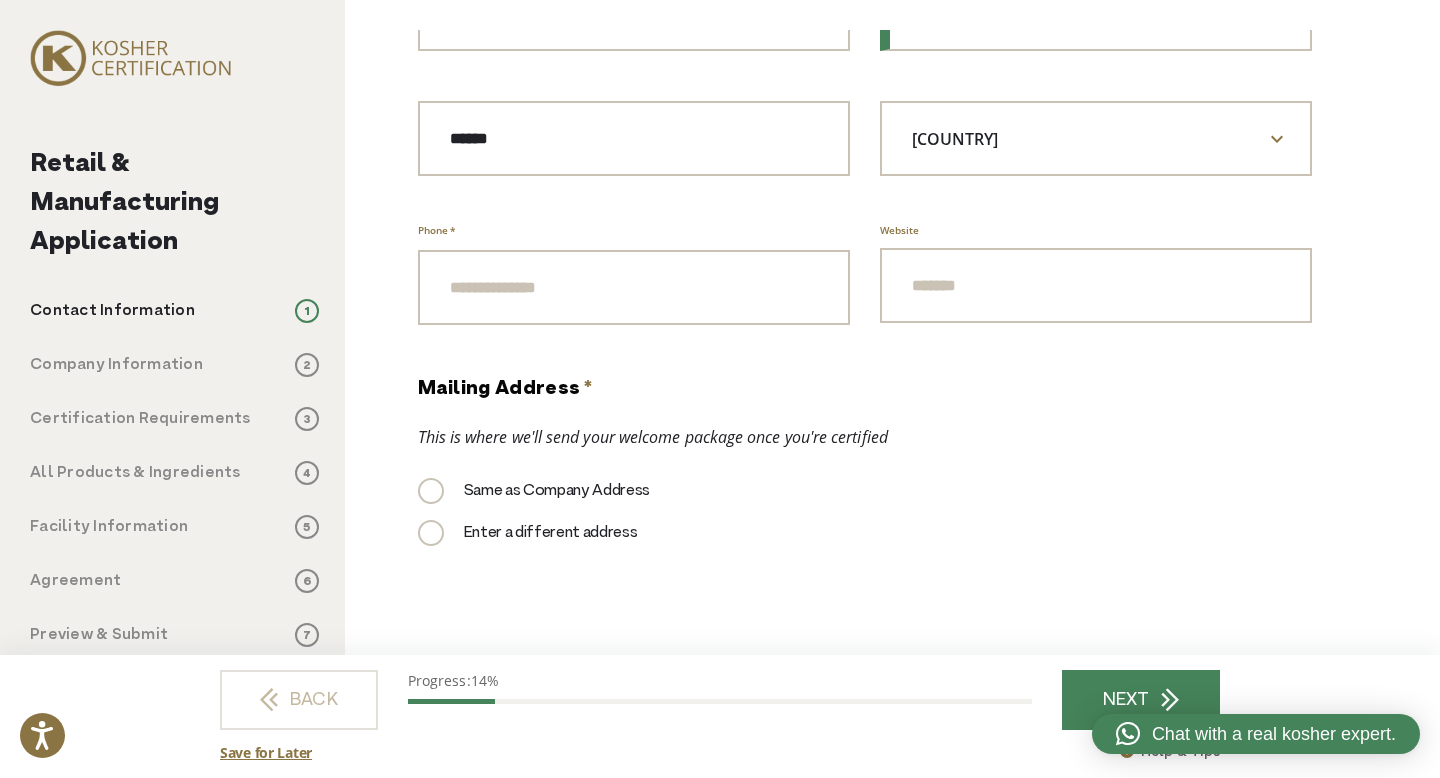 scroll, scrollTop: 611, scrollLeft: 0, axis: vertical 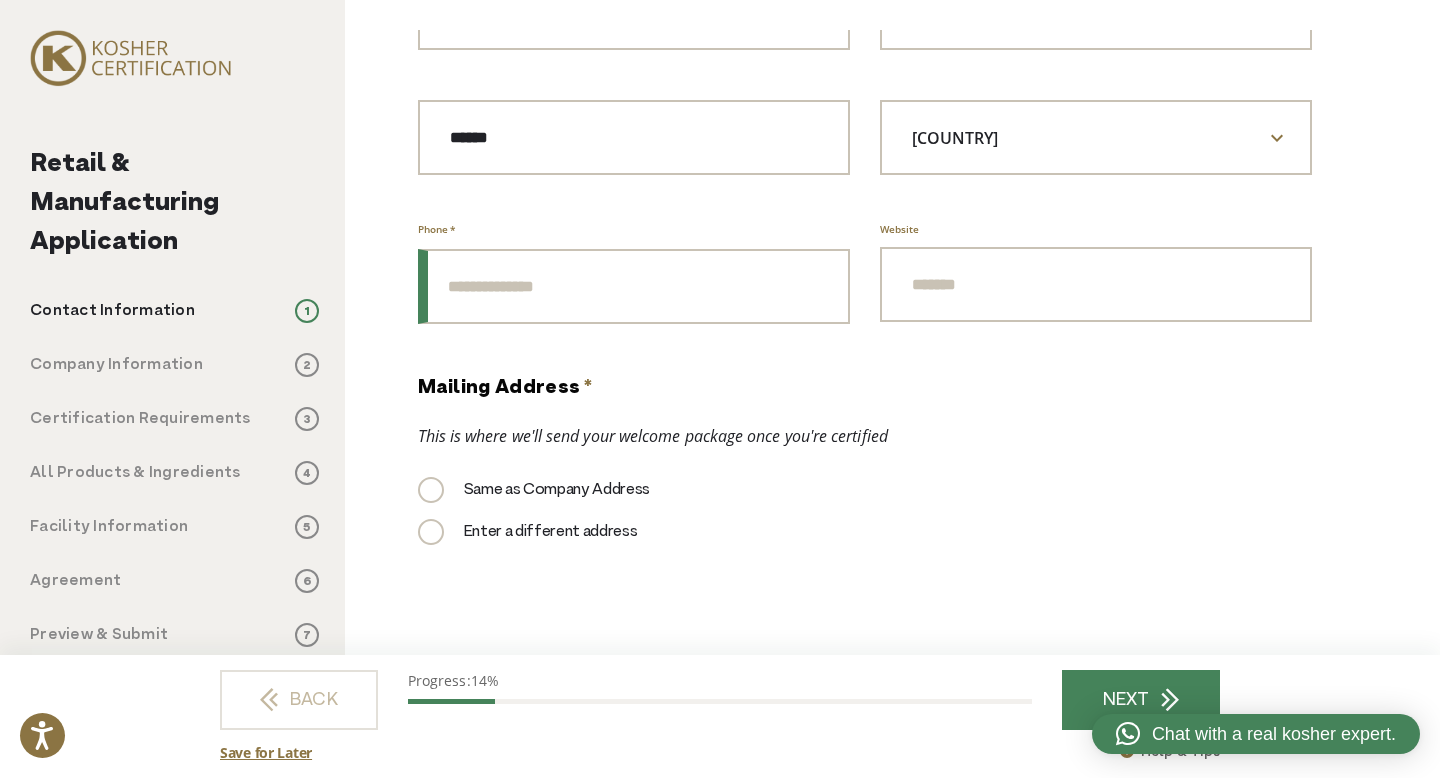 click on "Phone *" at bounding box center (634, 286) 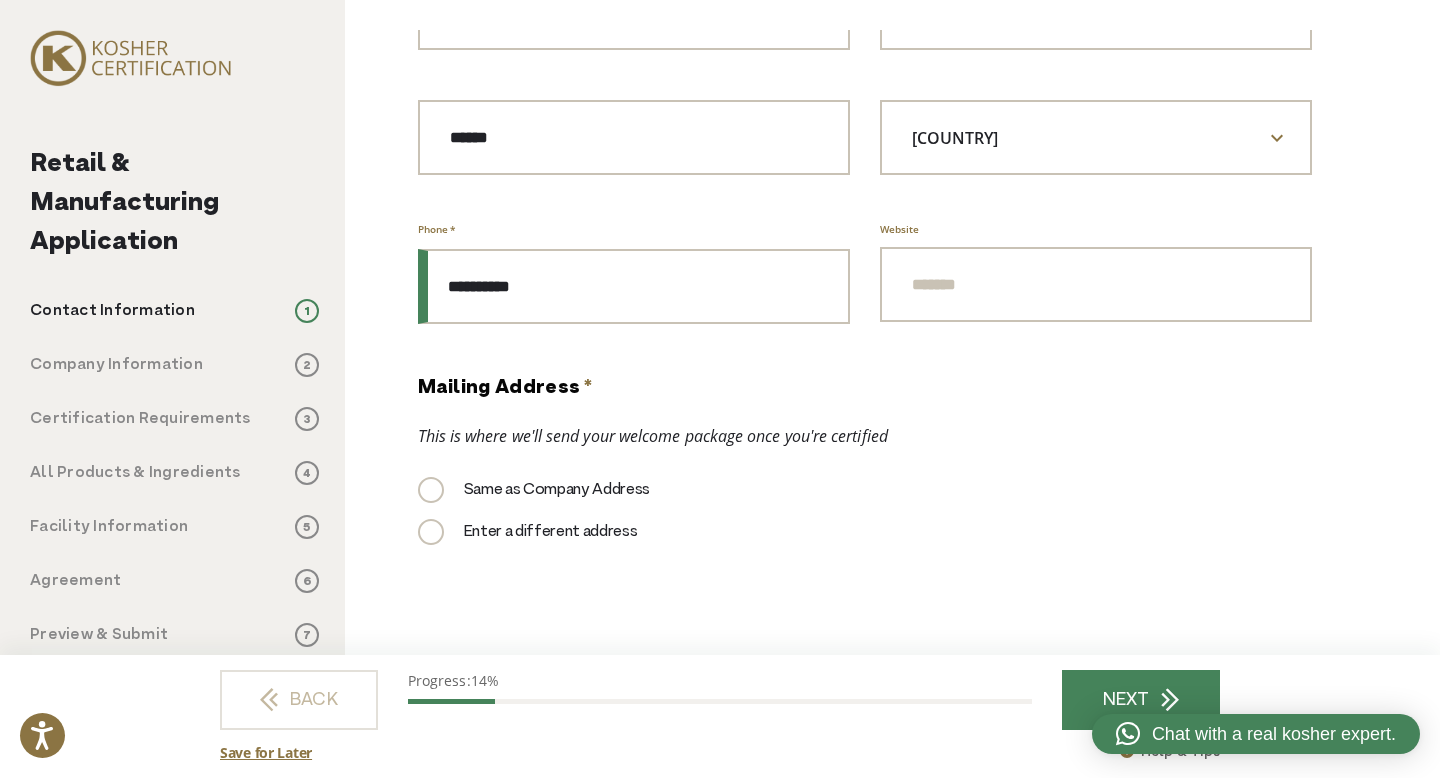 type on "**********" 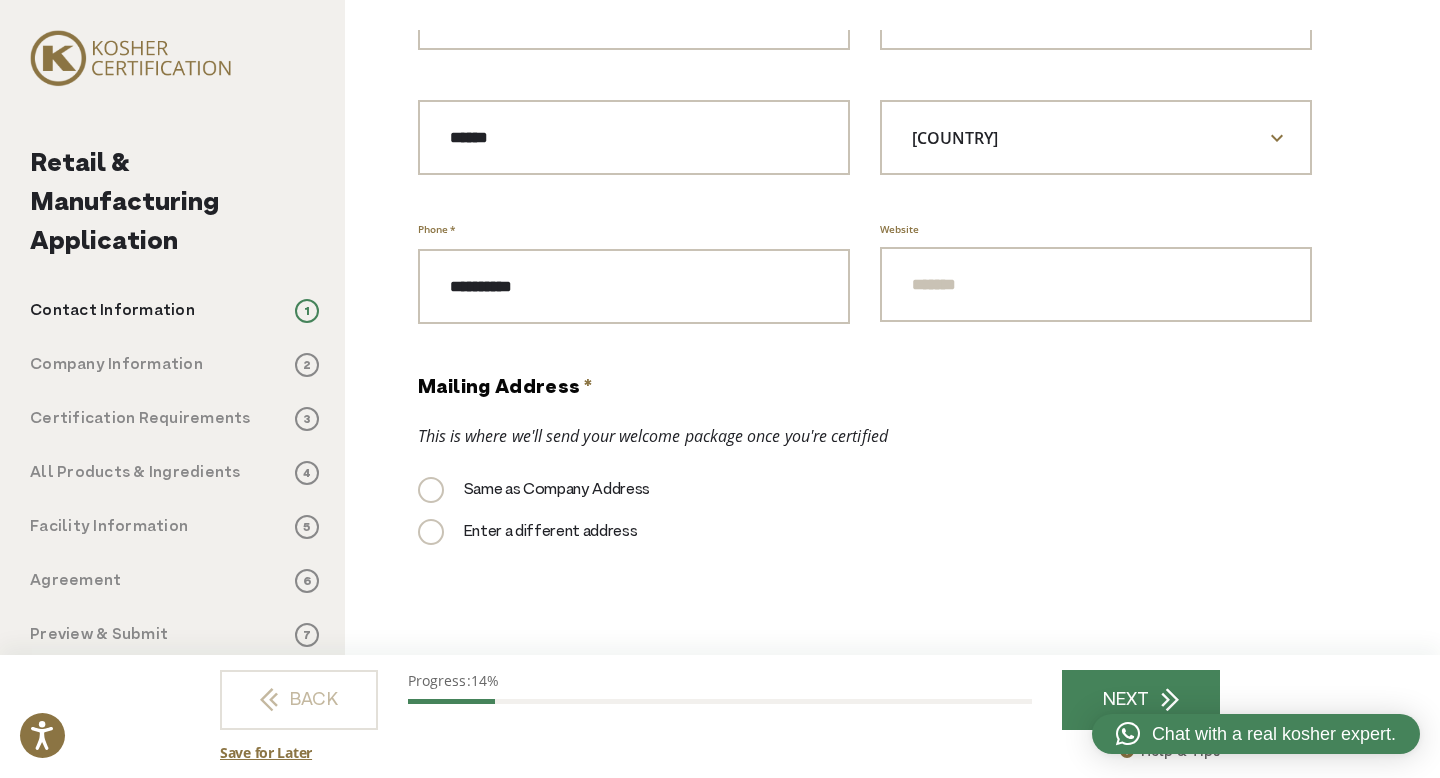 click on "Website" at bounding box center [1096, 270] 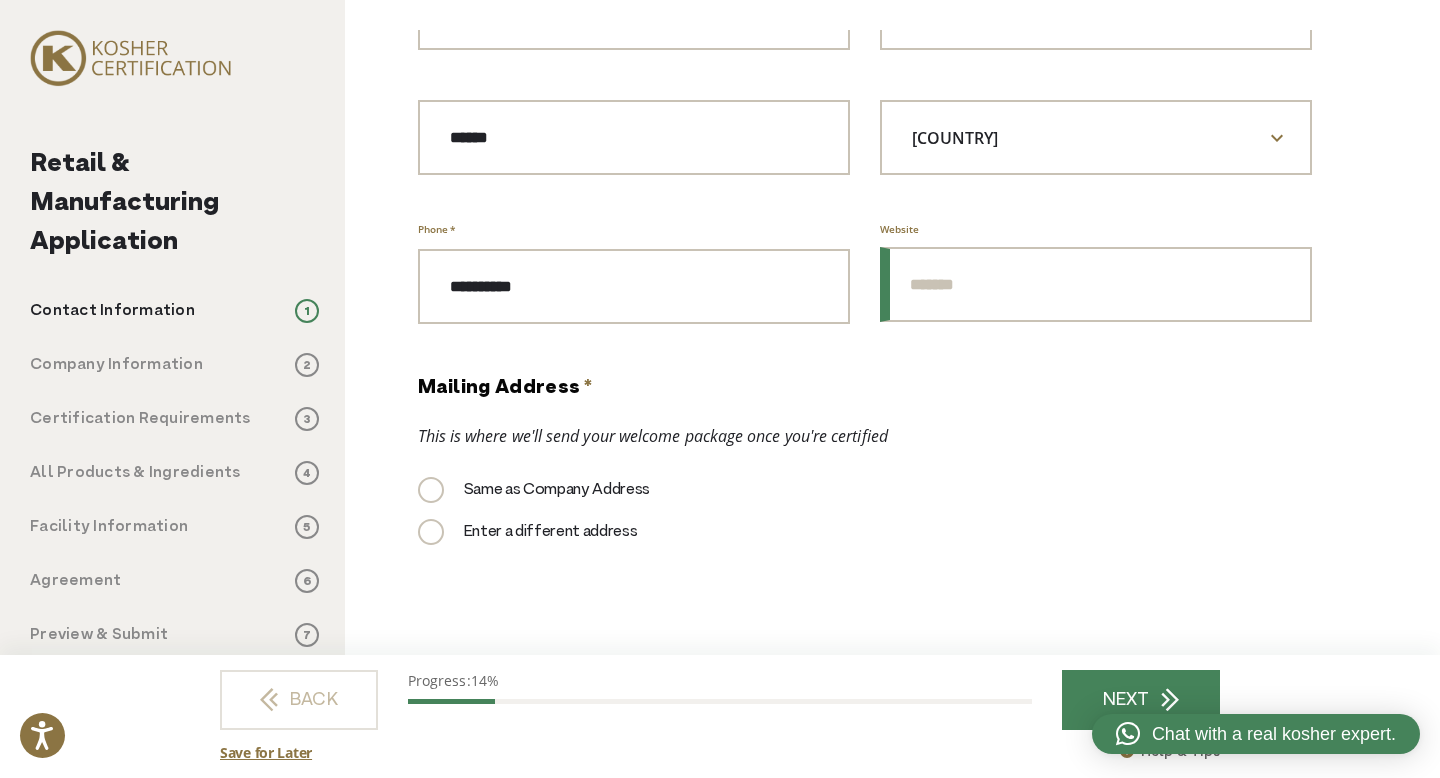 click on "Website" at bounding box center [1096, 284] 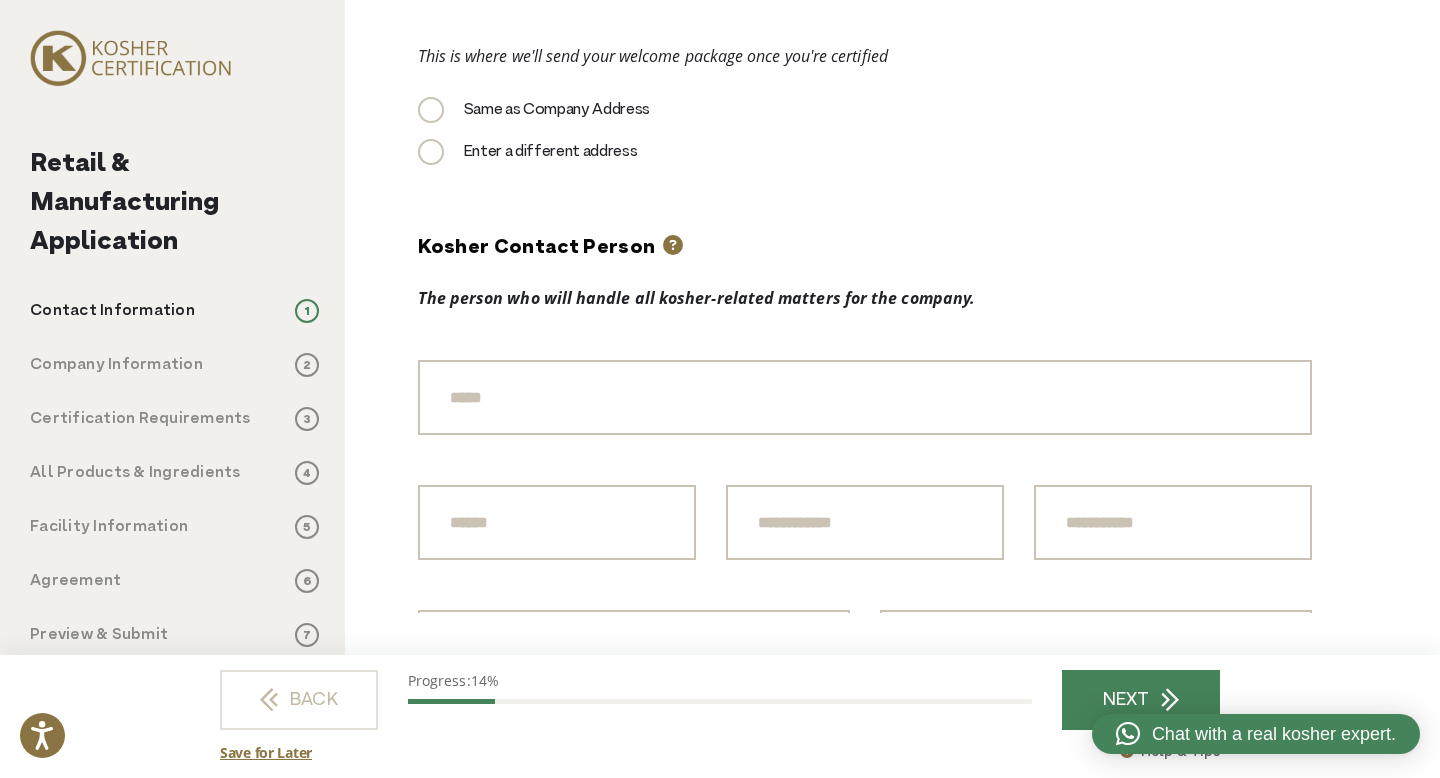 scroll, scrollTop: 1003, scrollLeft: 0, axis: vertical 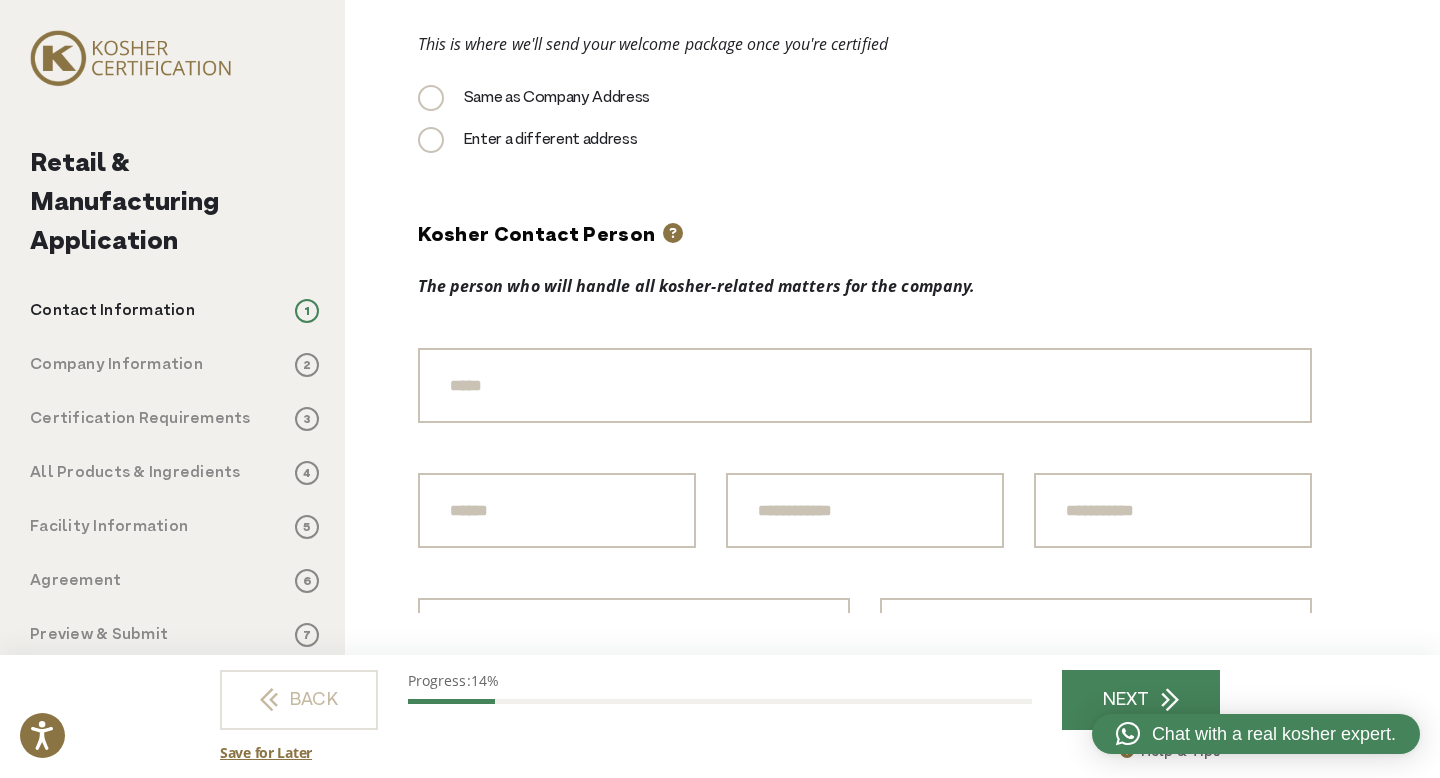 type on "**********" 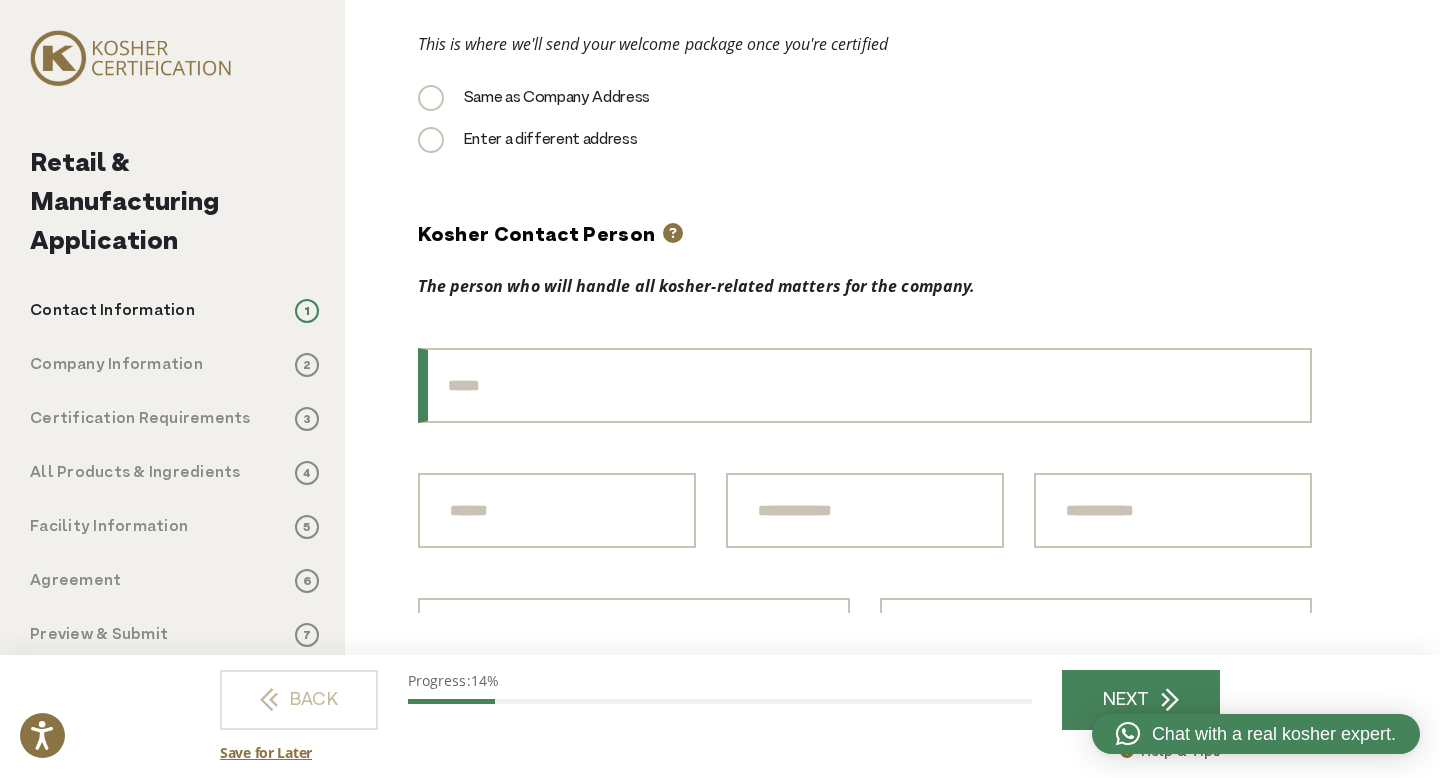 click on "Title" at bounding box center (865, 385) 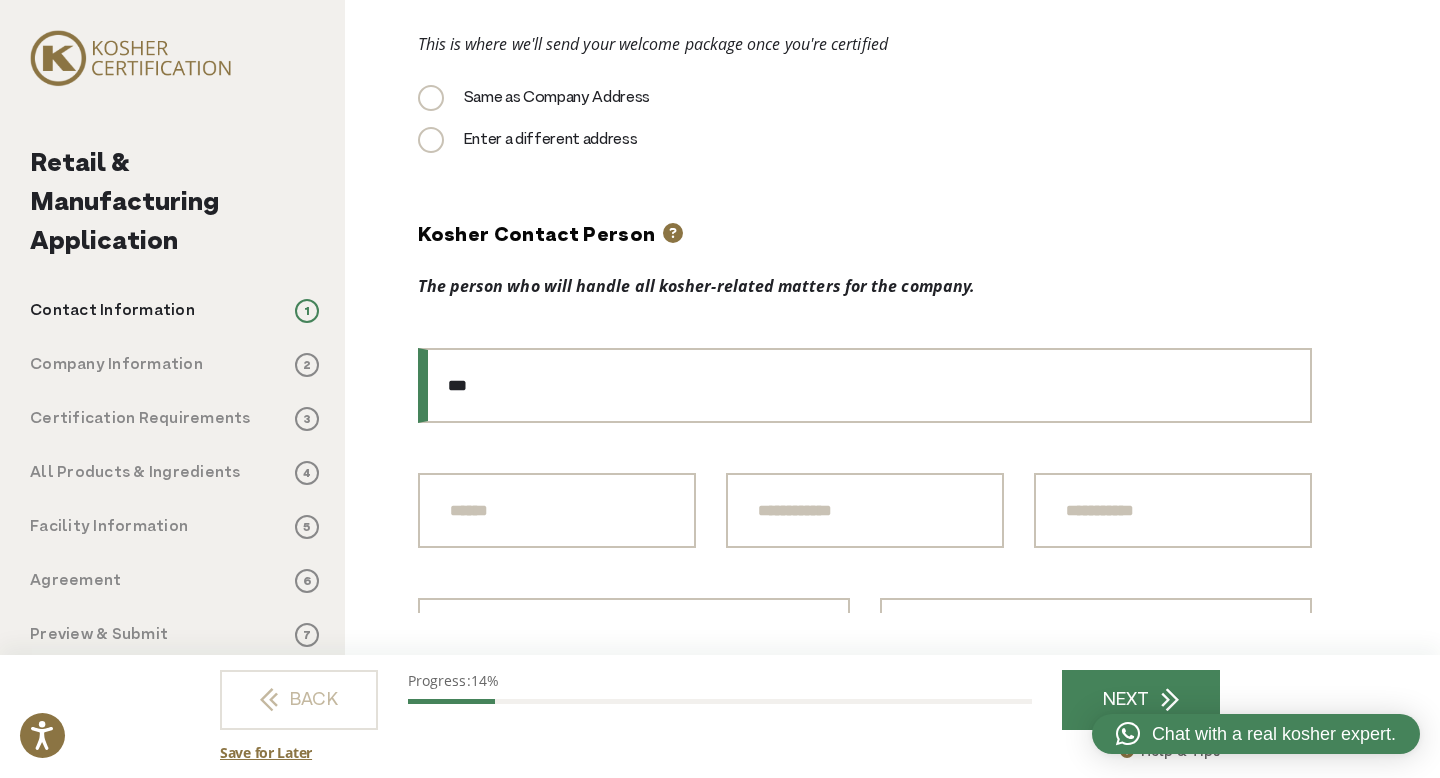 type on "***" 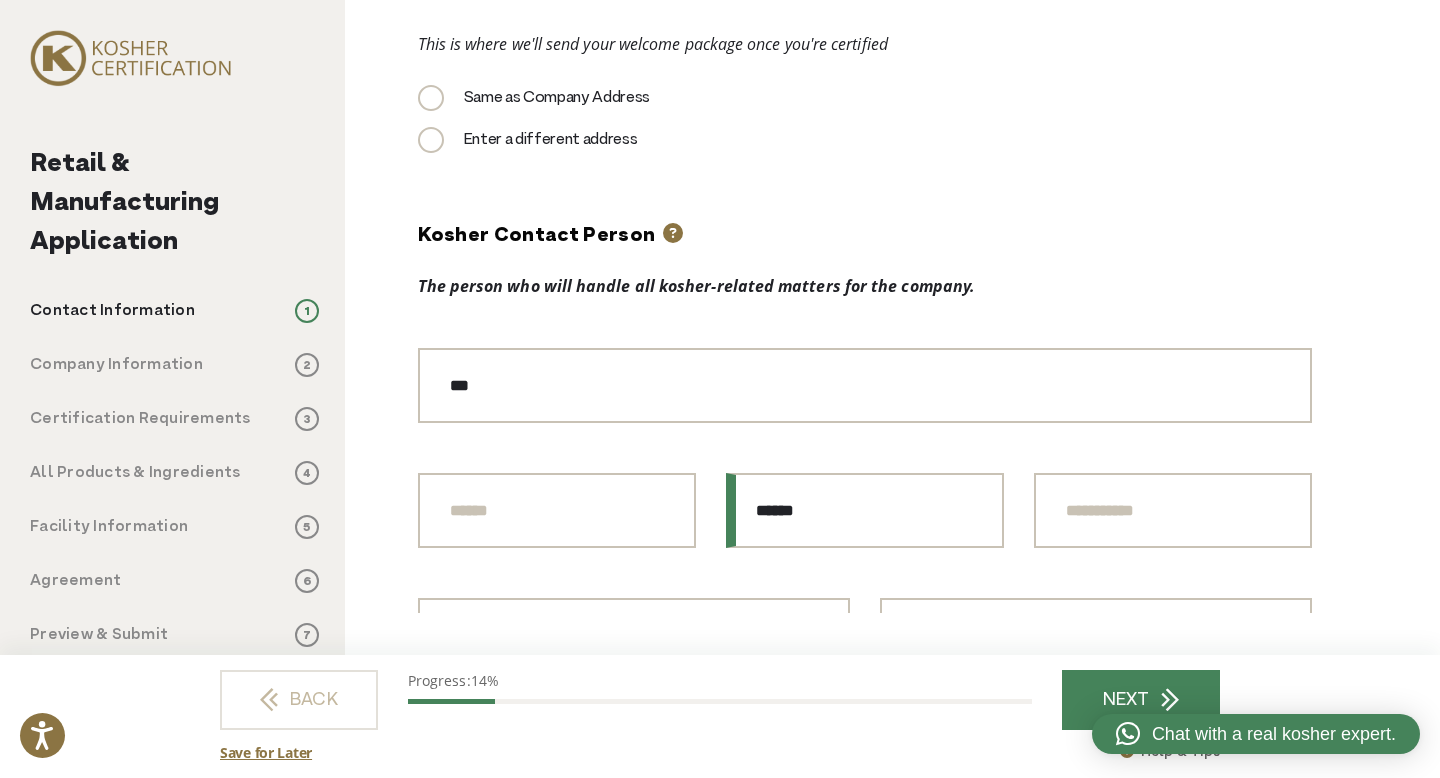 type on "******" 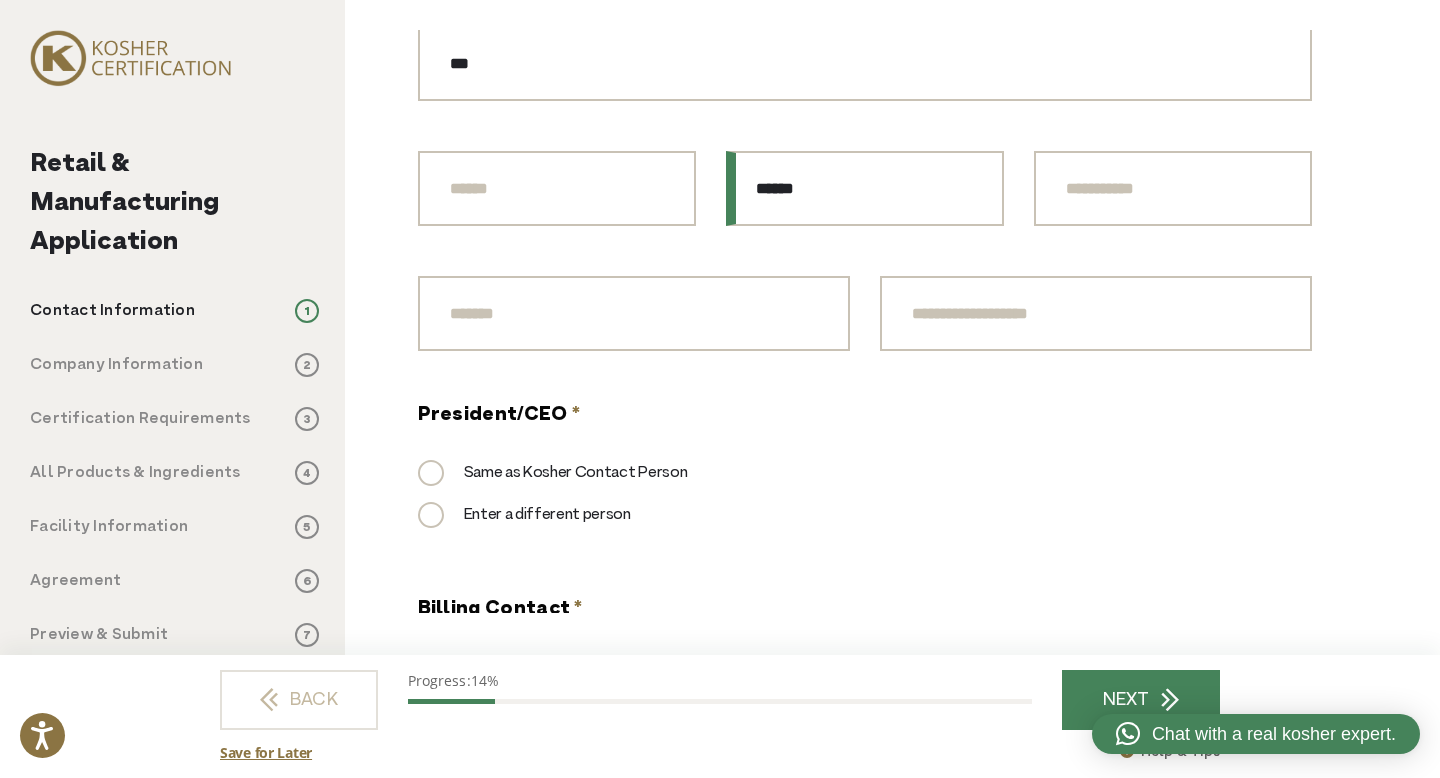 scroll, scrollTop: 1327, scrollLeft: 0, axis: vertical 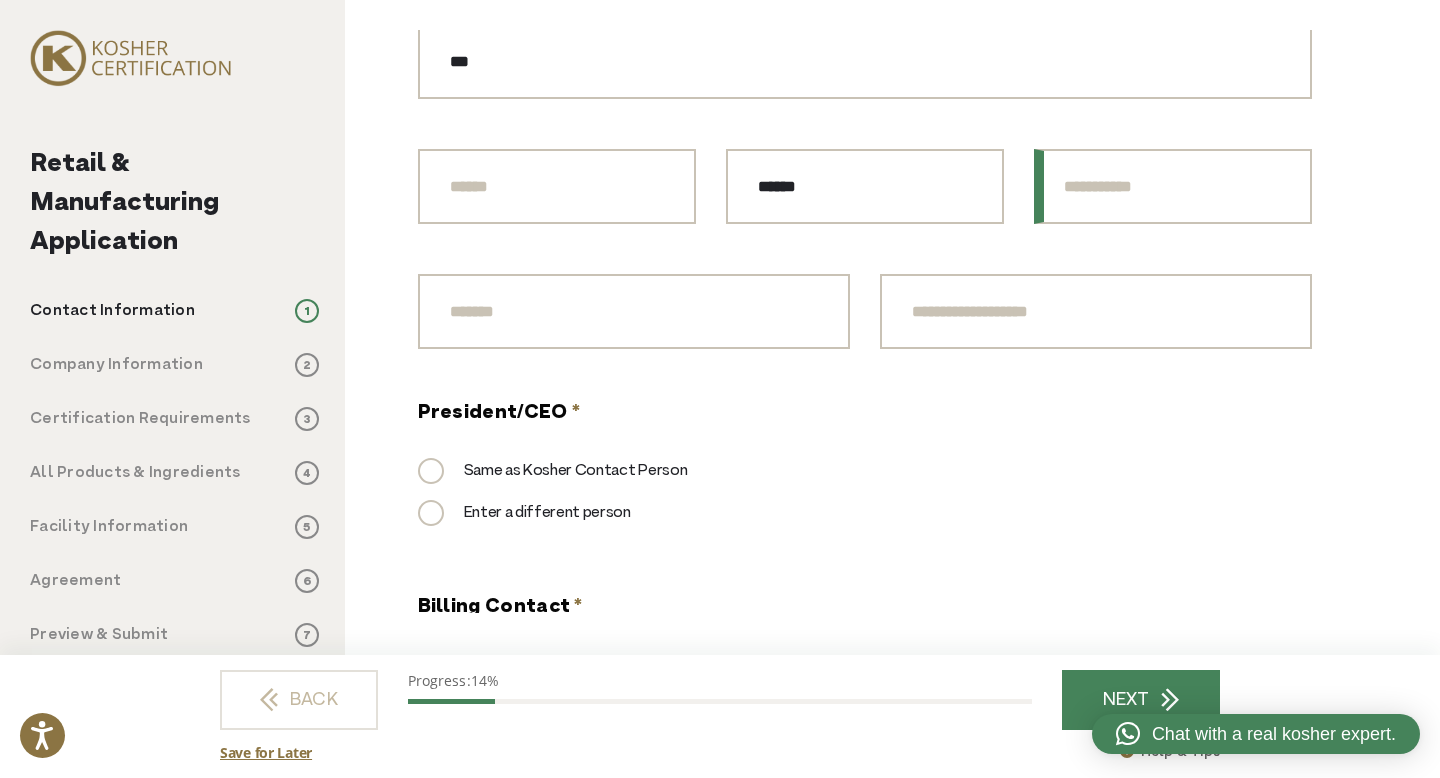 click on "Last Name * *" at bounding box center (1173, 186) 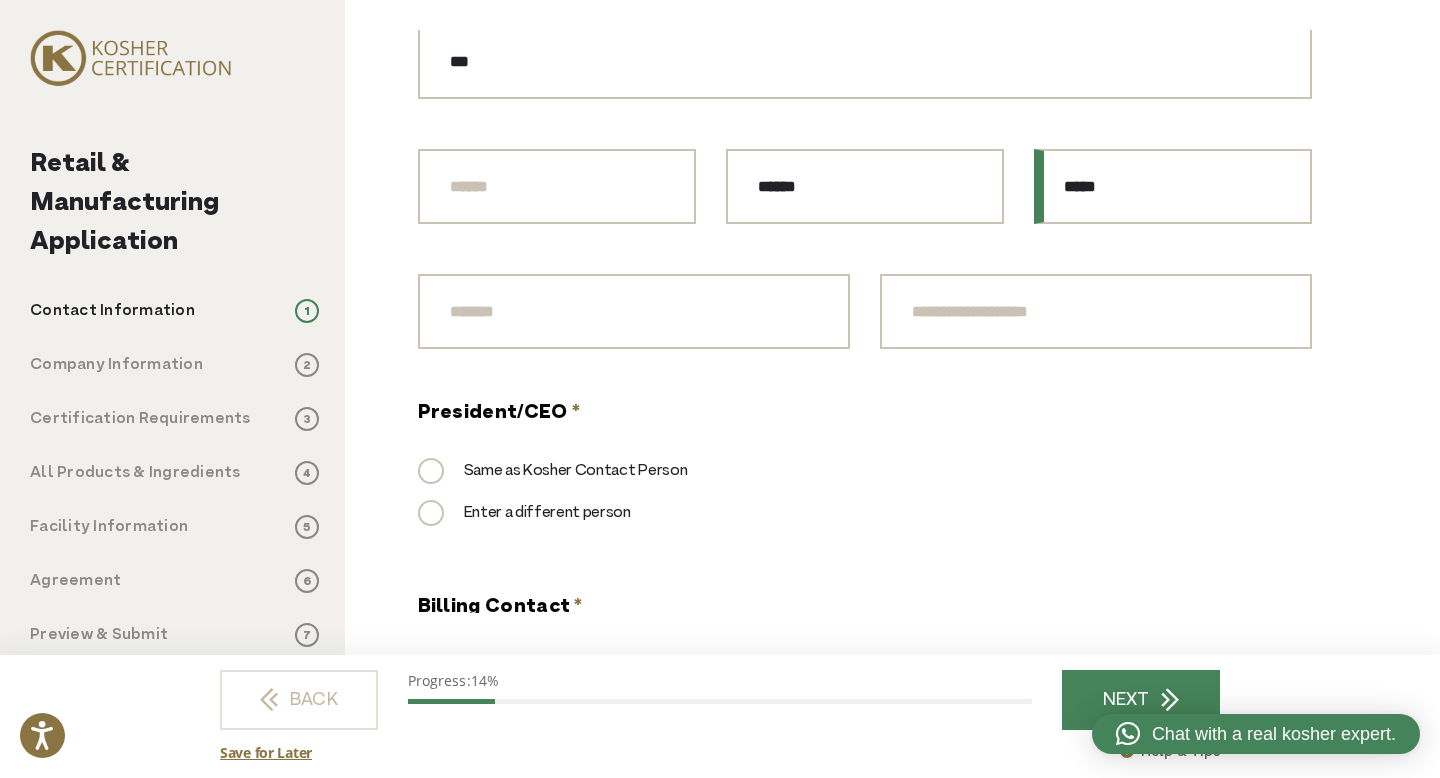 type on "*****" 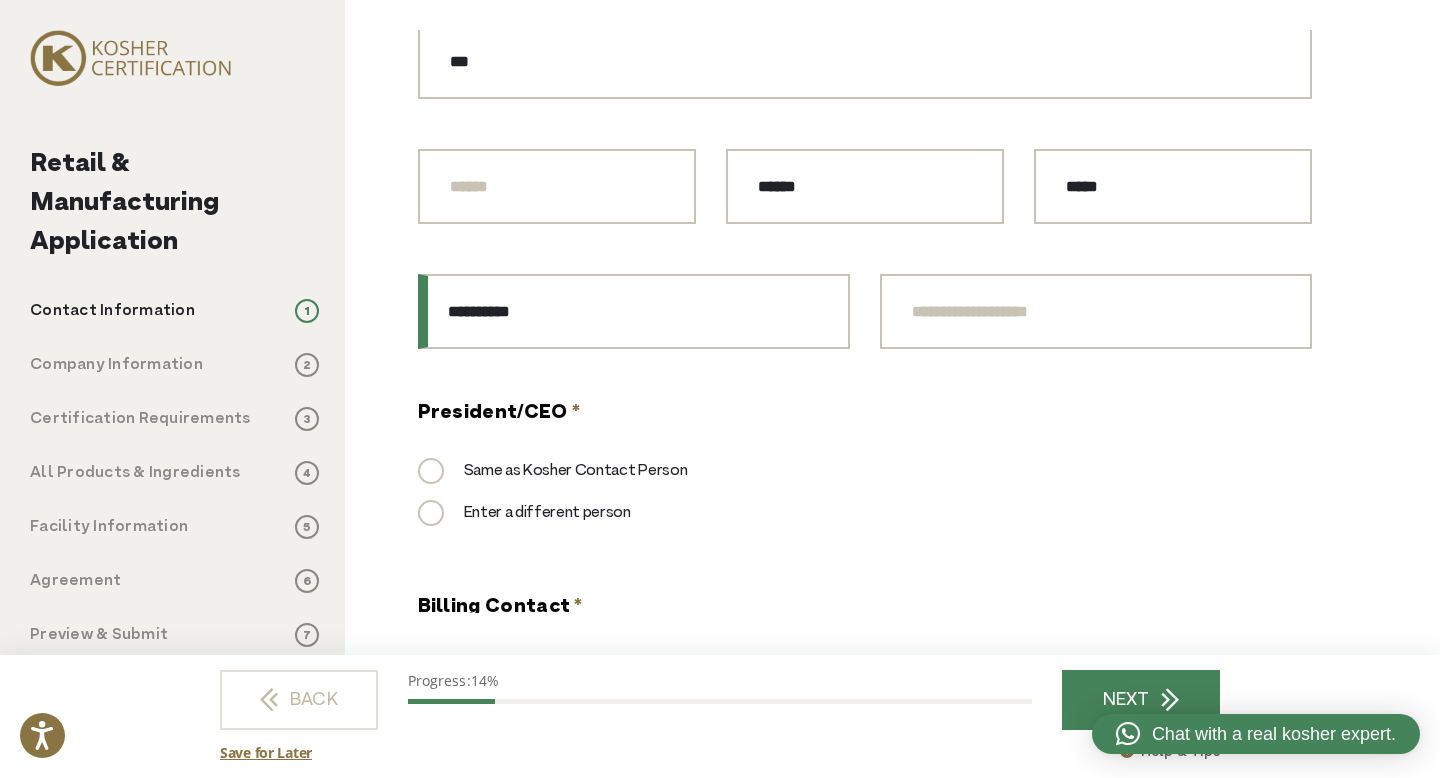 type on "**********" 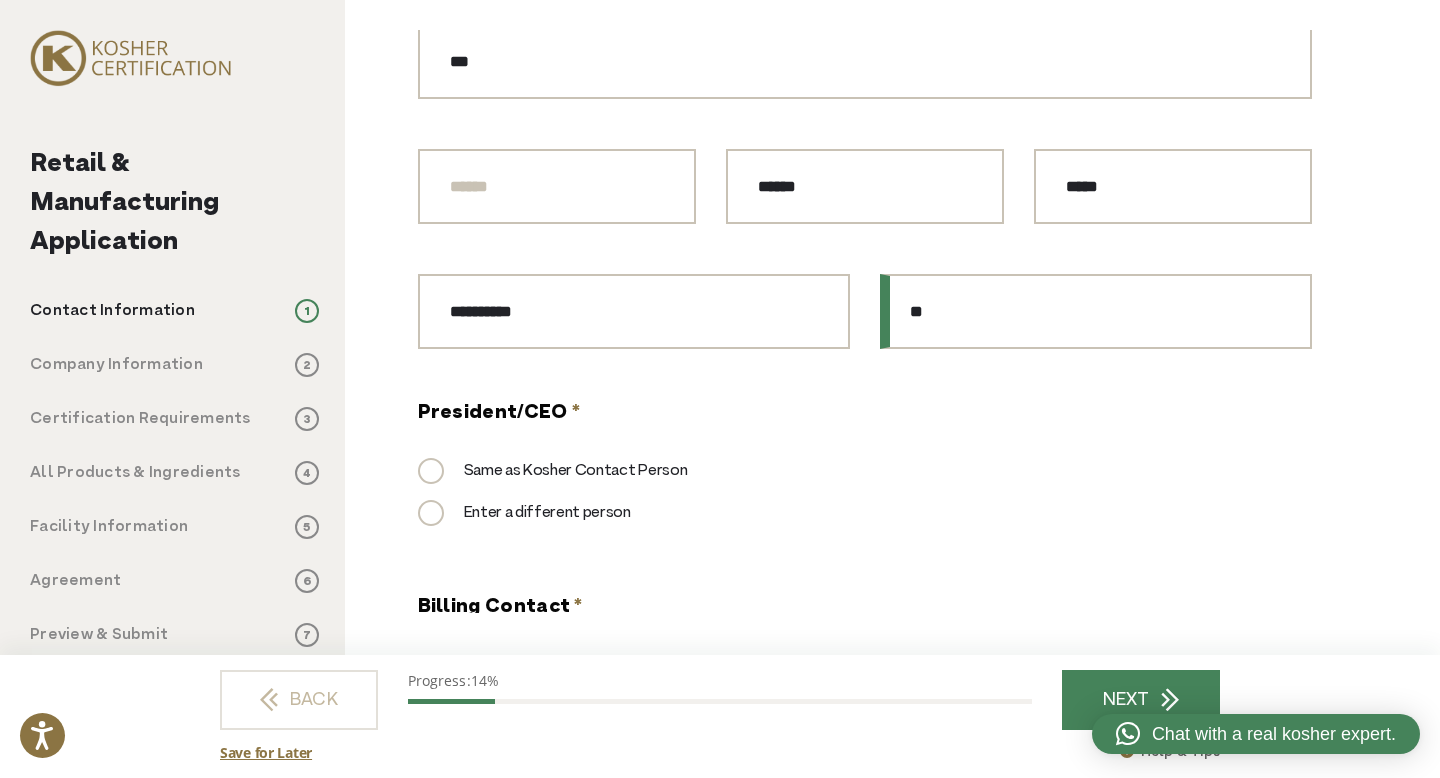 type on "*" 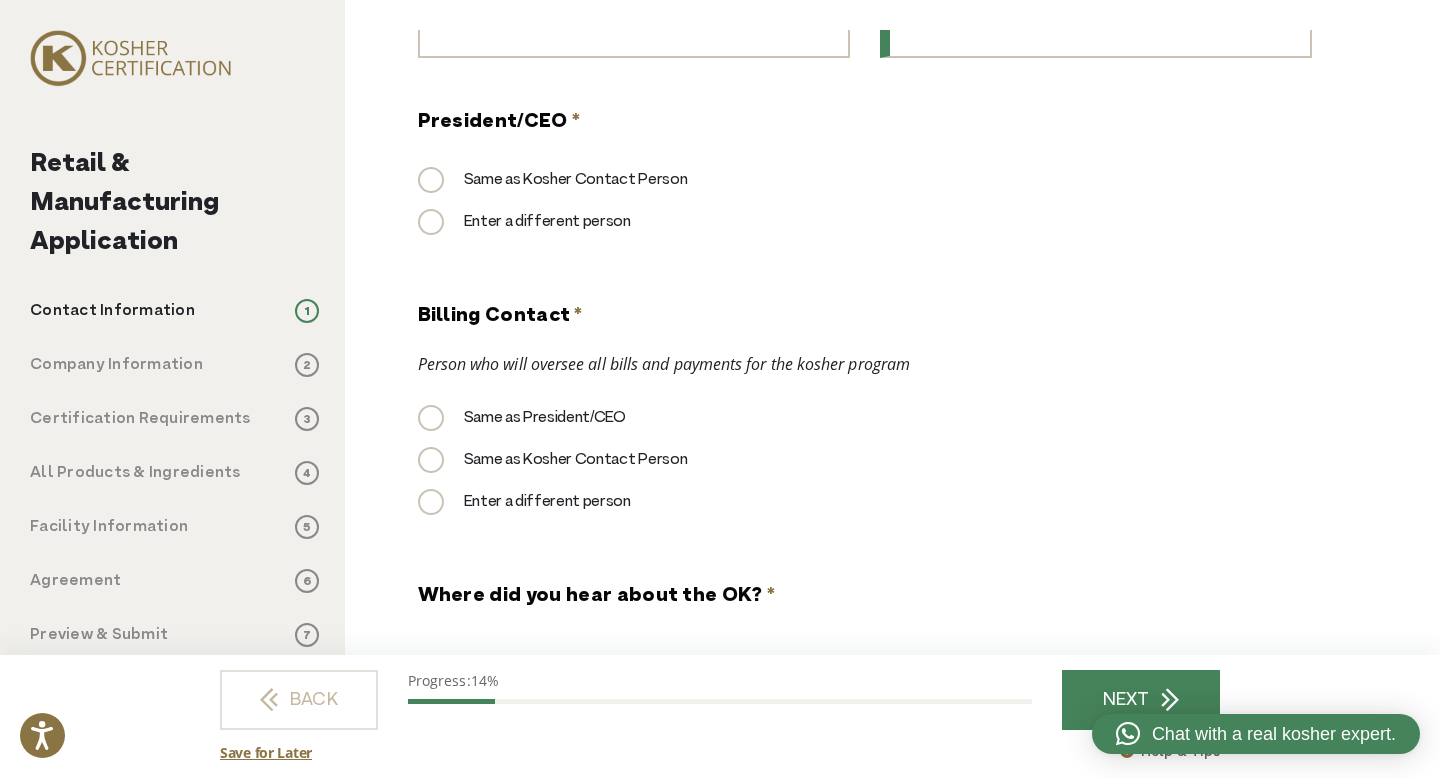 scroll, scrollTop: 1800, scrollLeft: 0, axis: vertical 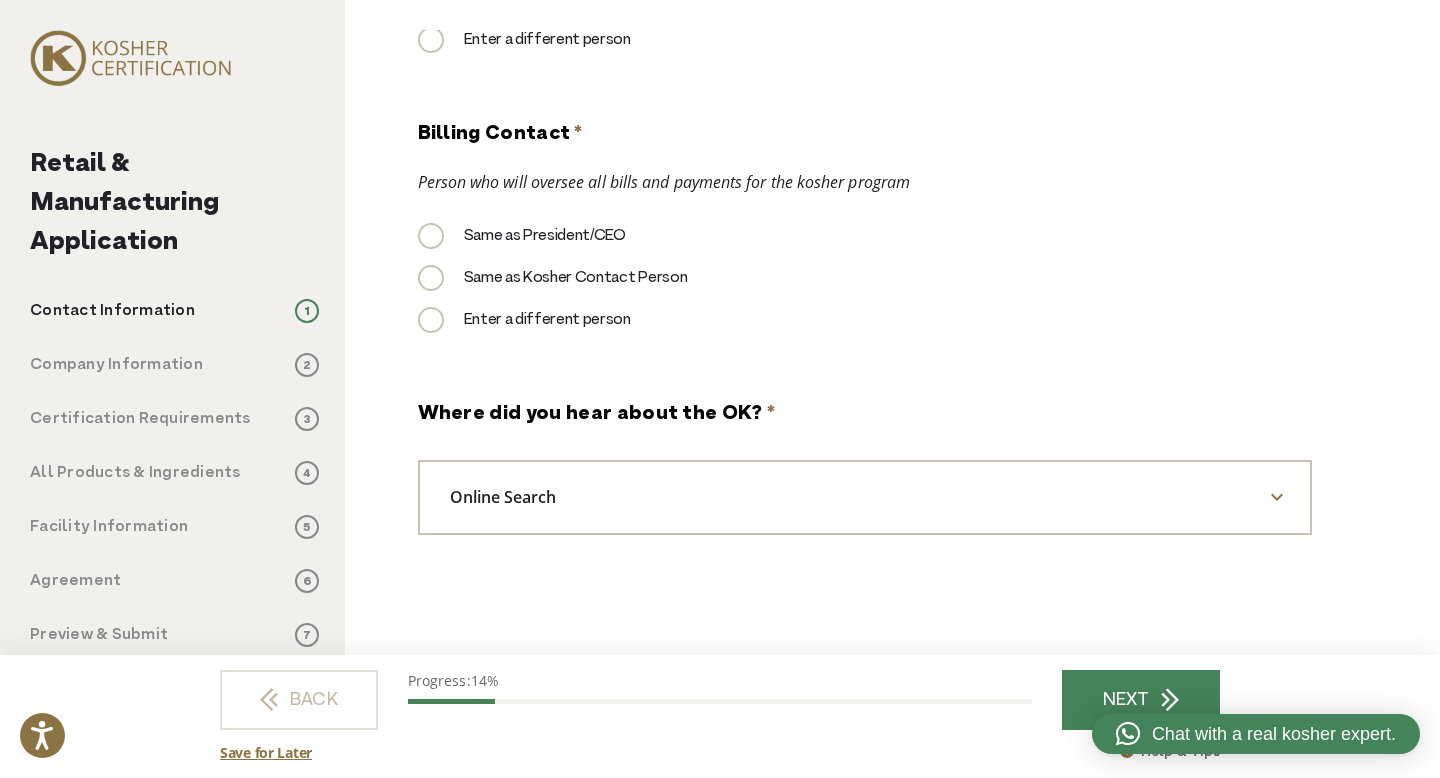 type on "**********" 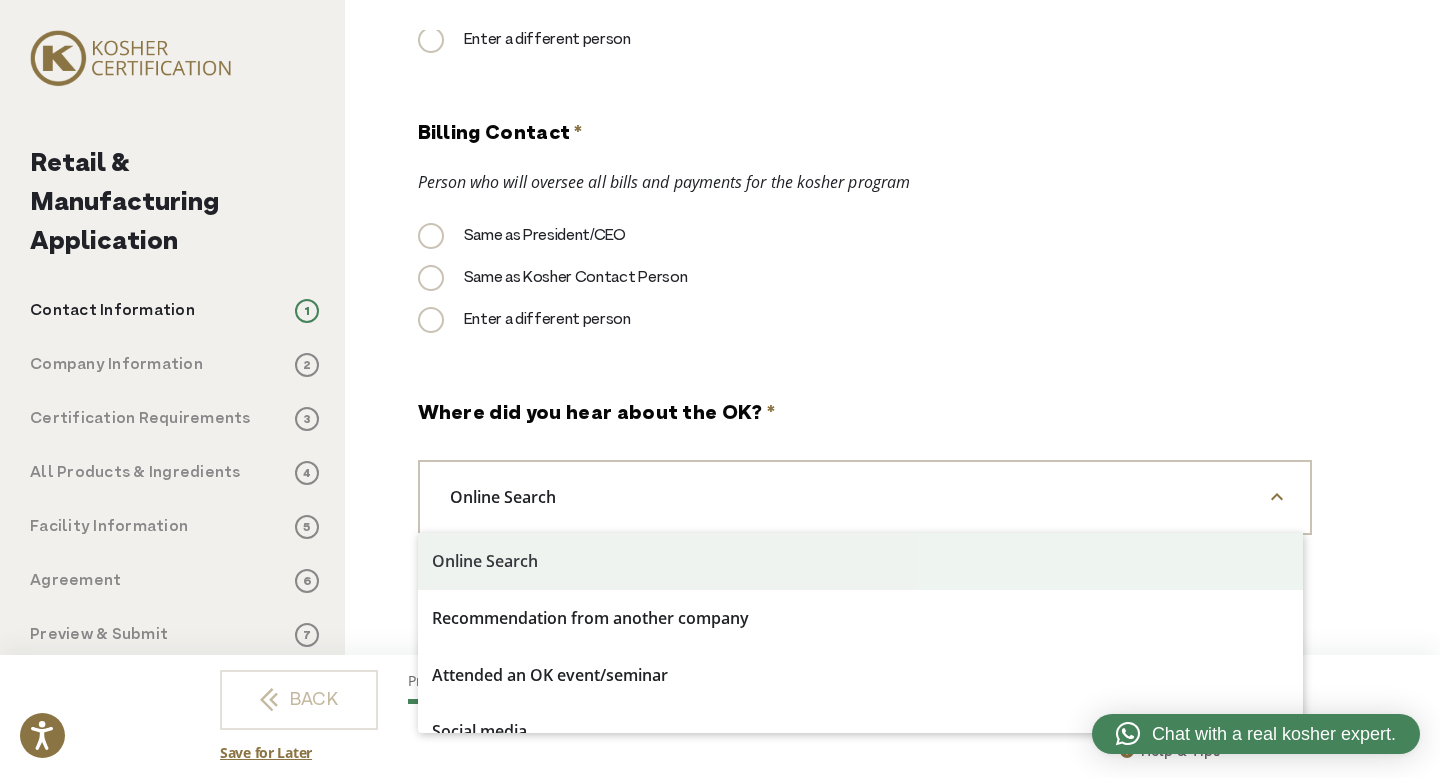 click on "Online Search" at bounding box center (865, 497) 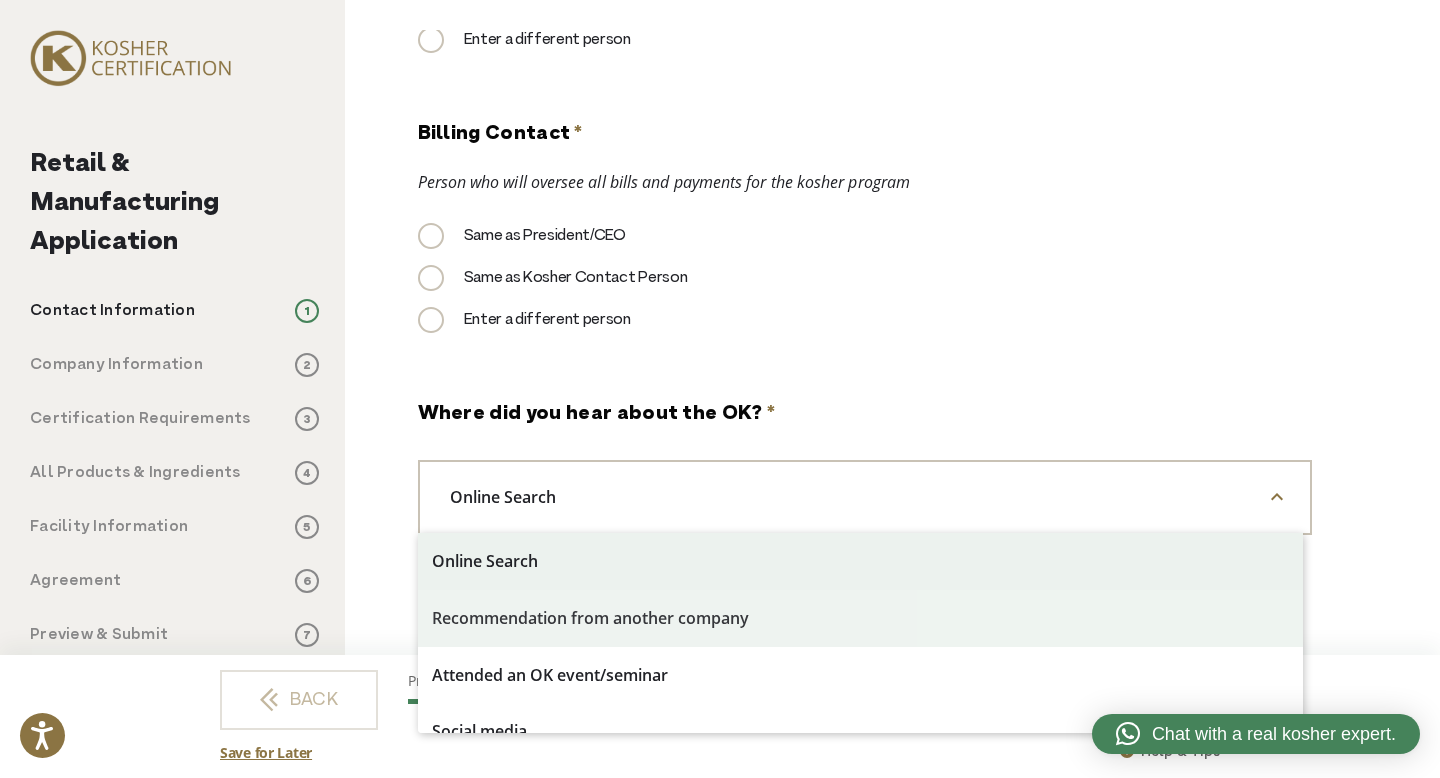 select on "**********" 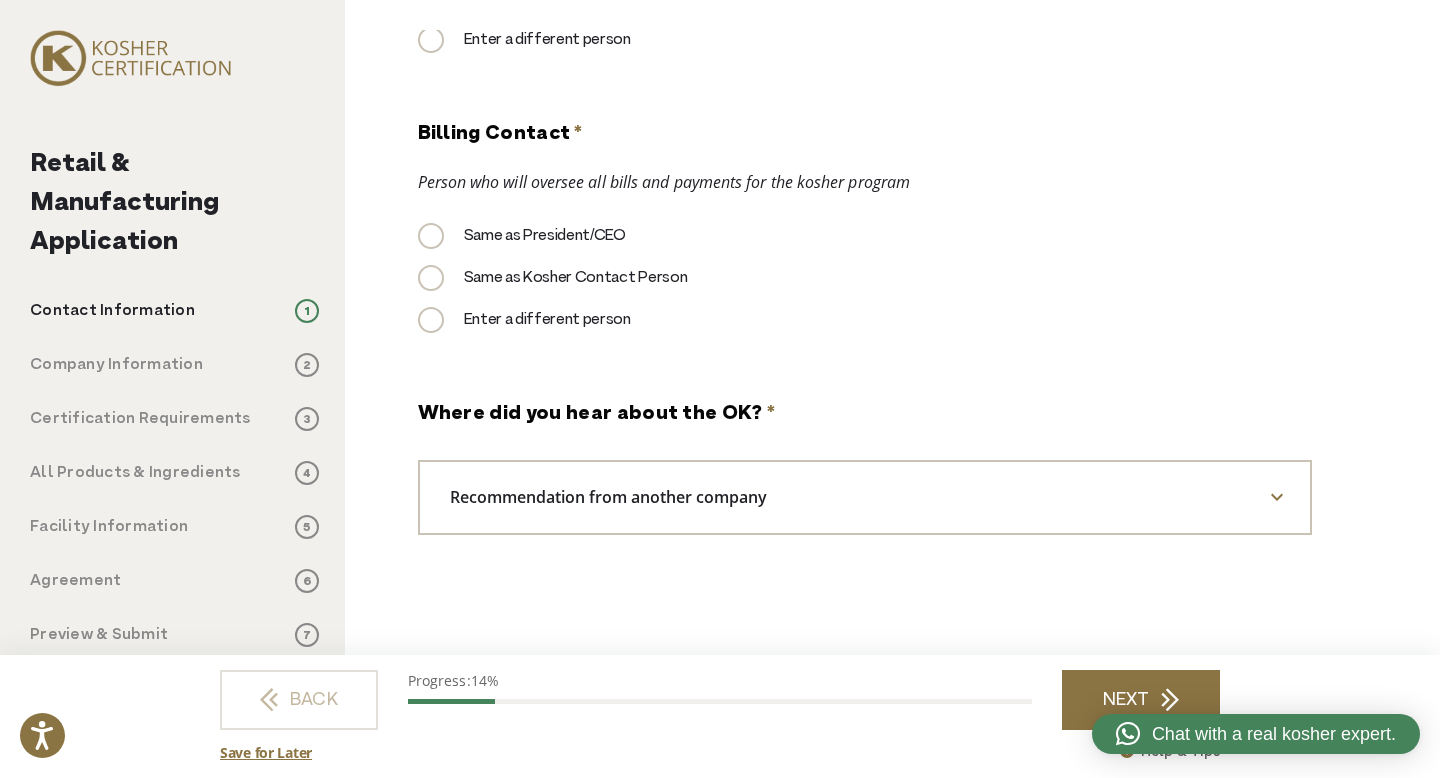 click on "NEXT" at bounding box center (1141, 700) 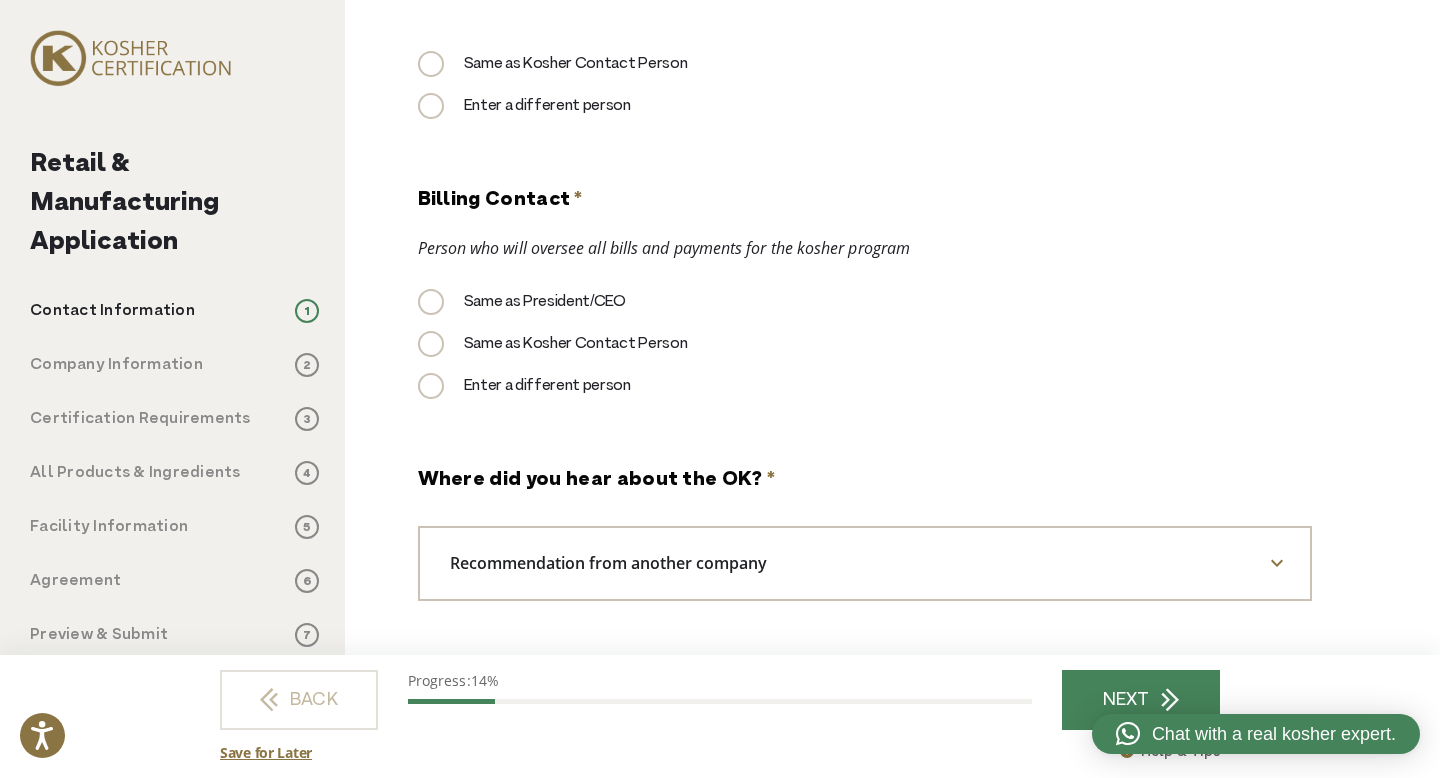 scroll, scrollTop: 0, scrollLeft: 0, axis: both 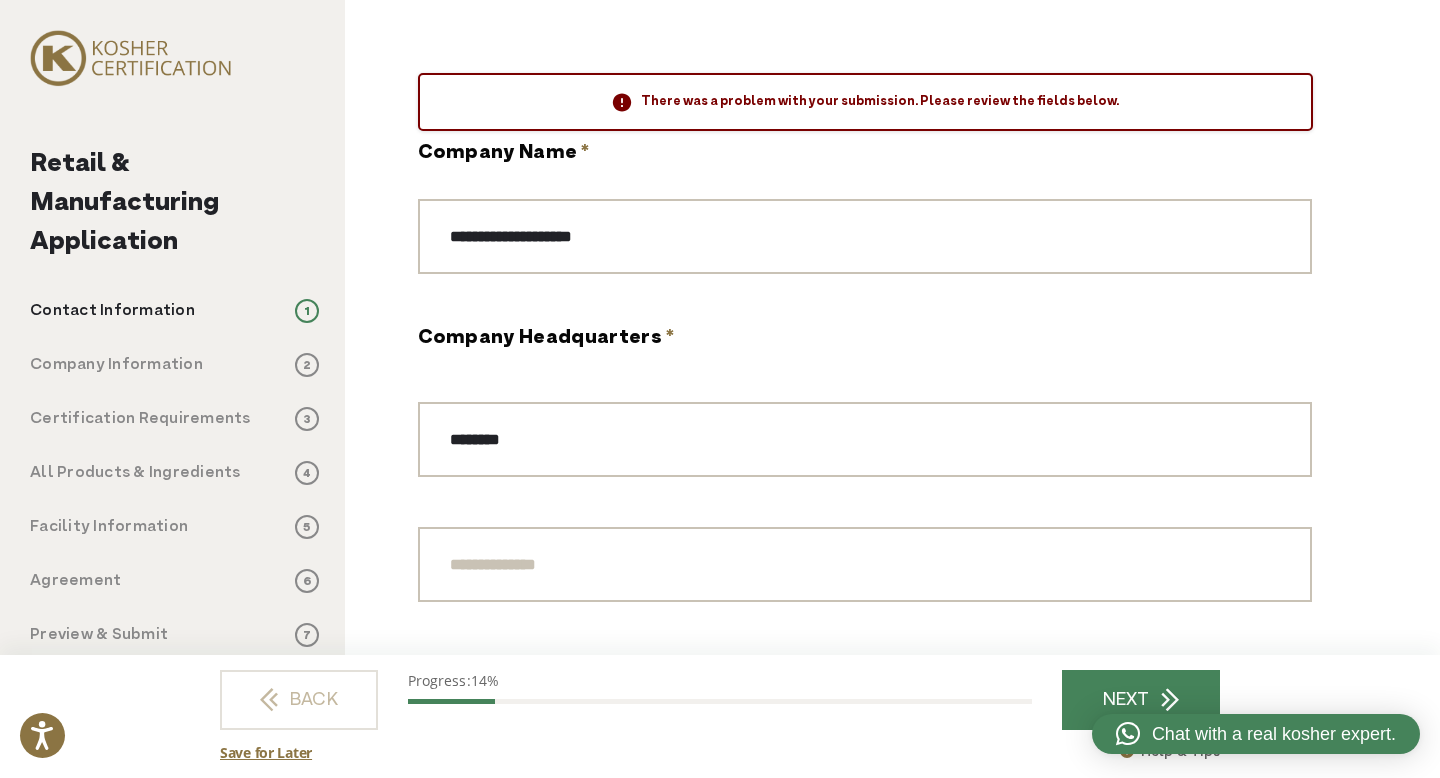 click on "**********" at bounding box center (865, 206) 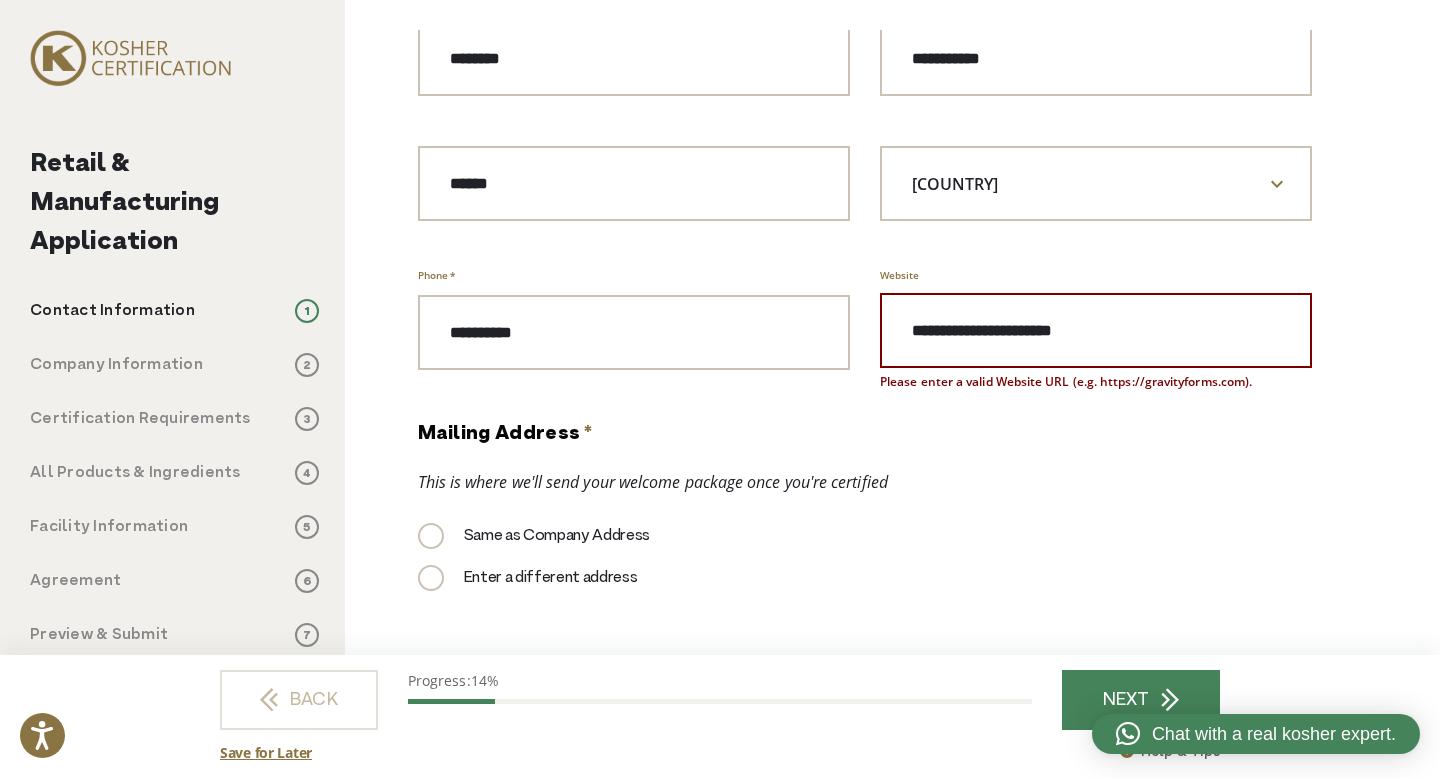 scroll, scrollTop: 634, scrollLeft: 0, axis: vertical 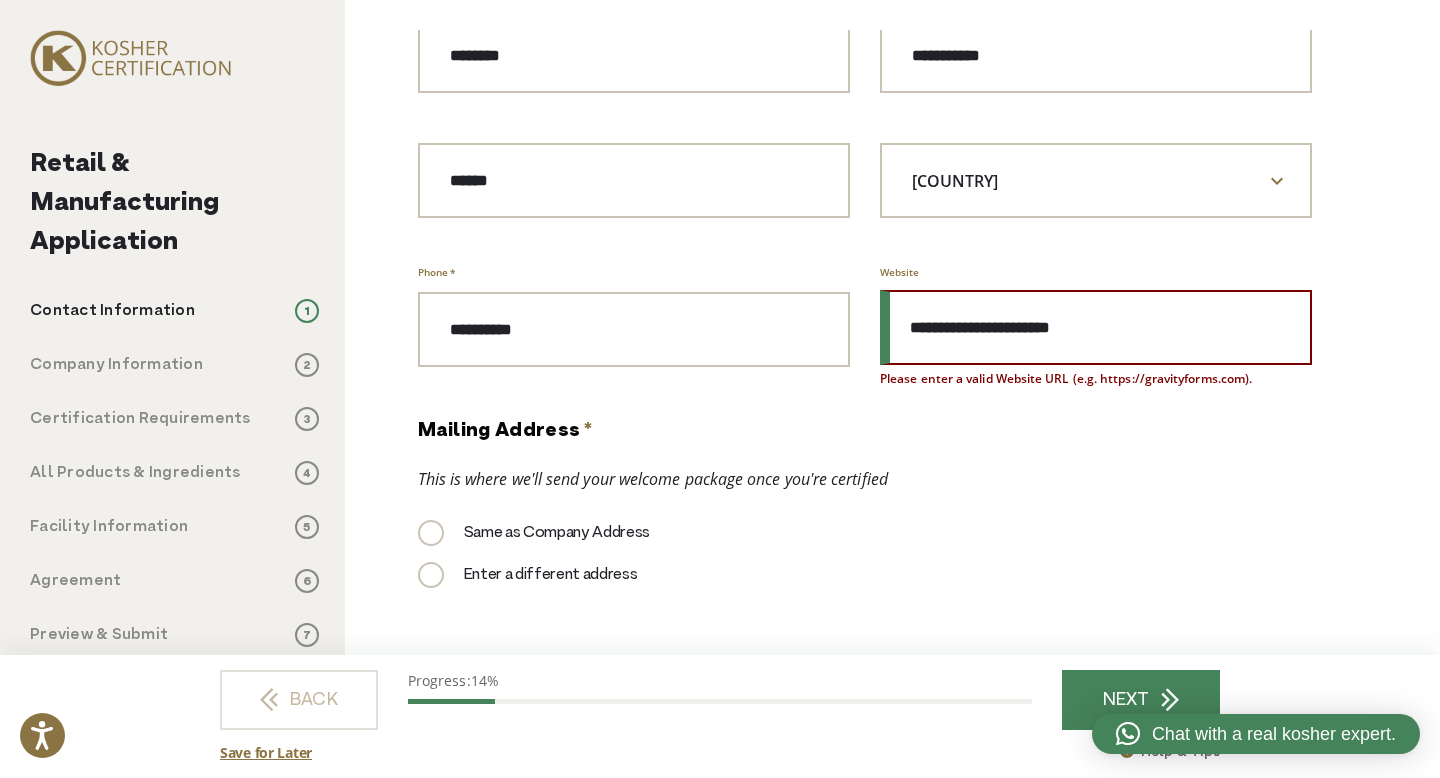 click on "**********" at bounding box center [1096, 327] 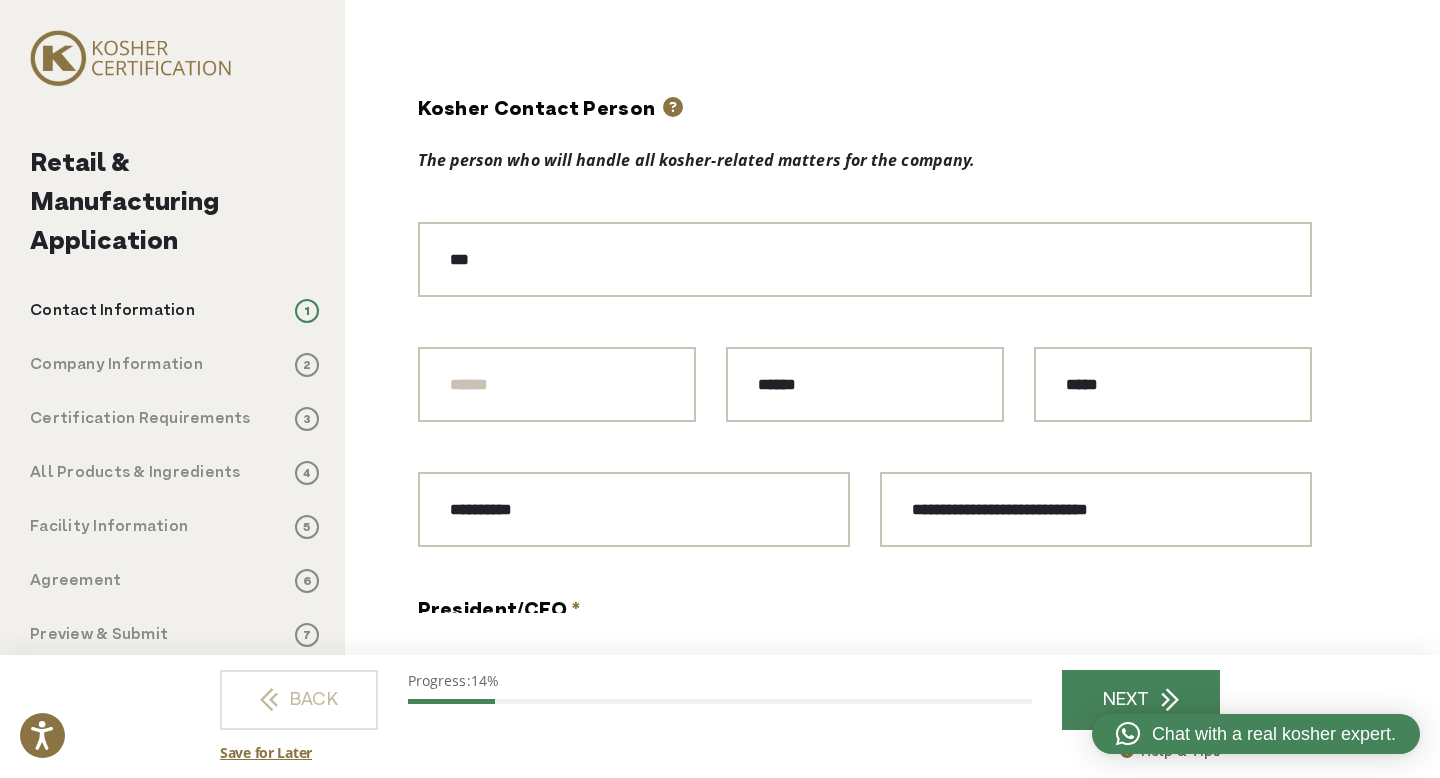 scroll, scrollTop: 1197, scrollLeft: 0, axis: vertical 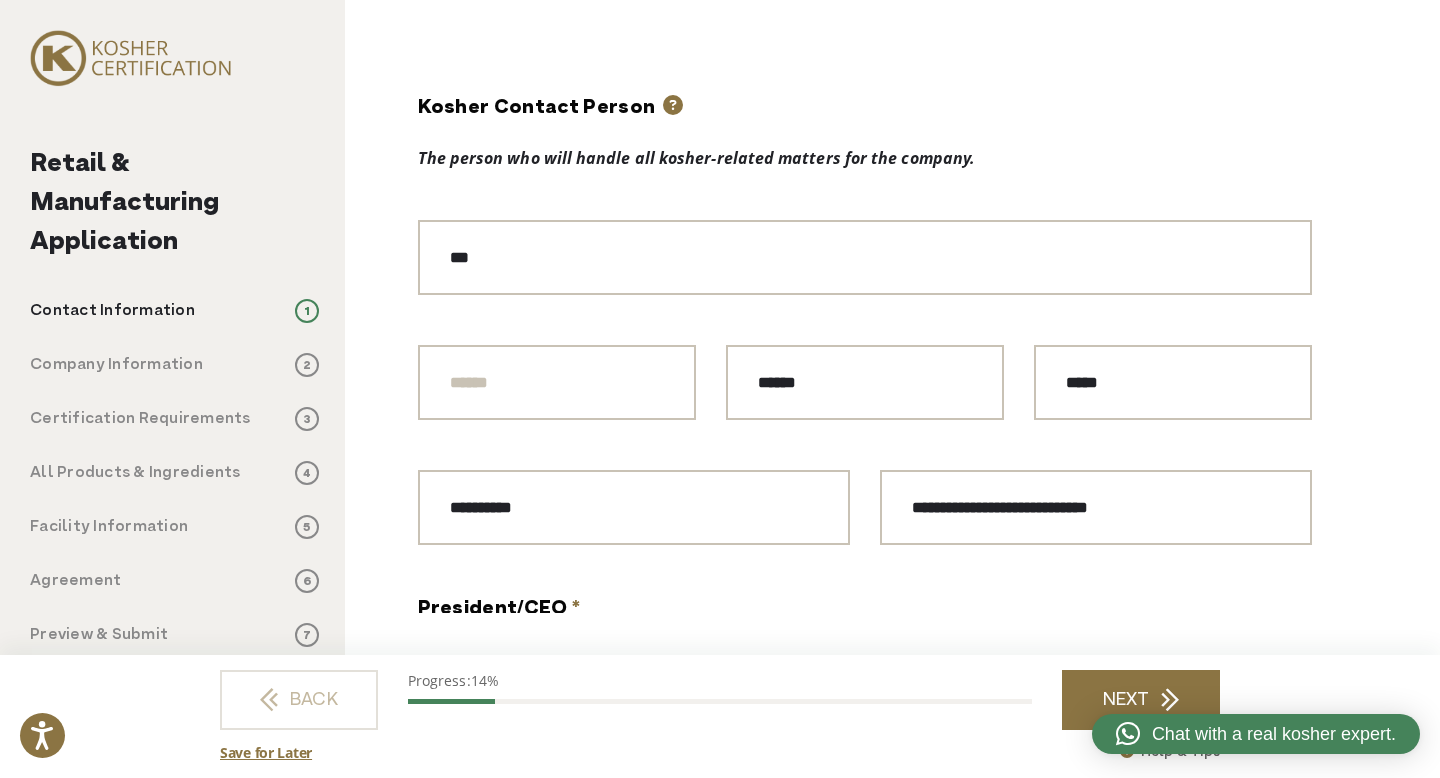 type on "**********" 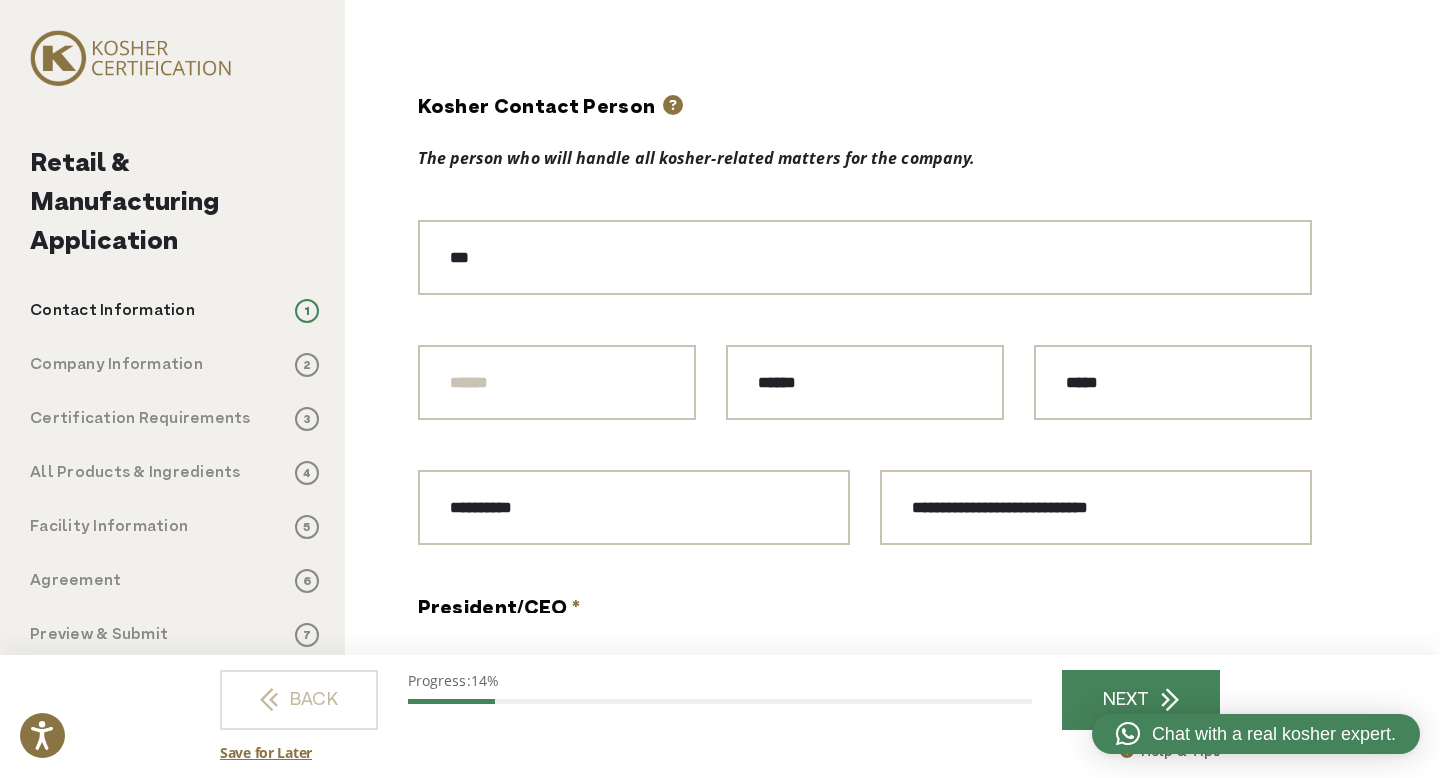 scroll, scrollTop: 0, scrollLeft: 0, axis: both 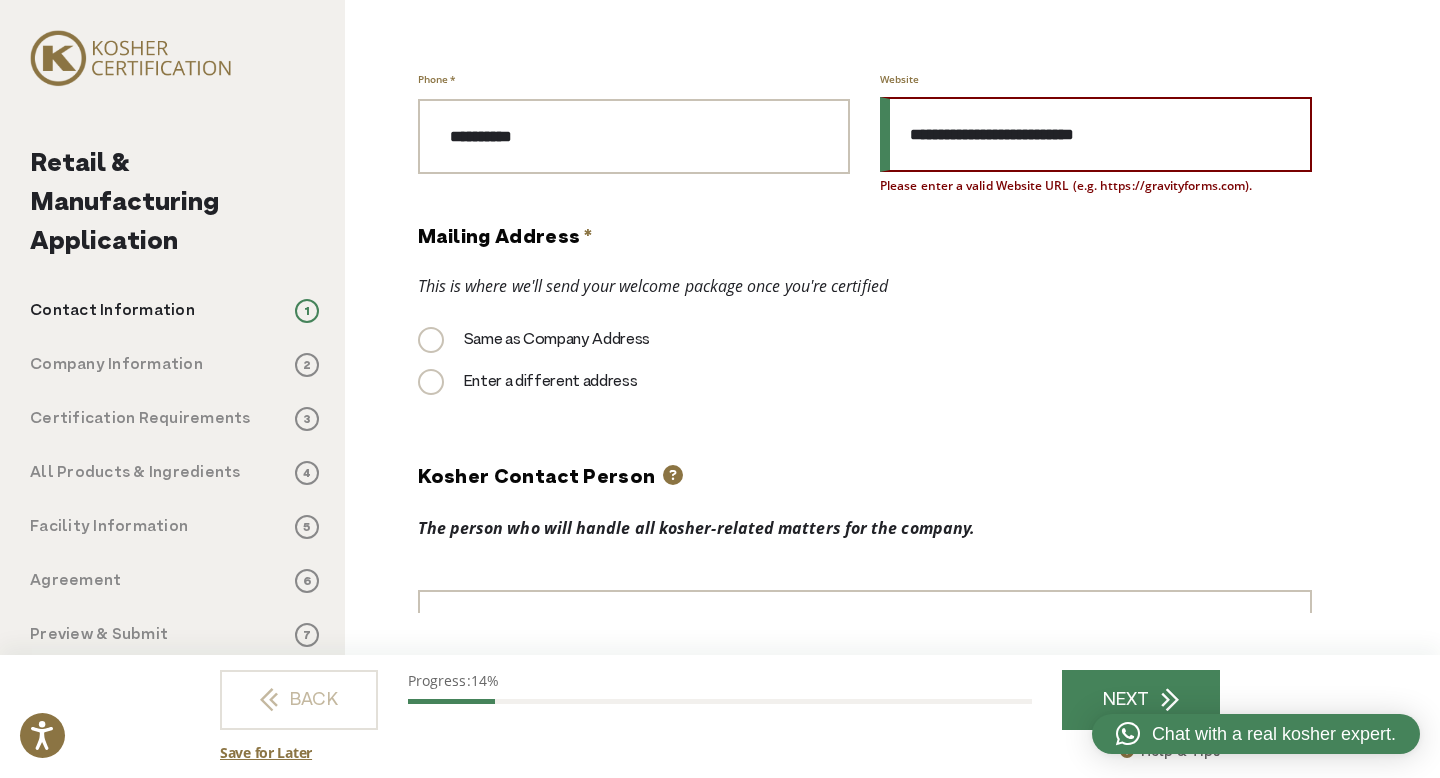 drag, startPoint x: 1050, startPoint y: 125, endPoint x: 880, endPoint y: 120, distance: 170.07352 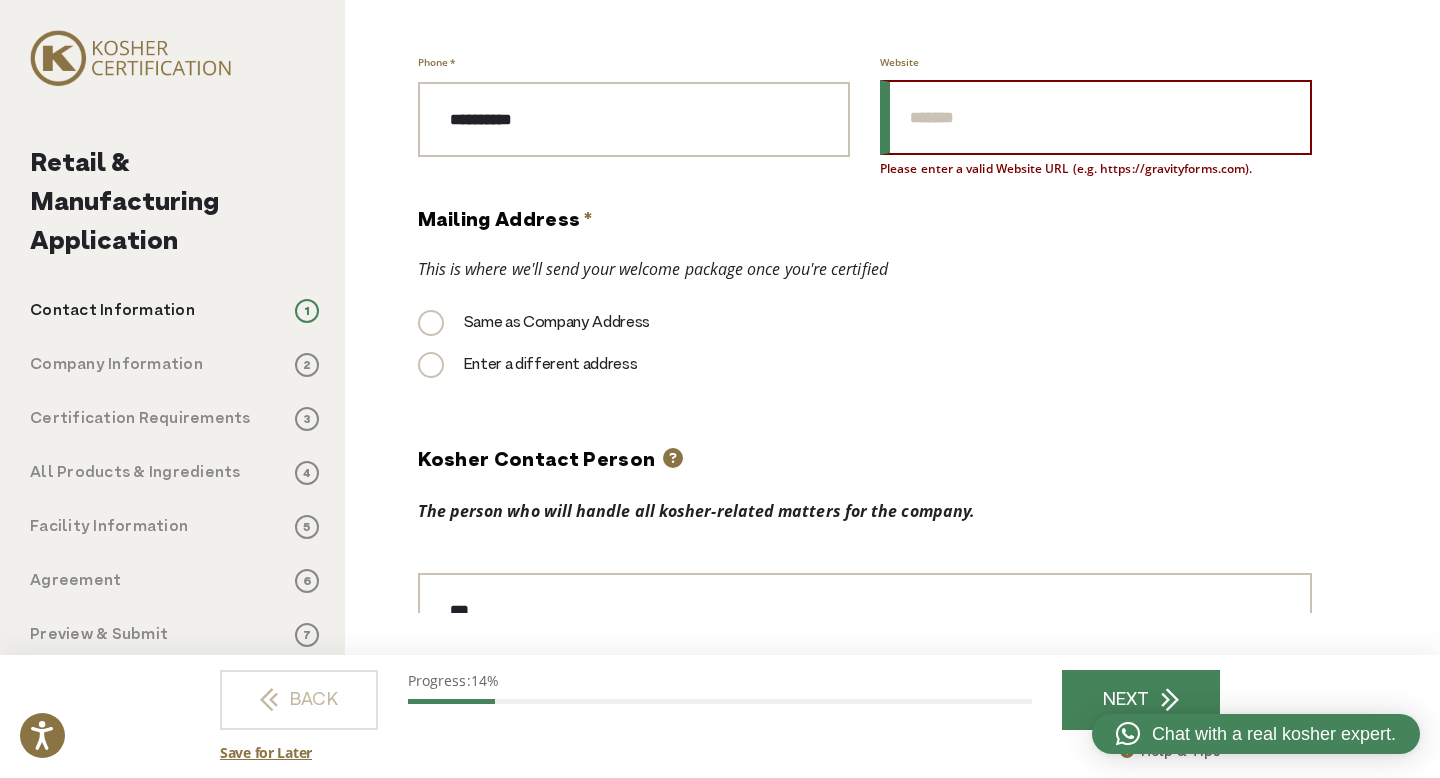 scroll, scrollTop: 852, scrollLeft: 0, axis: vertical 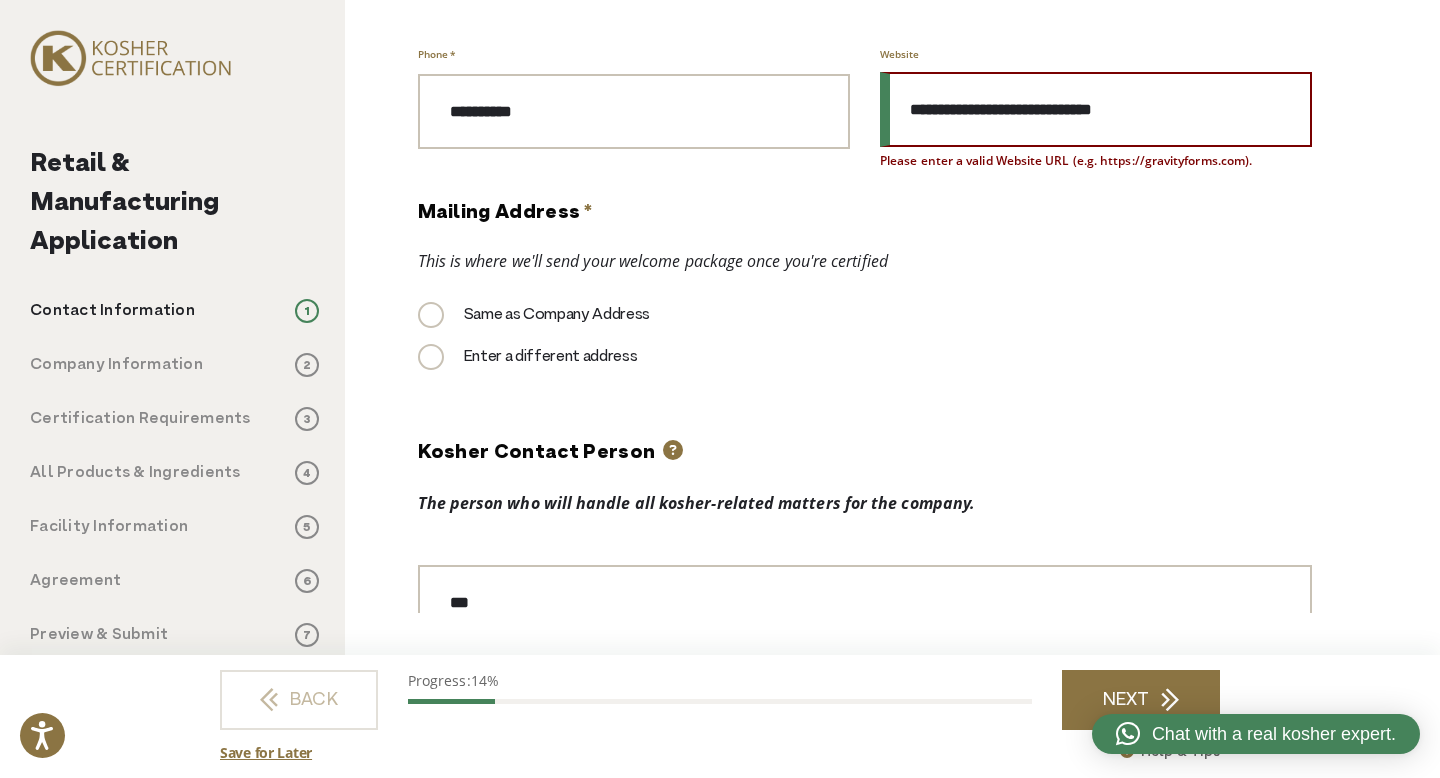type on "**********" 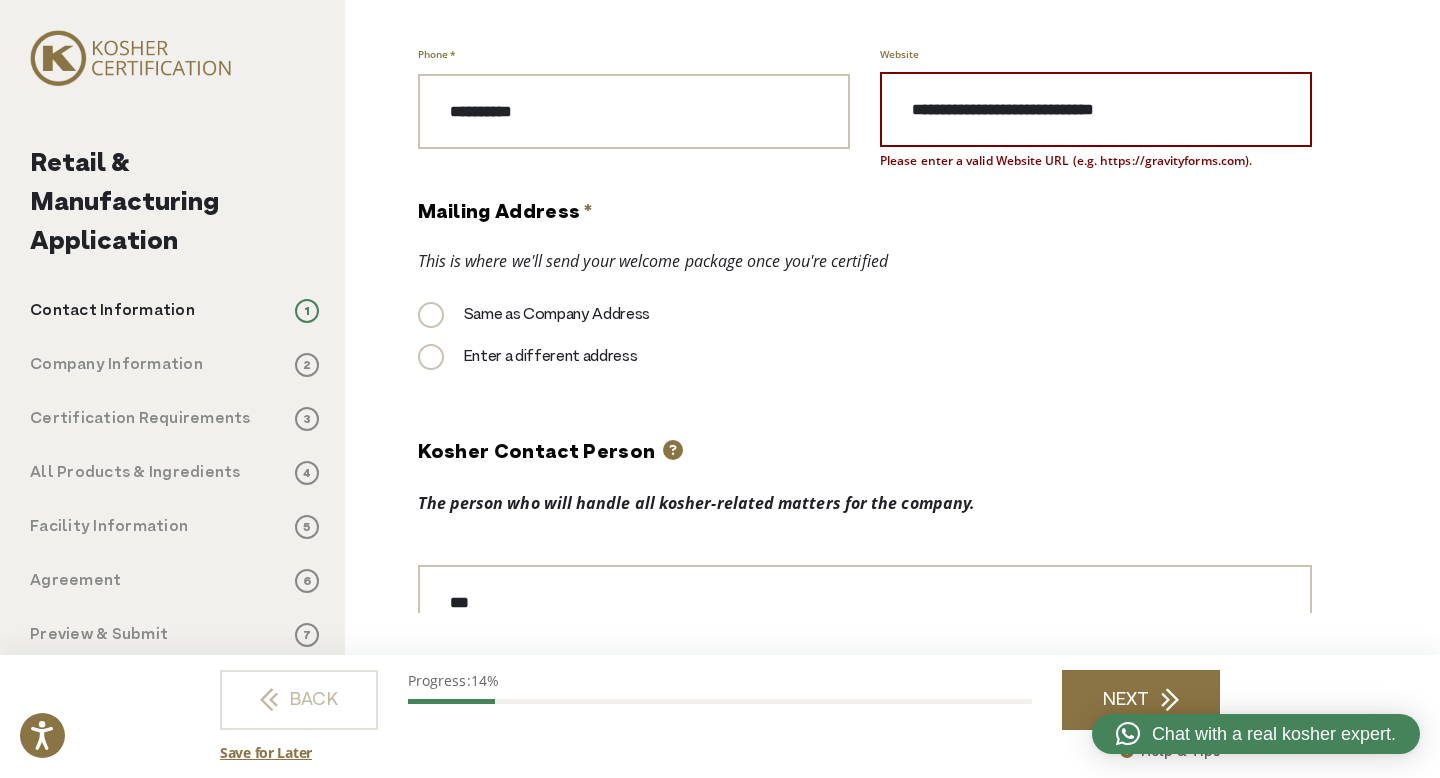 click on "NEXT" at bounding box center [1141, 700] 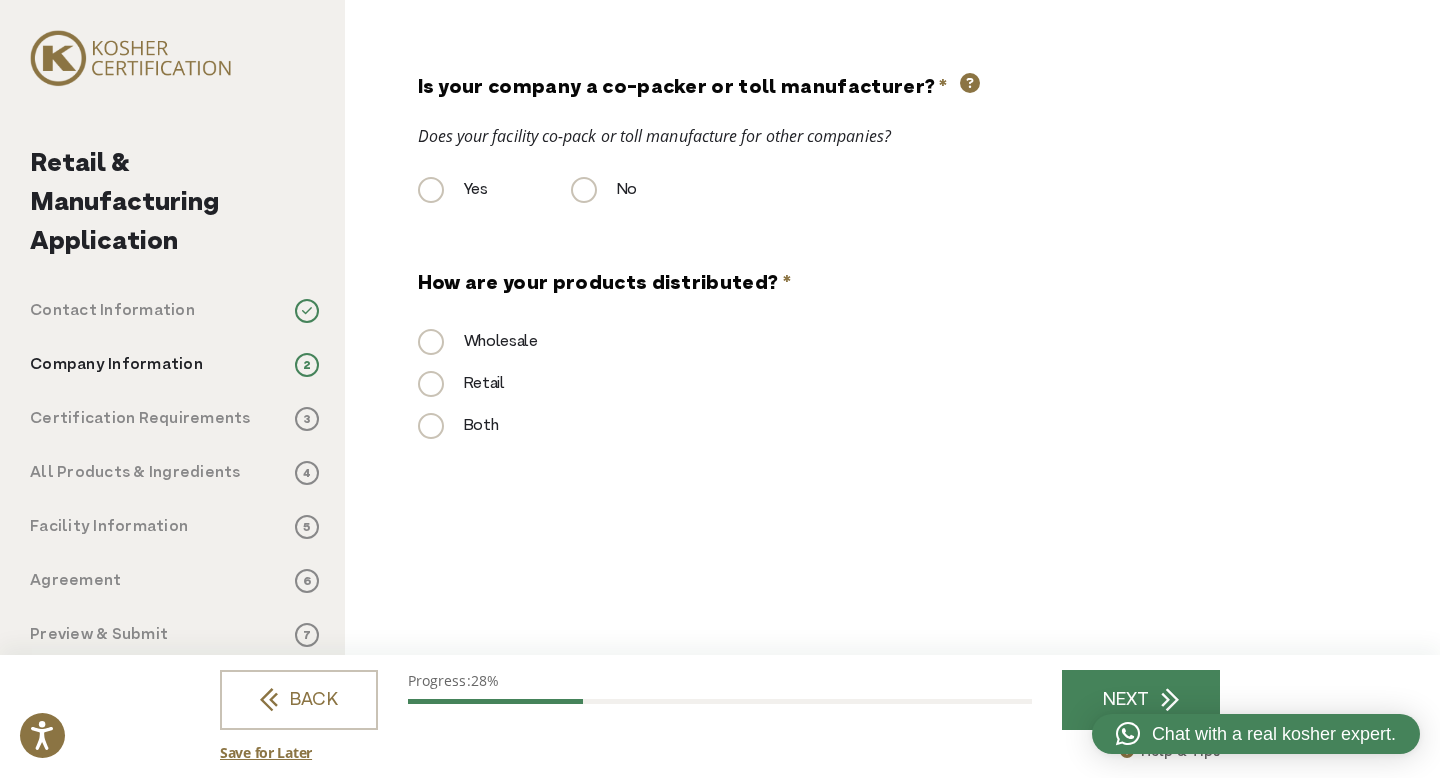 scroll, scrollTop: 0, scrollLeft: 0, axis: both 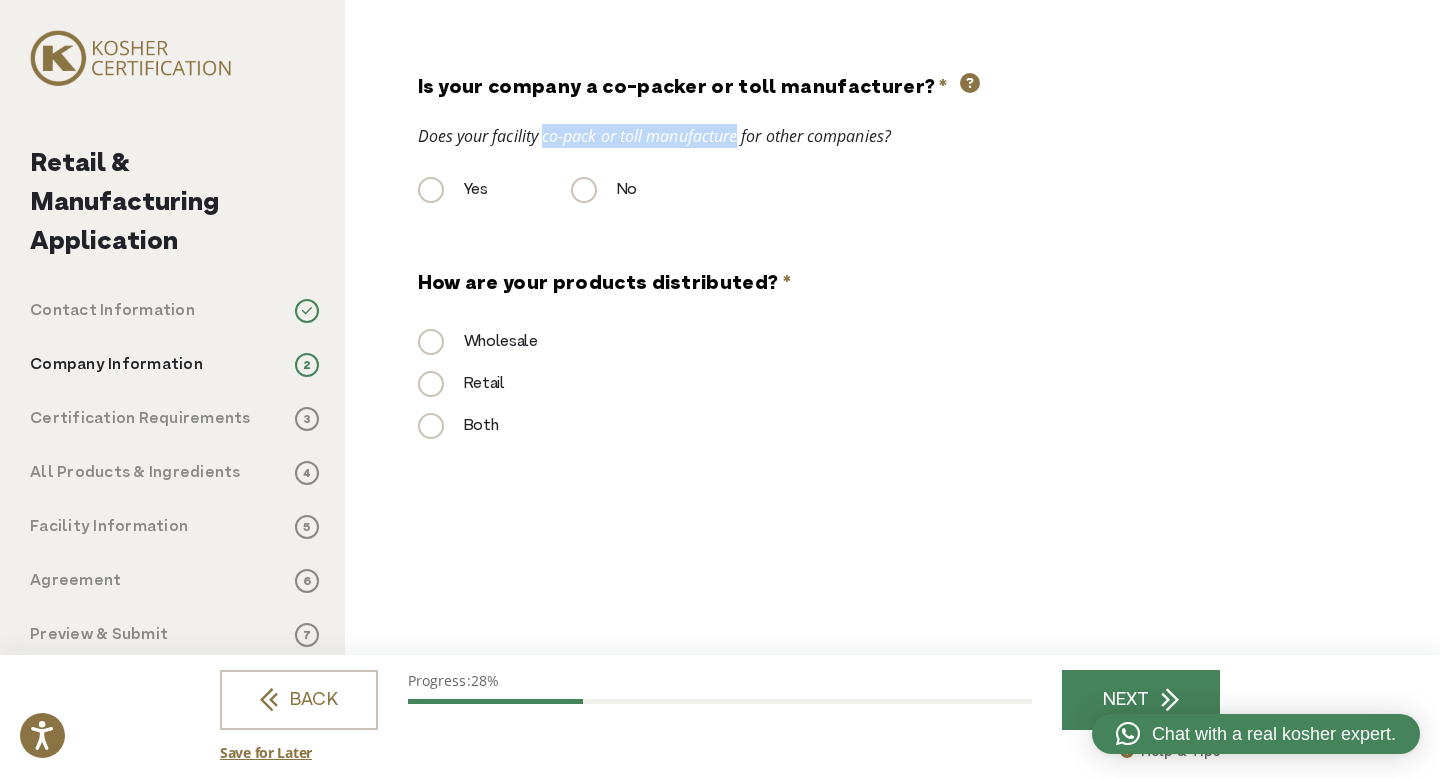 drag, startPoint x: 542, startPoint y: 142, endPoint x: 743, endPoint y: 140, distance: 201.00995 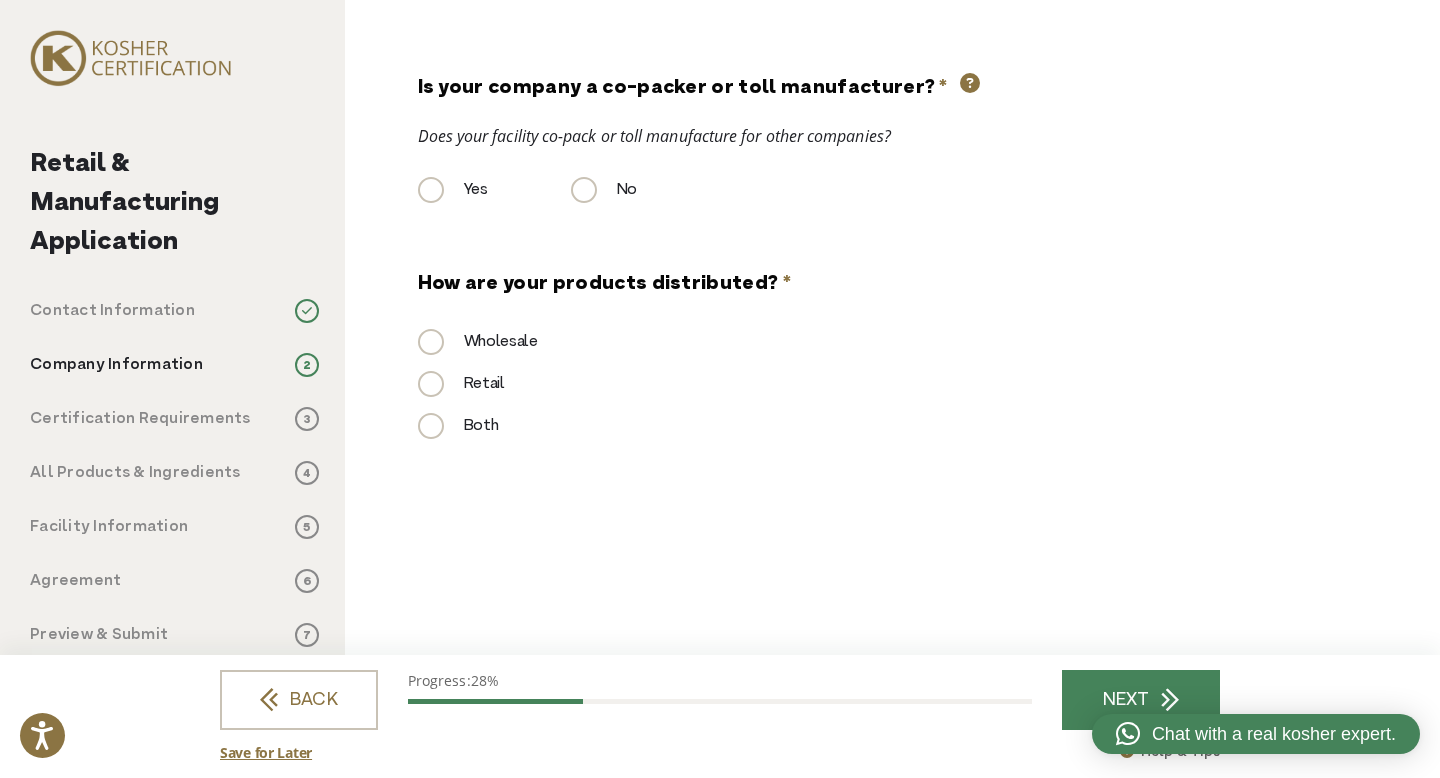 click on "No" at bounding box center (604, 190) 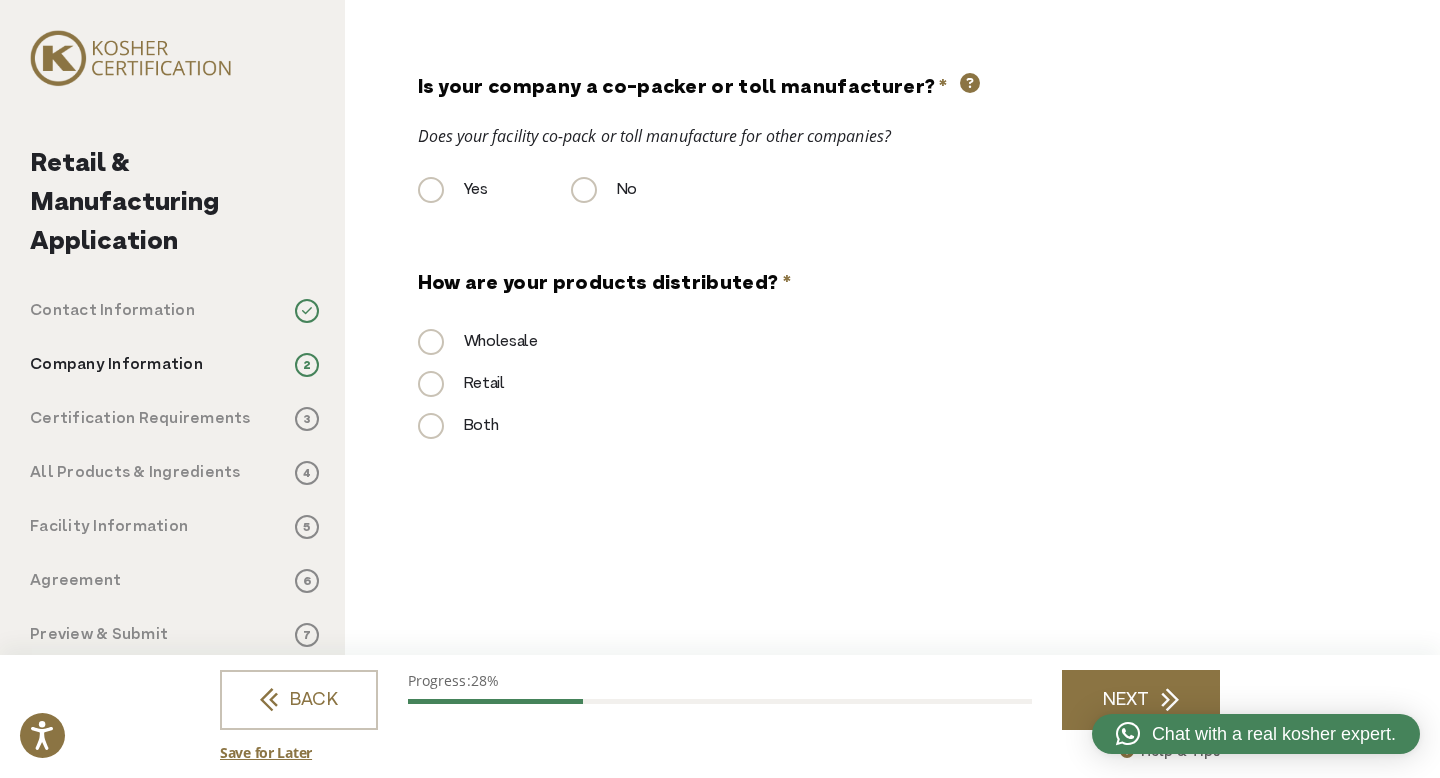 click on "NEXT" at bounding box center (1141, 700) 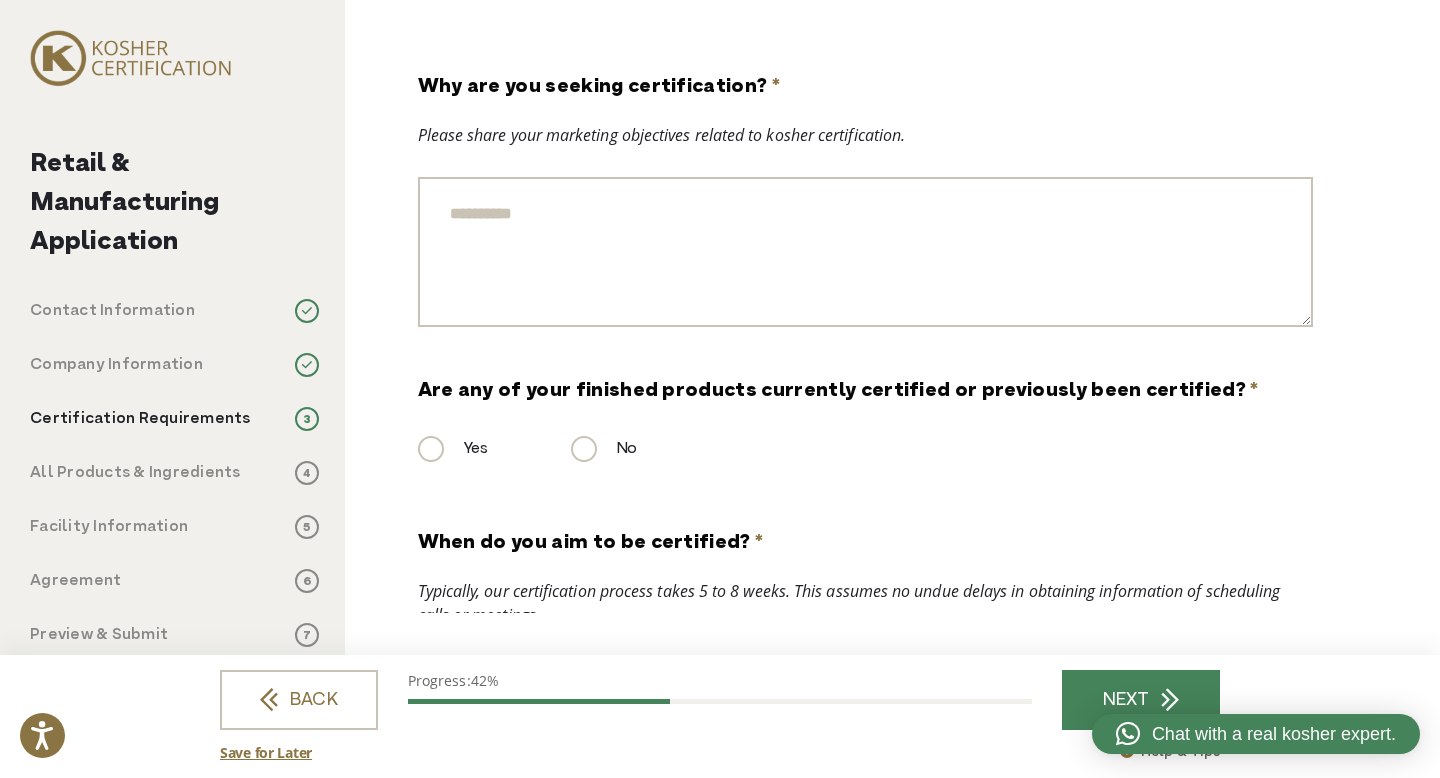 scroll, scrollTop: 0, scrollLeft: 0, axis: both 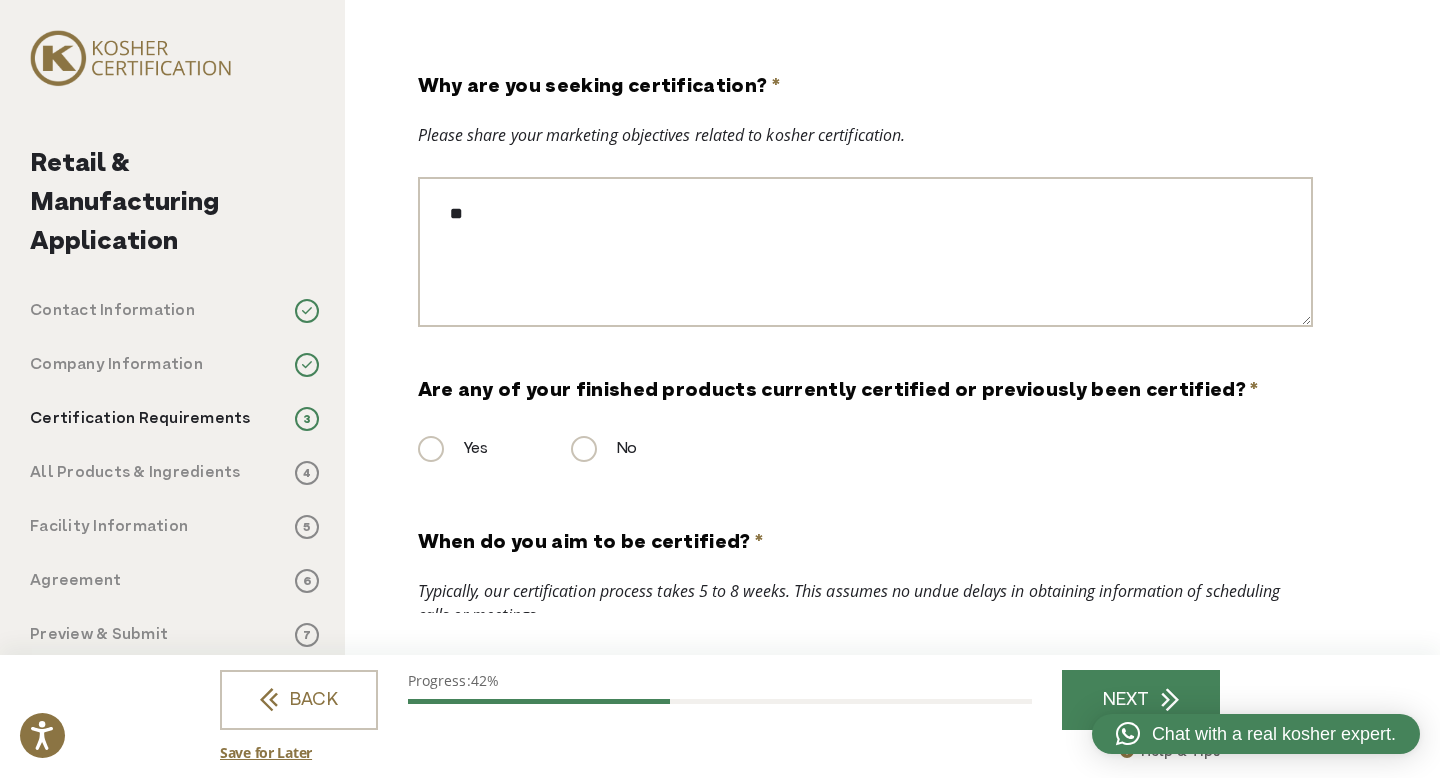 type on "*" 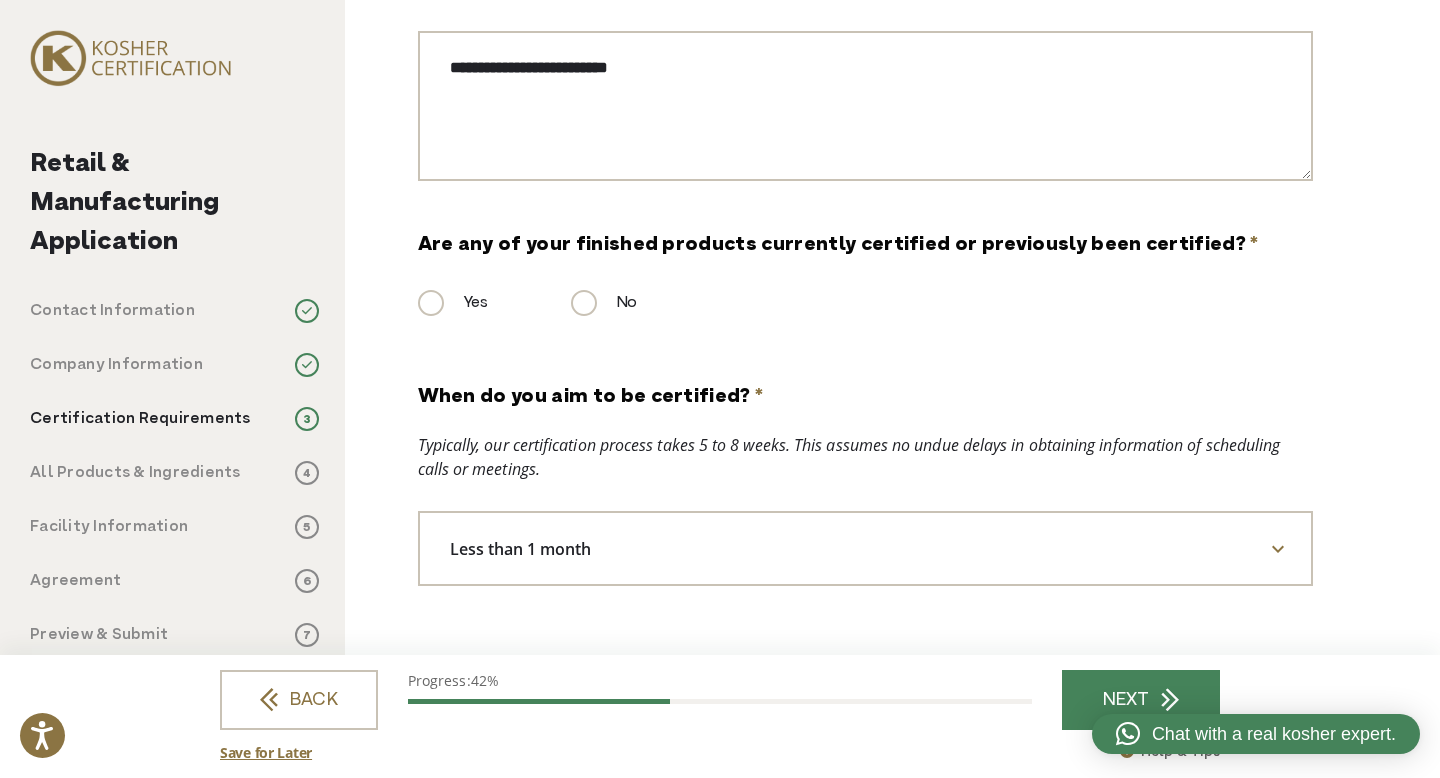 type on "**********" 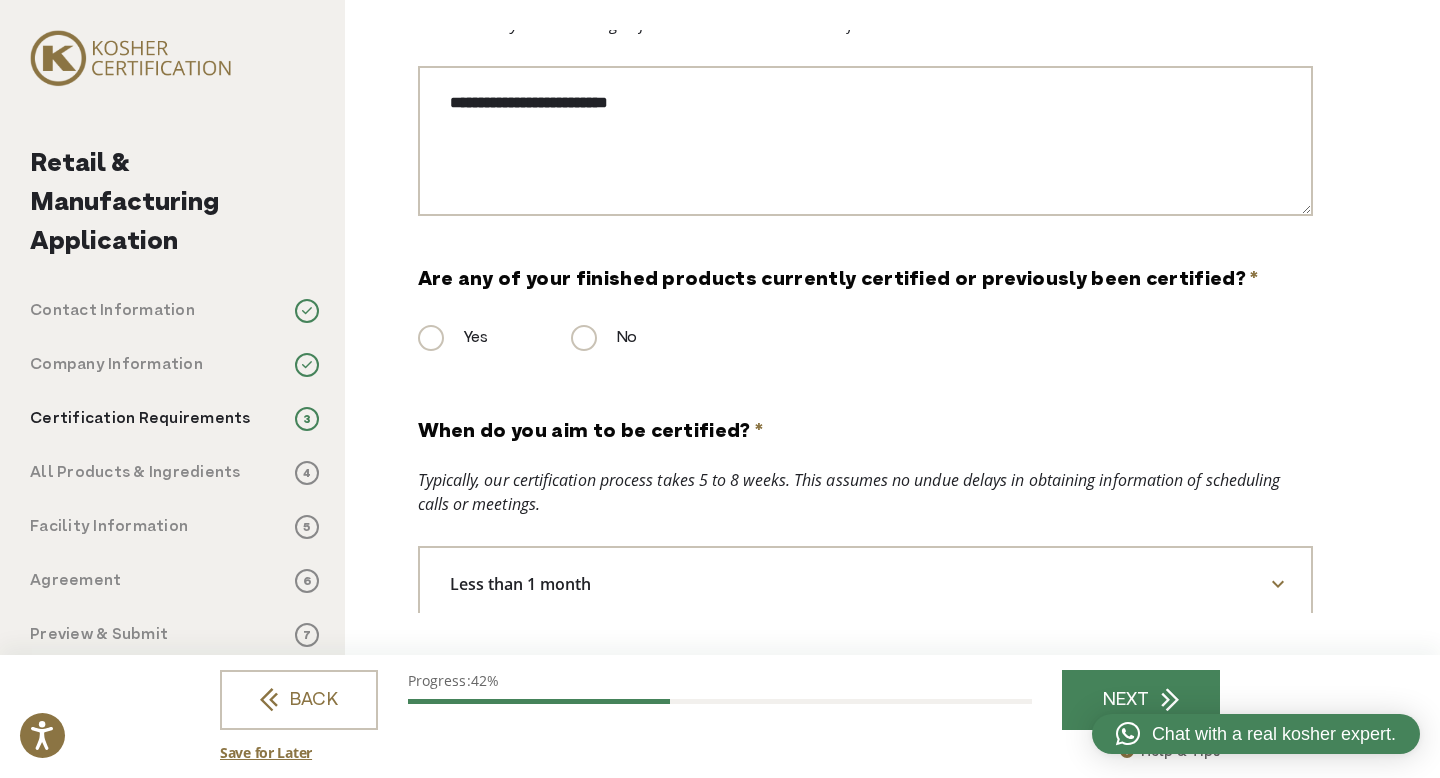 scroll, scrollTop: 108, scrollLeft: 0, axis: vertical 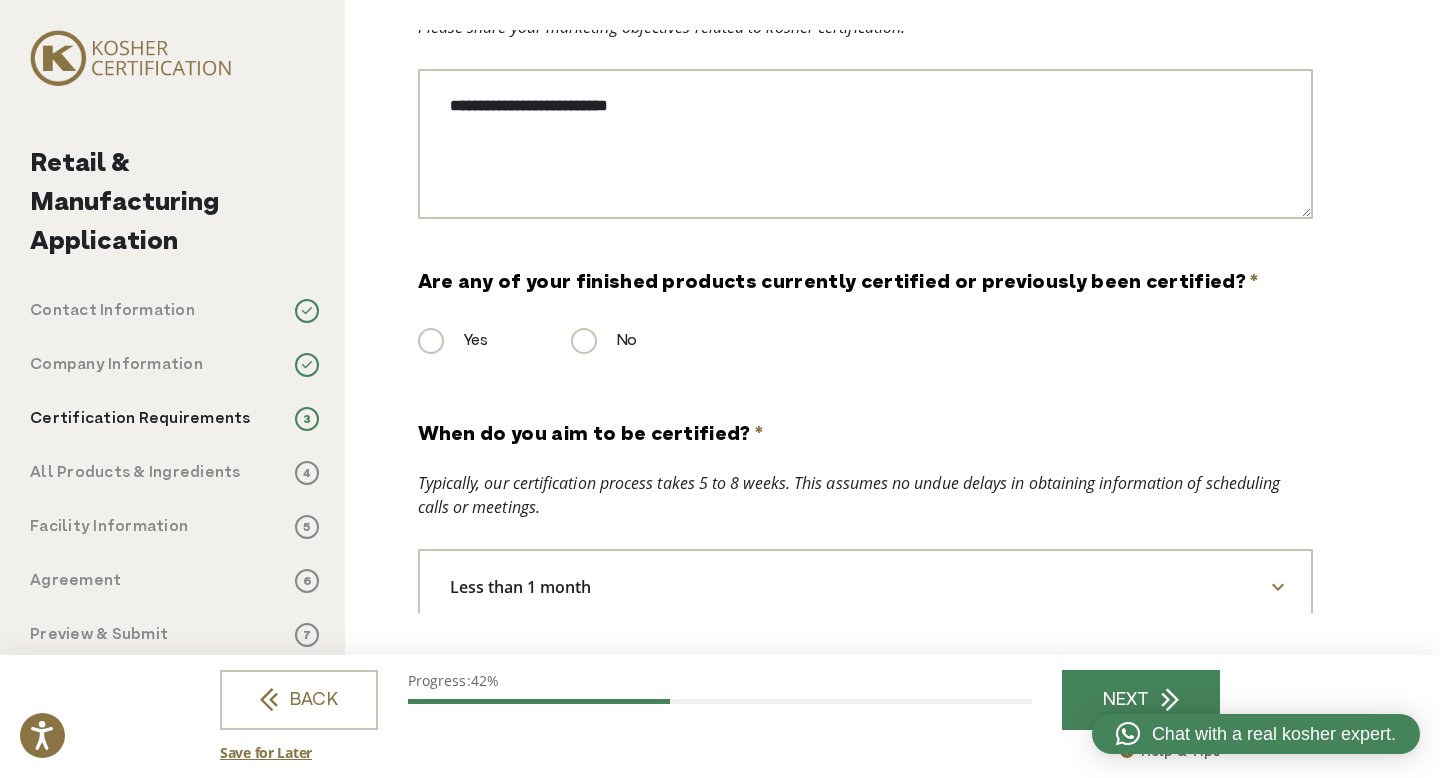 click on "**********" at bounding box center [893, 321] 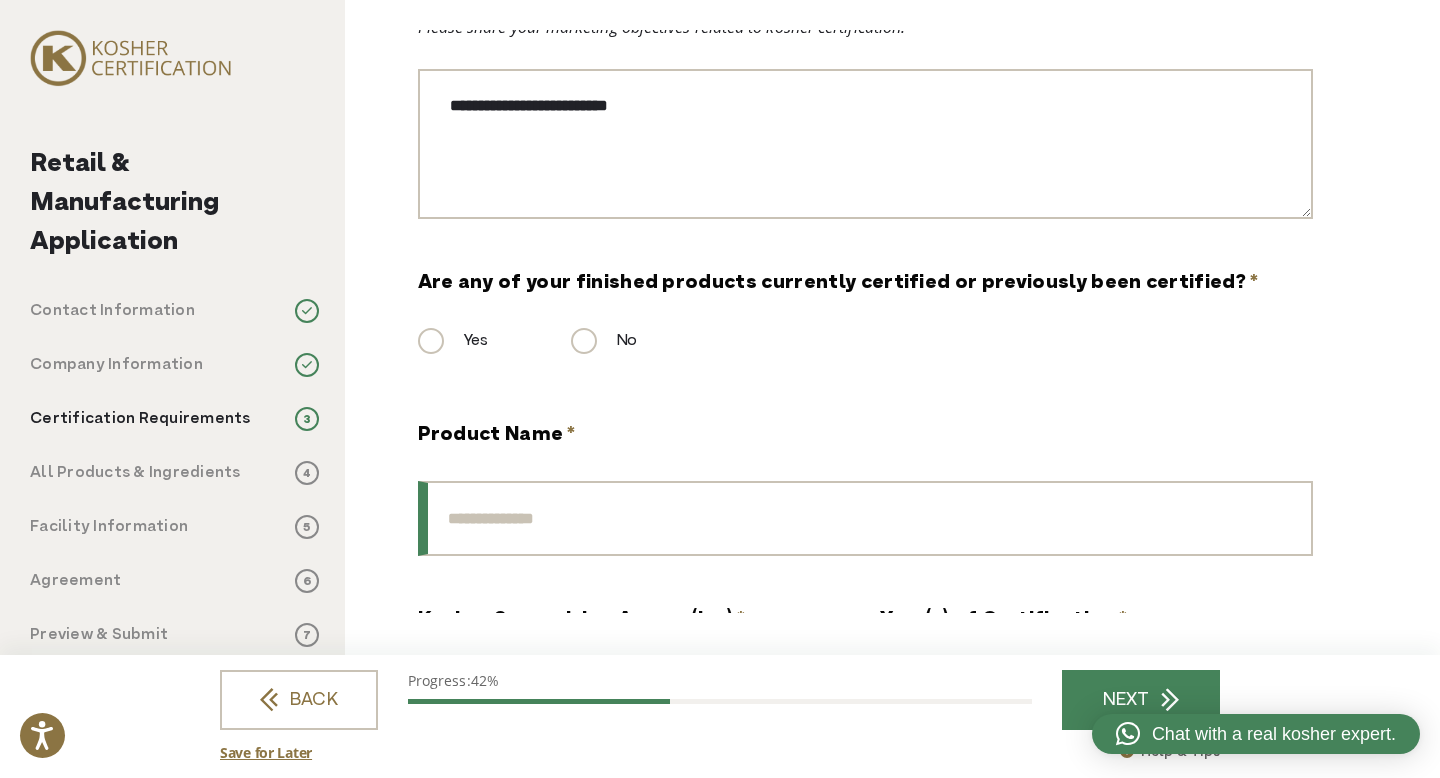 click on "Product Name *" at bounding box center [865, 518] 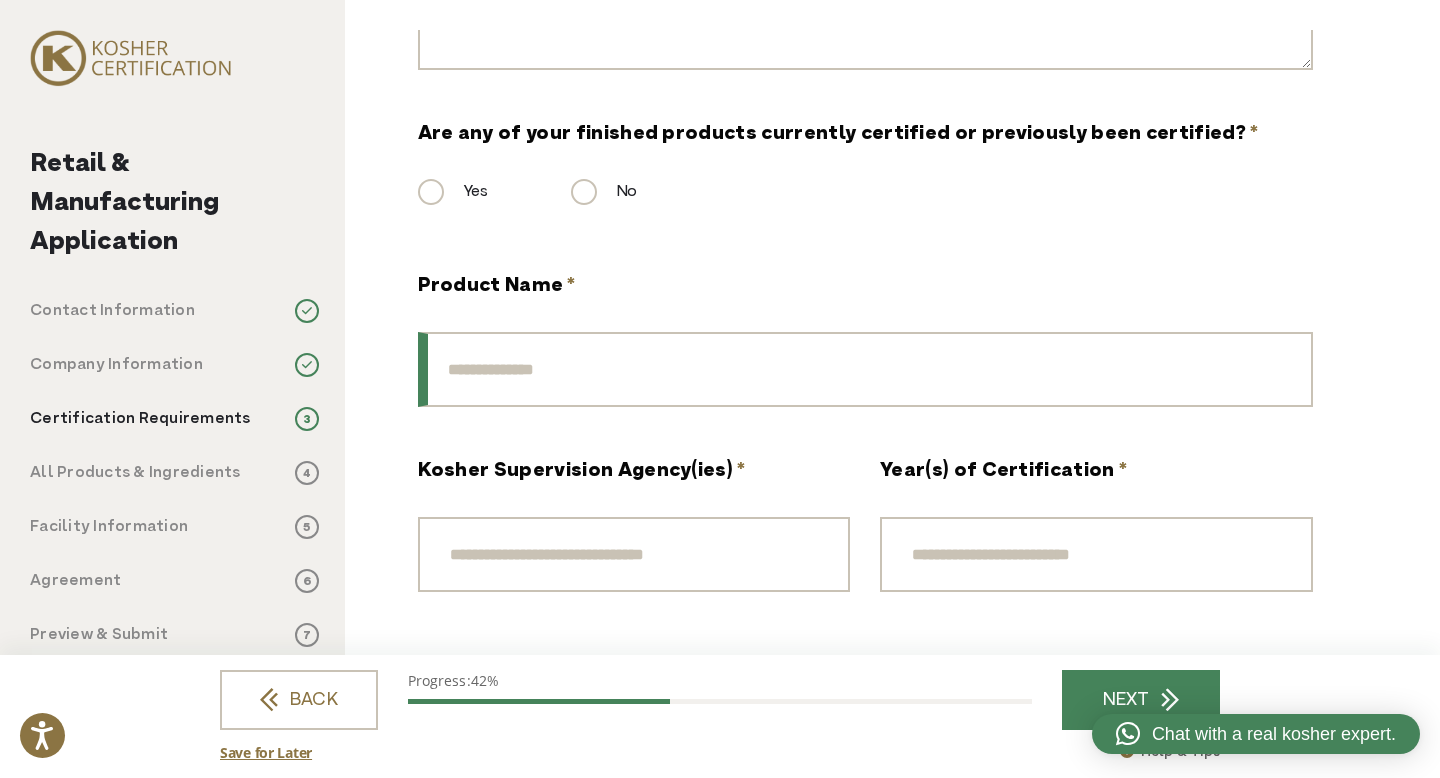 scroll, scrollTop: 258, scrollLeft: 0, axis: vertical 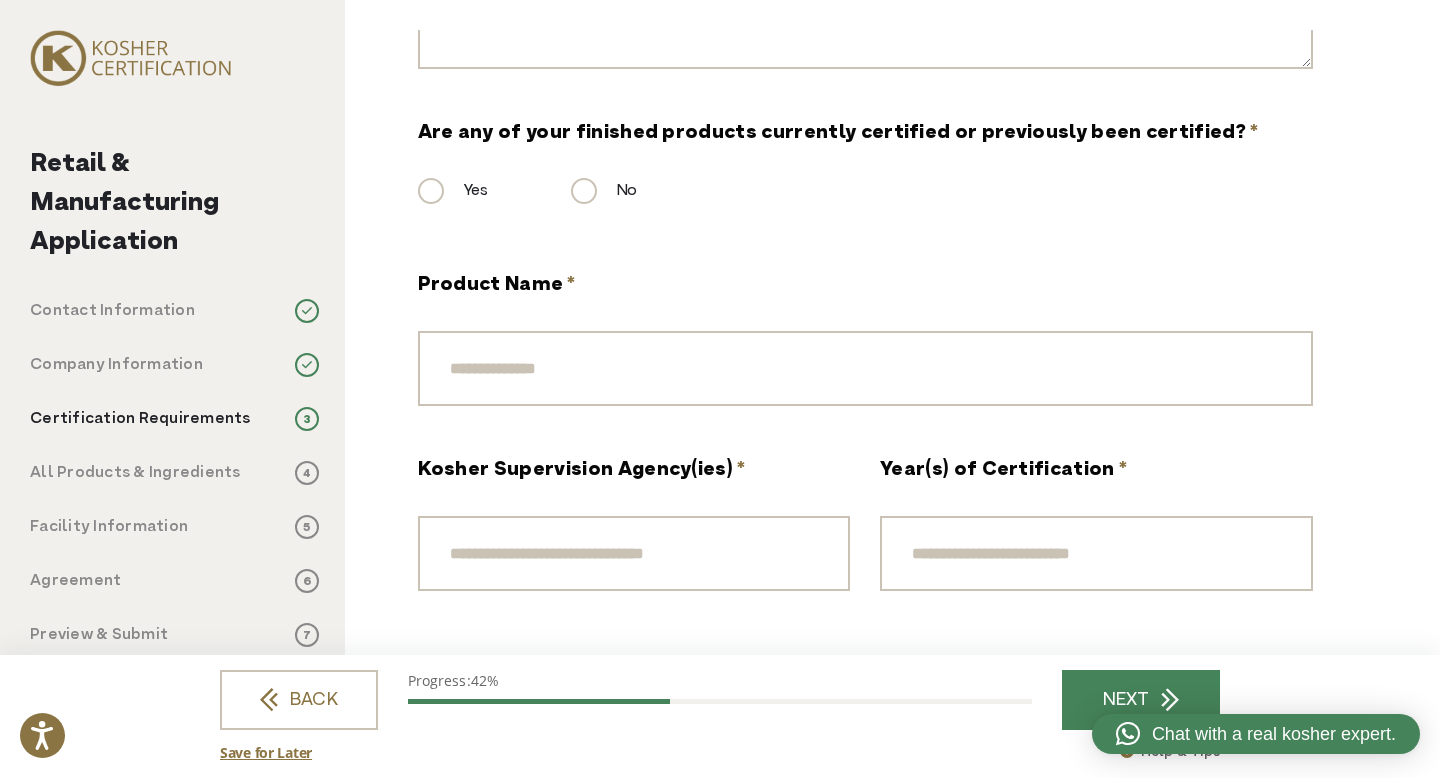 click on "Yes
No" at bounding box center (865, 200) 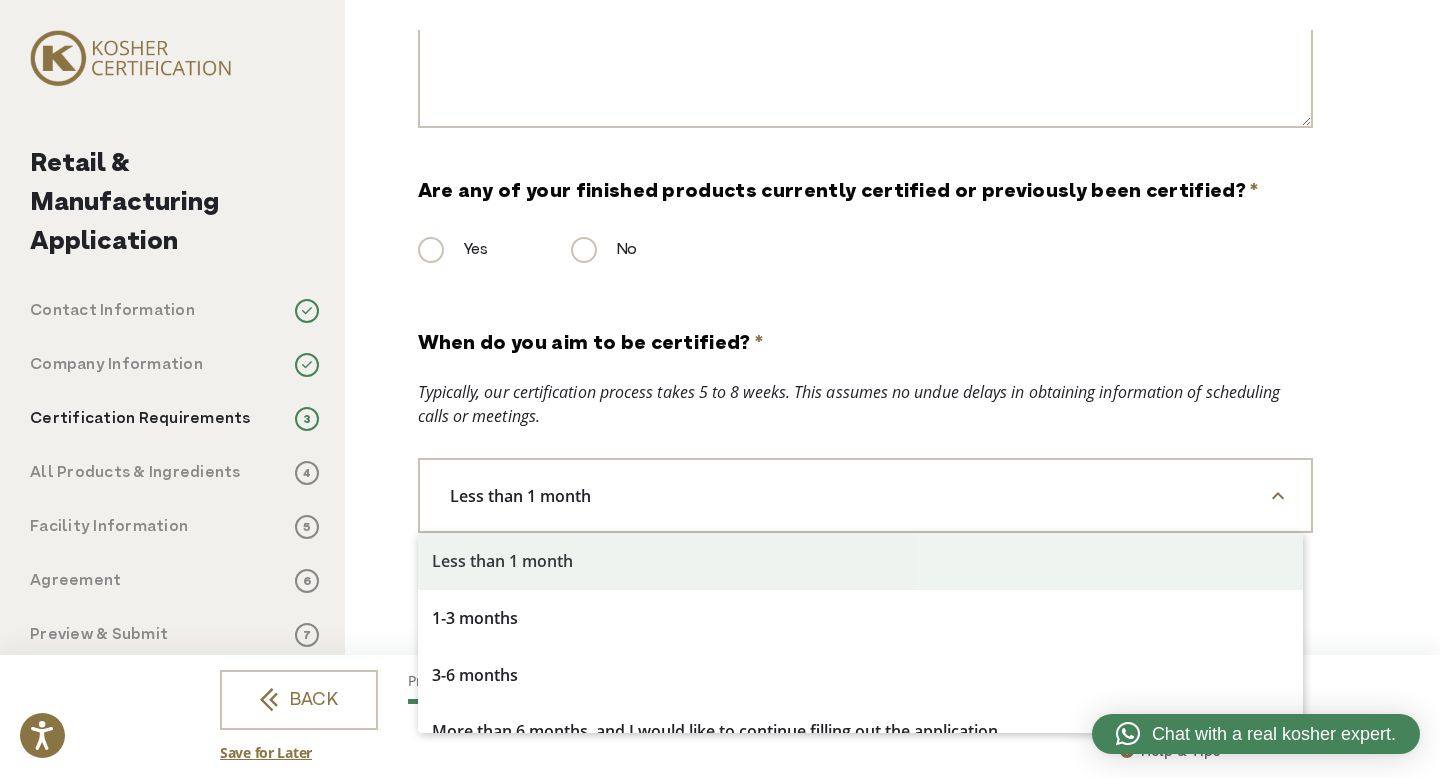 click on "Less than 1 month" at bounding box center [865, 495] 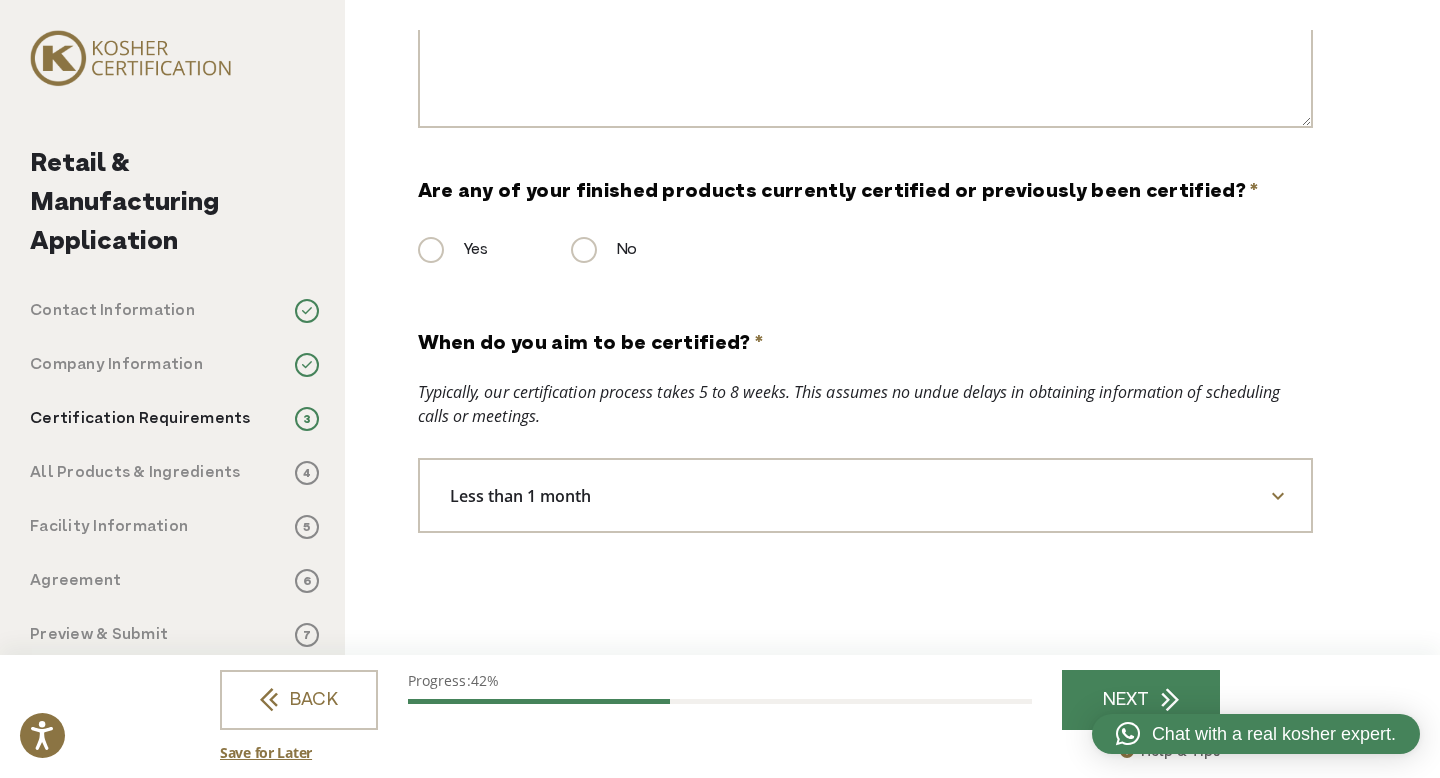 click on "Less than 1 month" at bounding box center (865, 495) 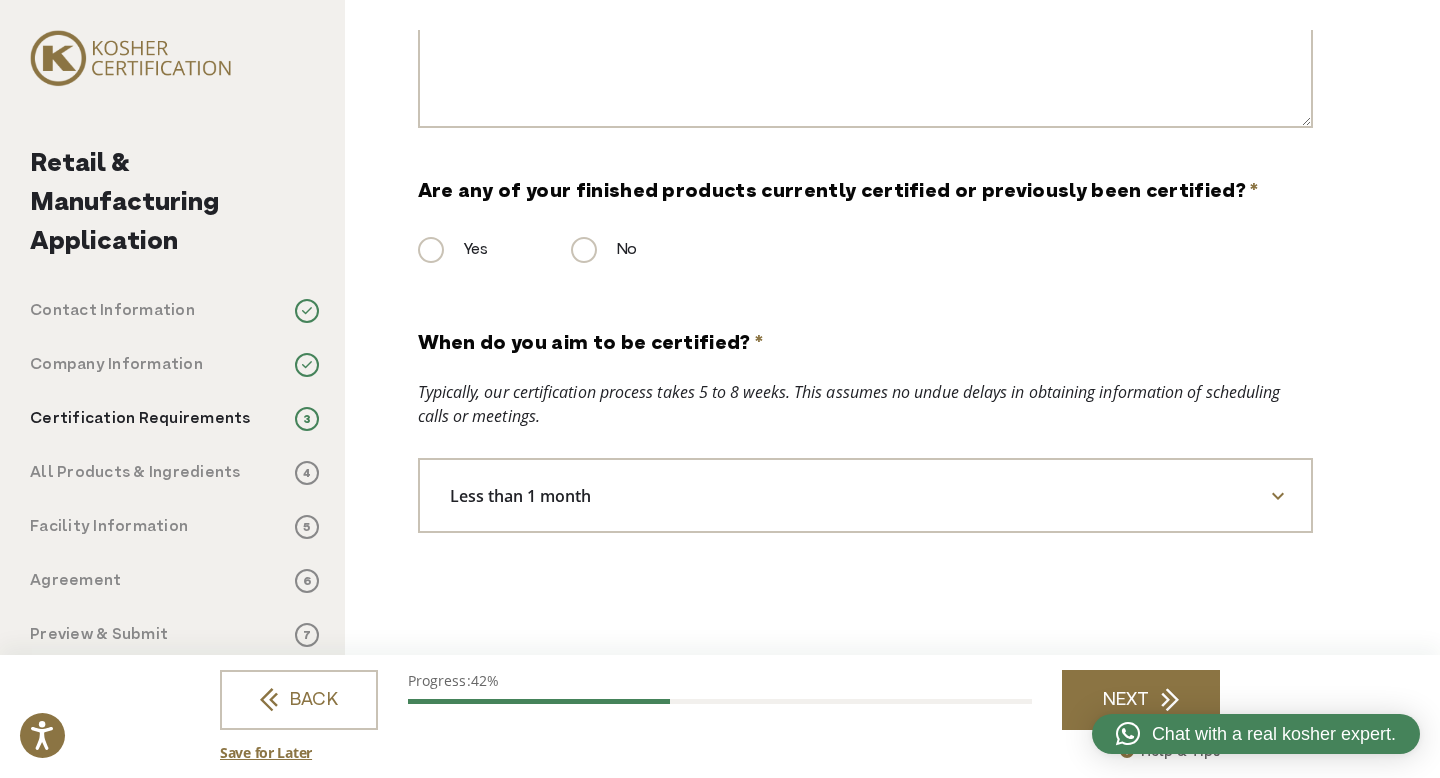 click on "NEXT" at bounding box center (1141, 700) 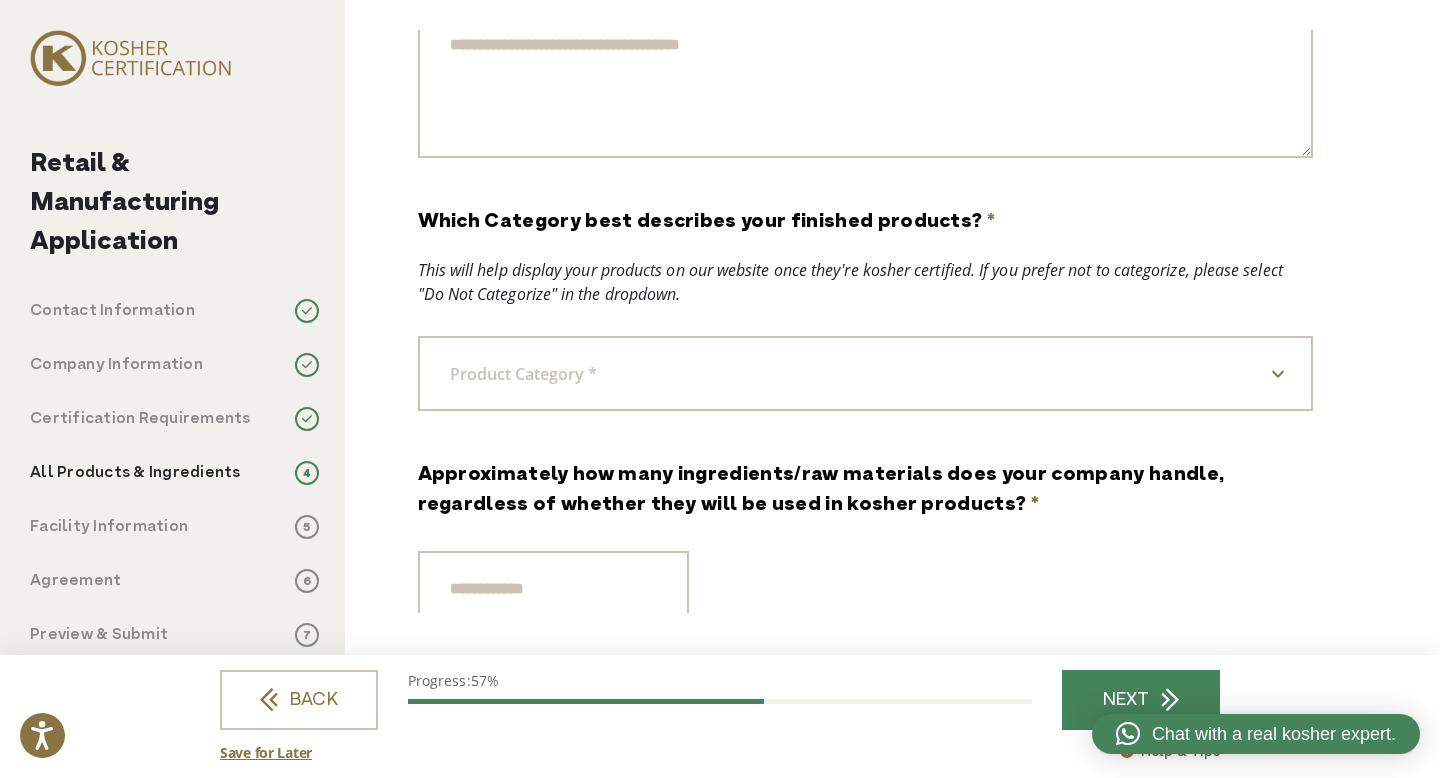 scroll, scrollTop: 0, scrollLeft: 0, axis: both 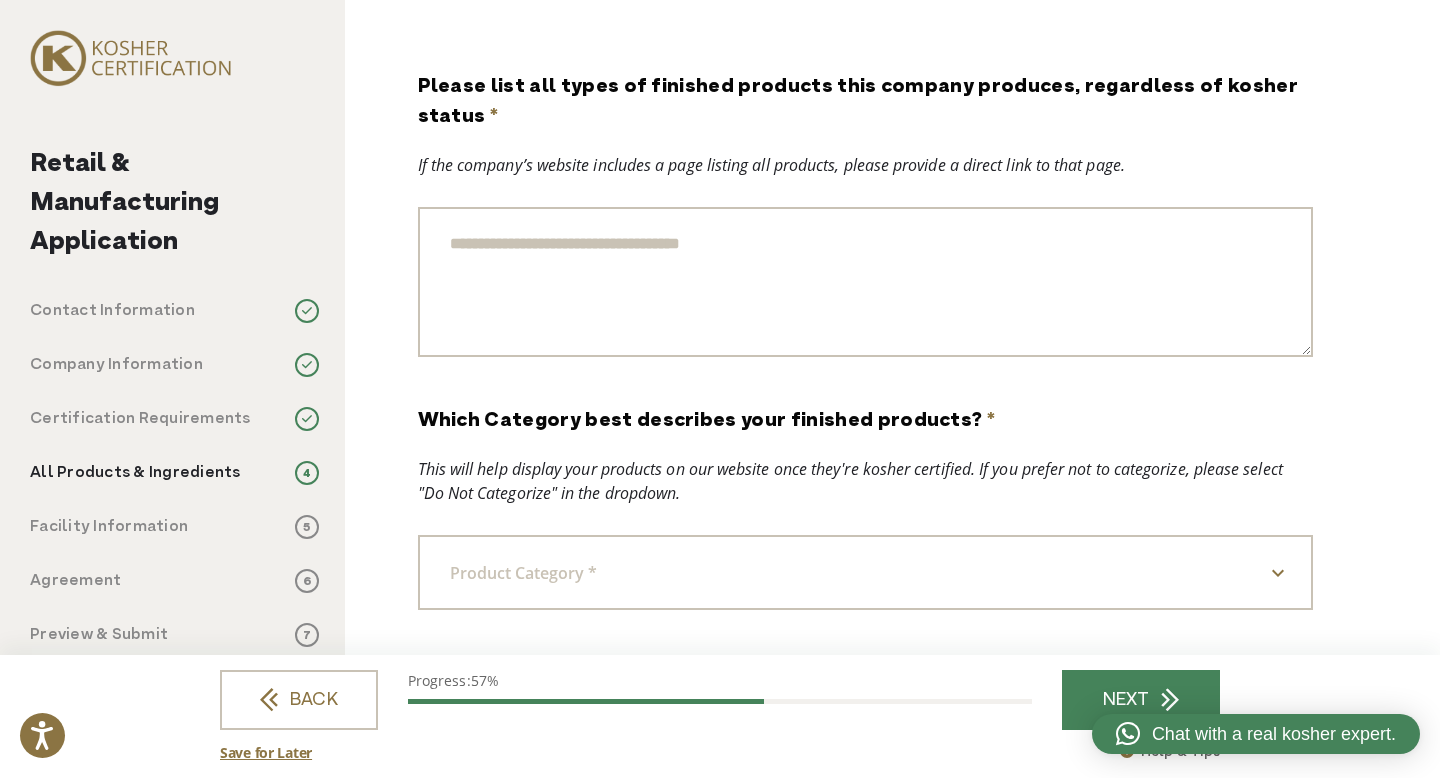click on "Please list all types of finished products this company produces, regardless of kosher status *" at bounding box center (865, 282) 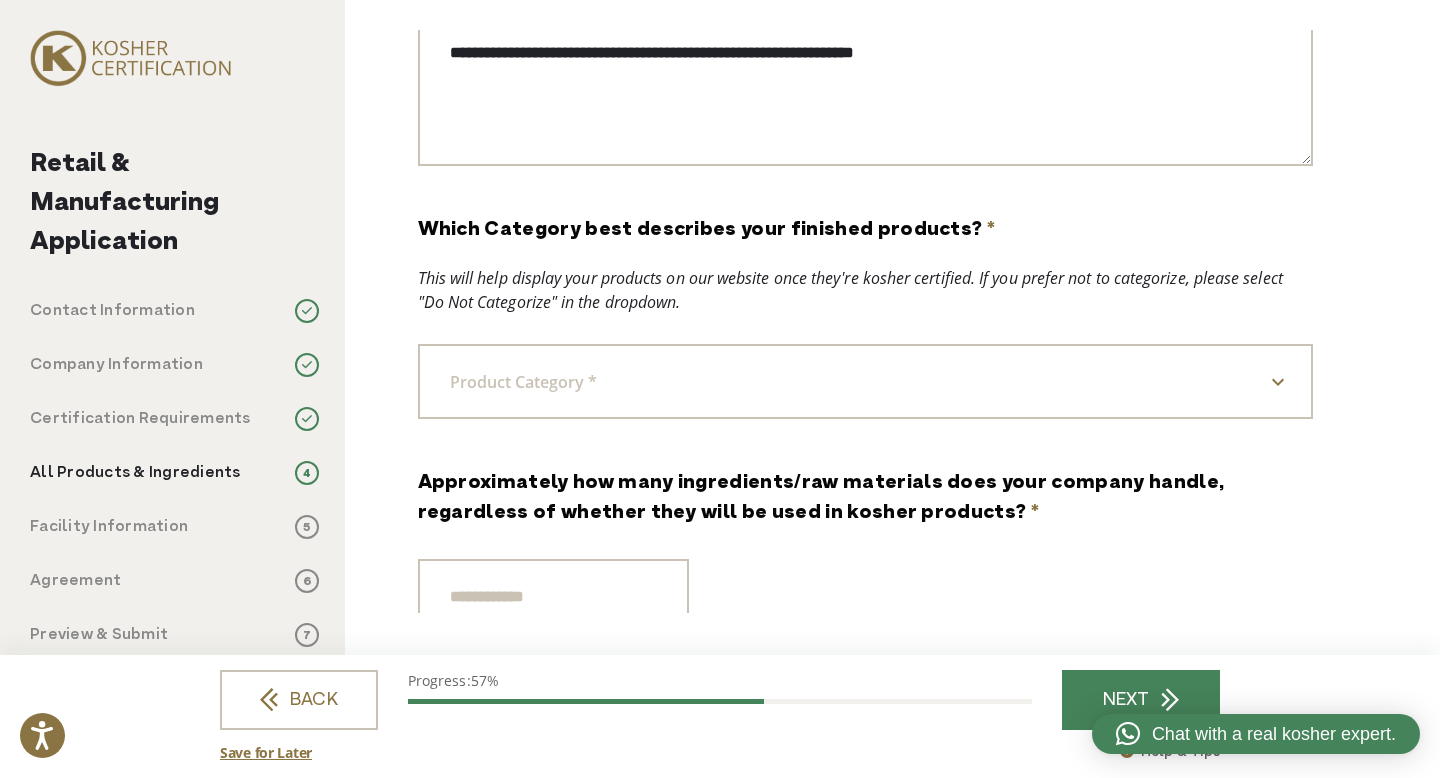 scroll, scrollTop: 211, scrollLeft: 0, axis: vertical 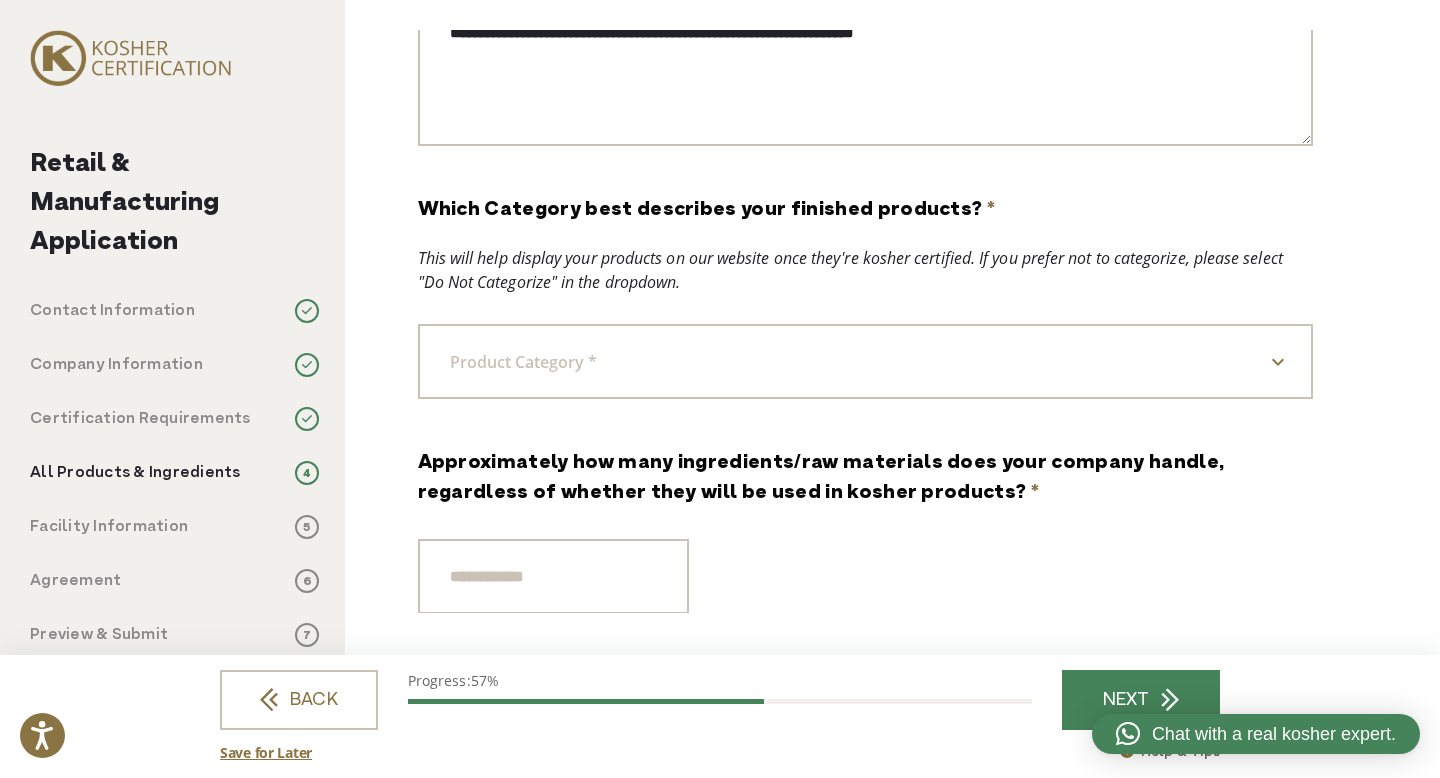 type on "**********" 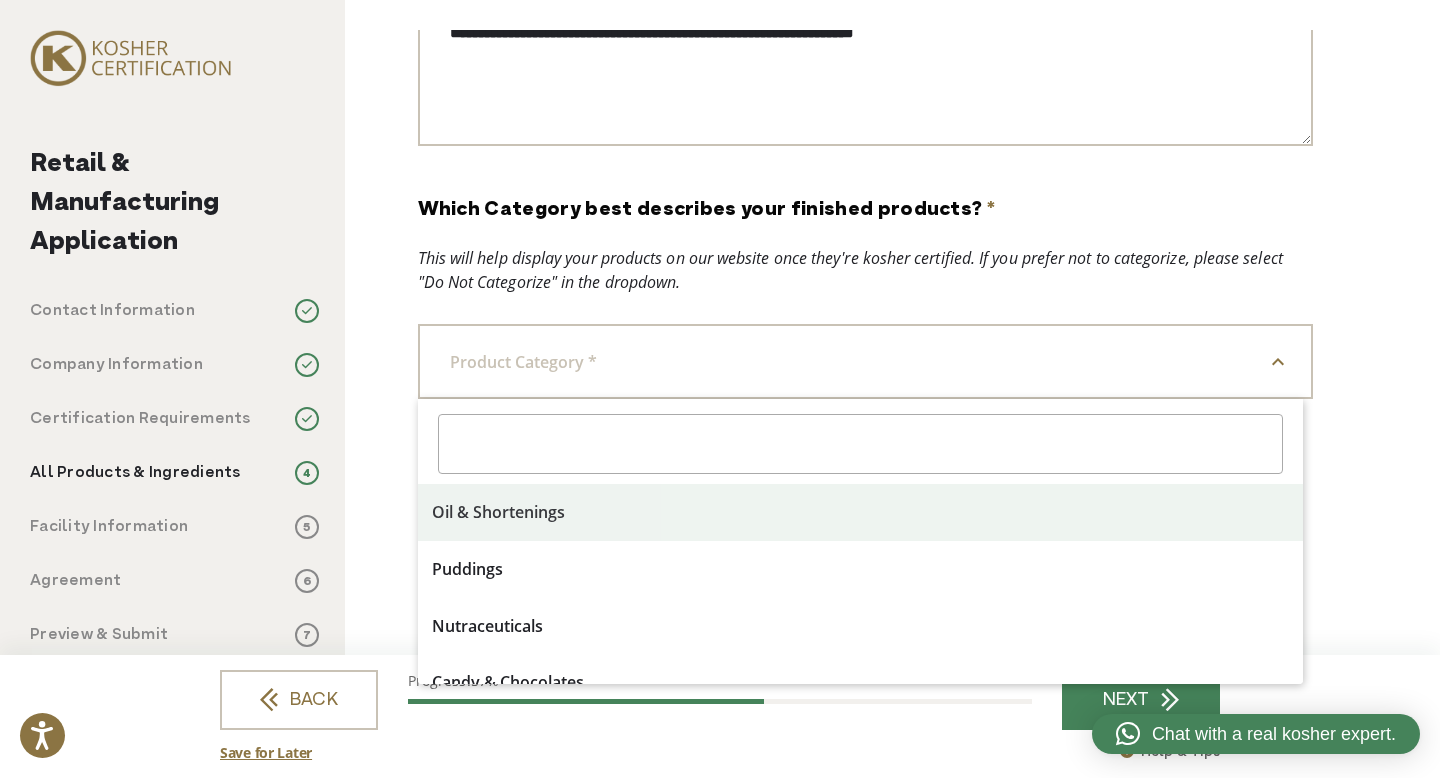 click at bounding box center (860, 444) 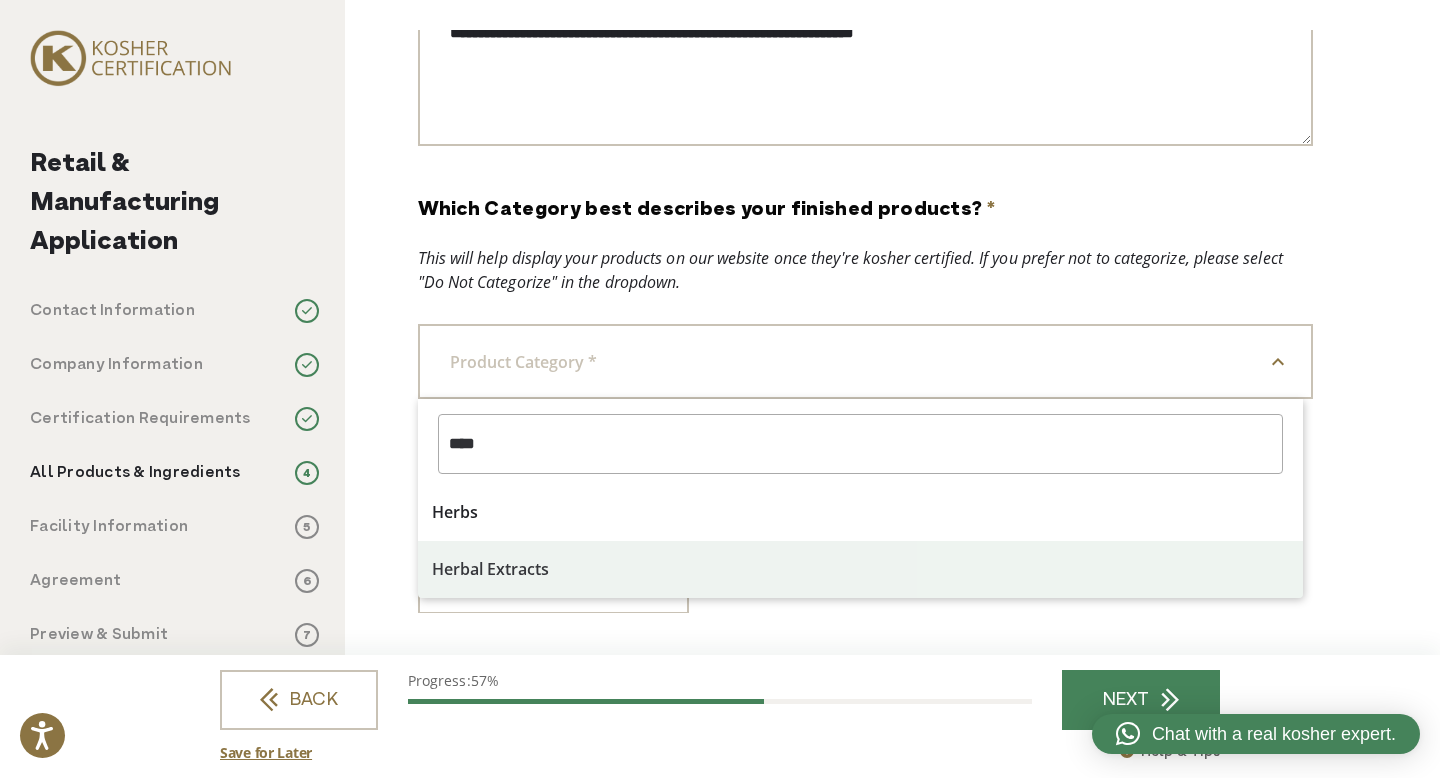 type on "****" 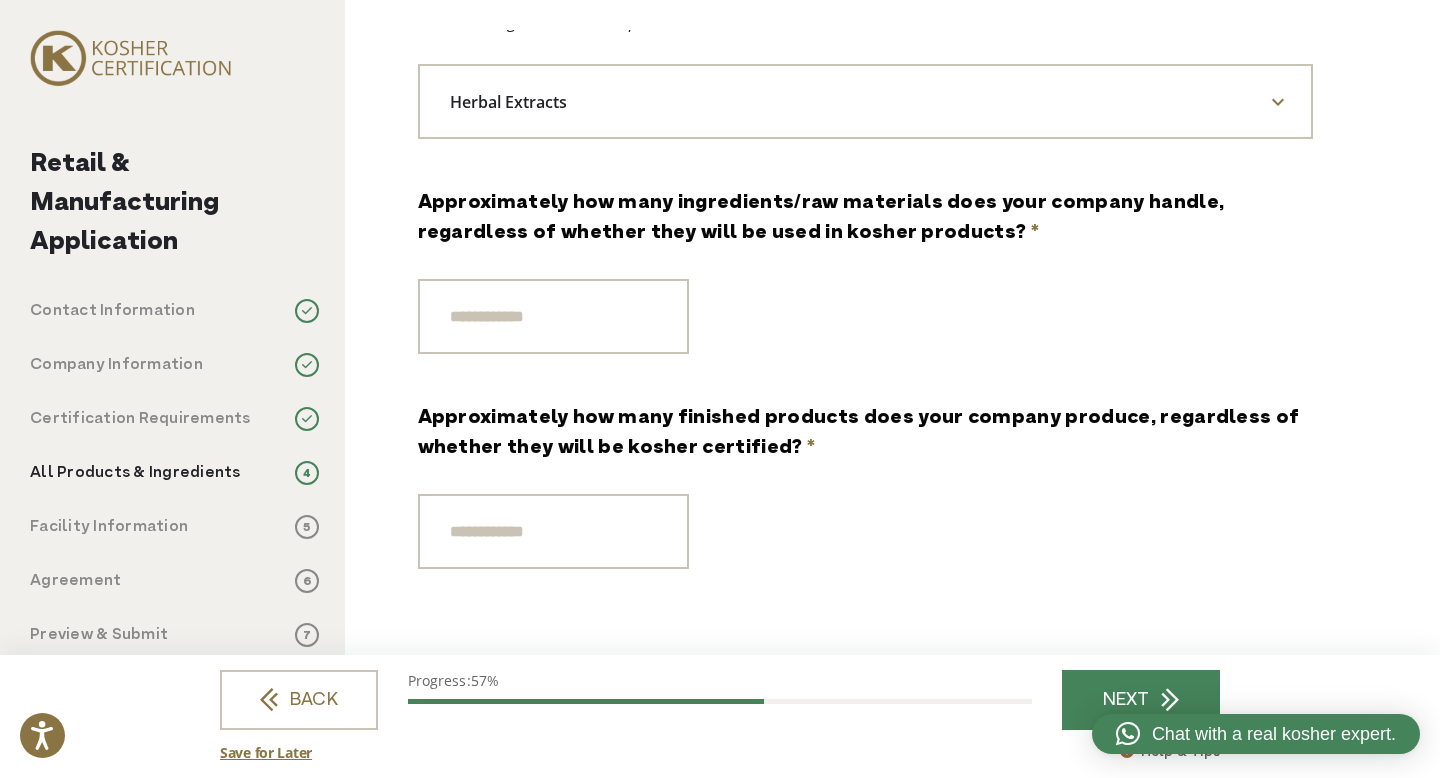 scroll, scrollTop: 484, scrollLeft: 0, axis: vertical 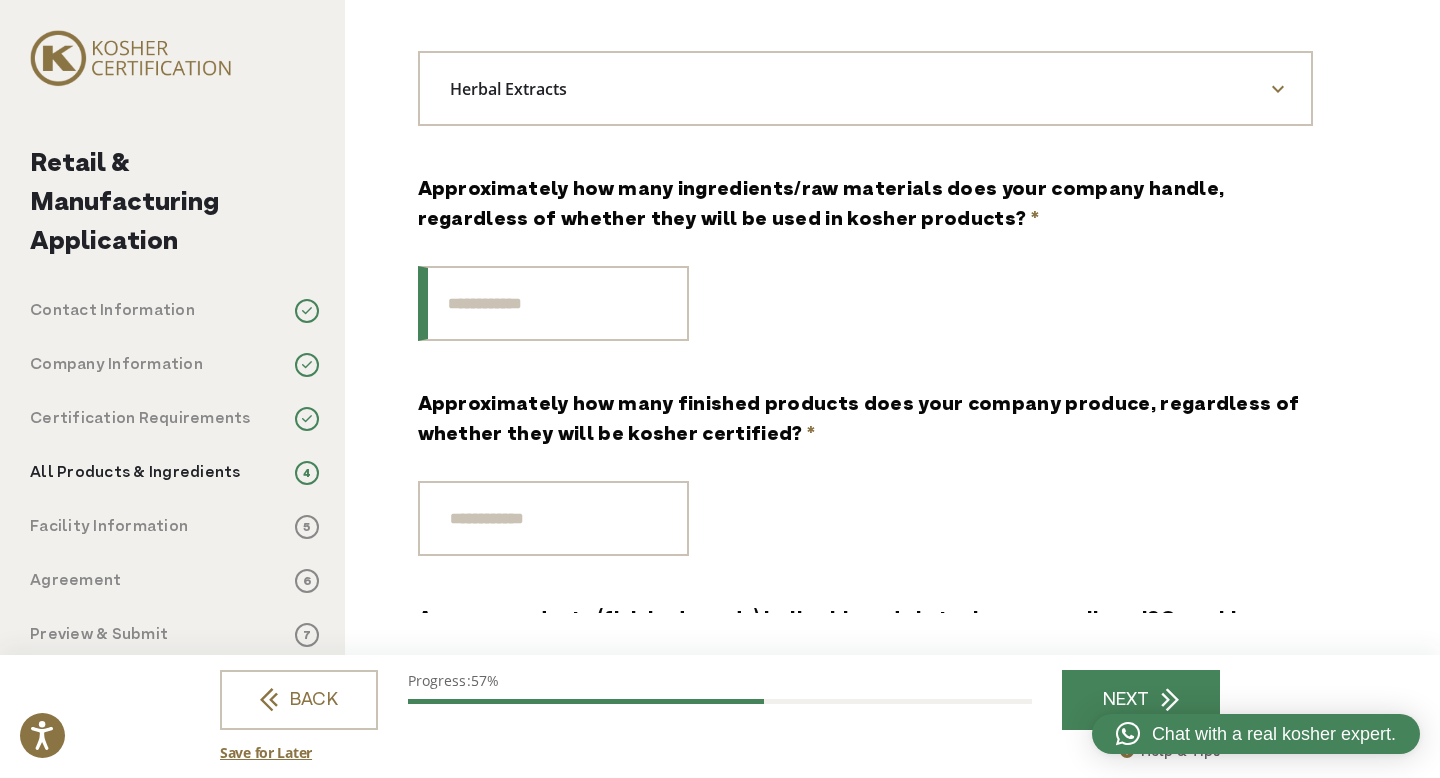 click on "Approximately how many ingredients/raw materials does your company handle, regardless of whether they will be used in kosher products? *" at bounding box center (553, 303) 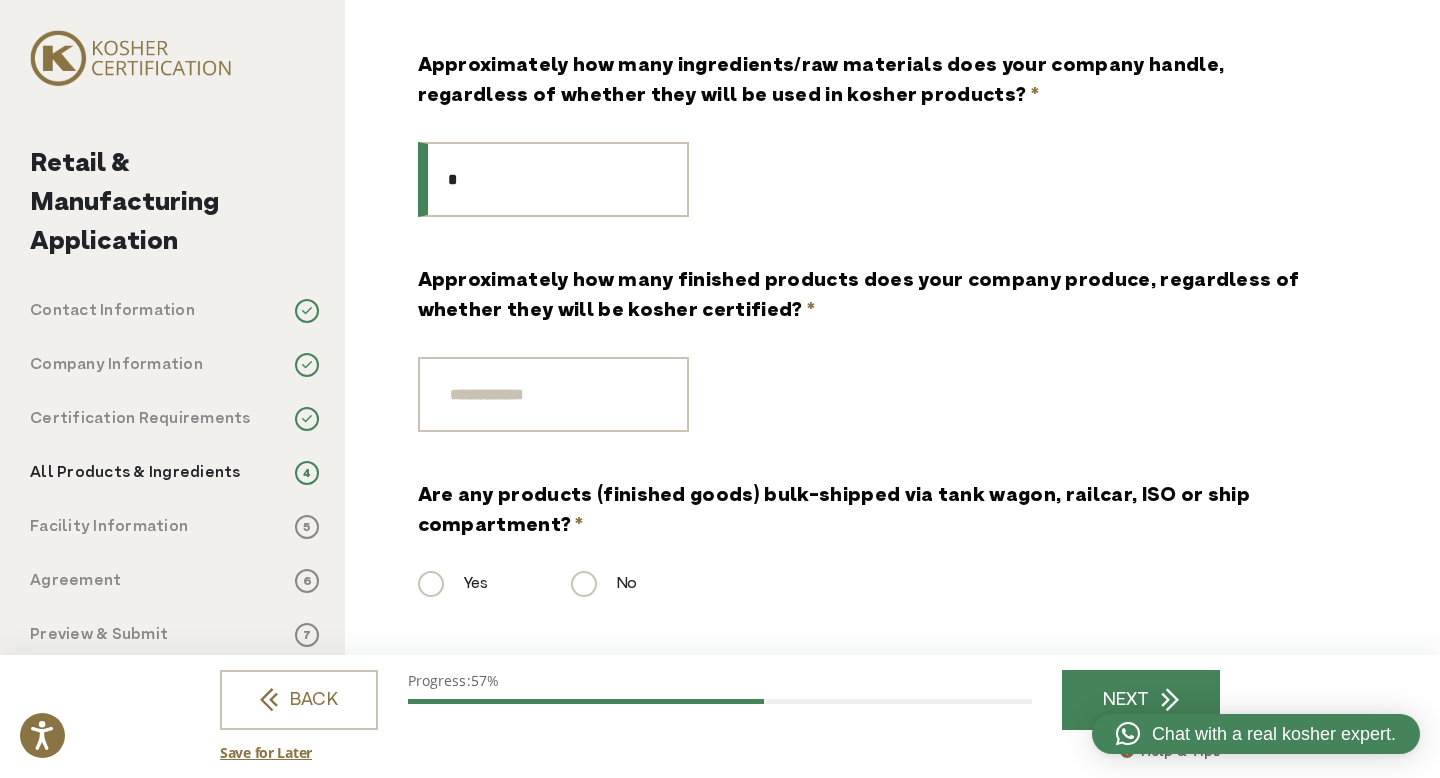scroll, scrollTop: 616, scrollLeft: 0, axis: vertical 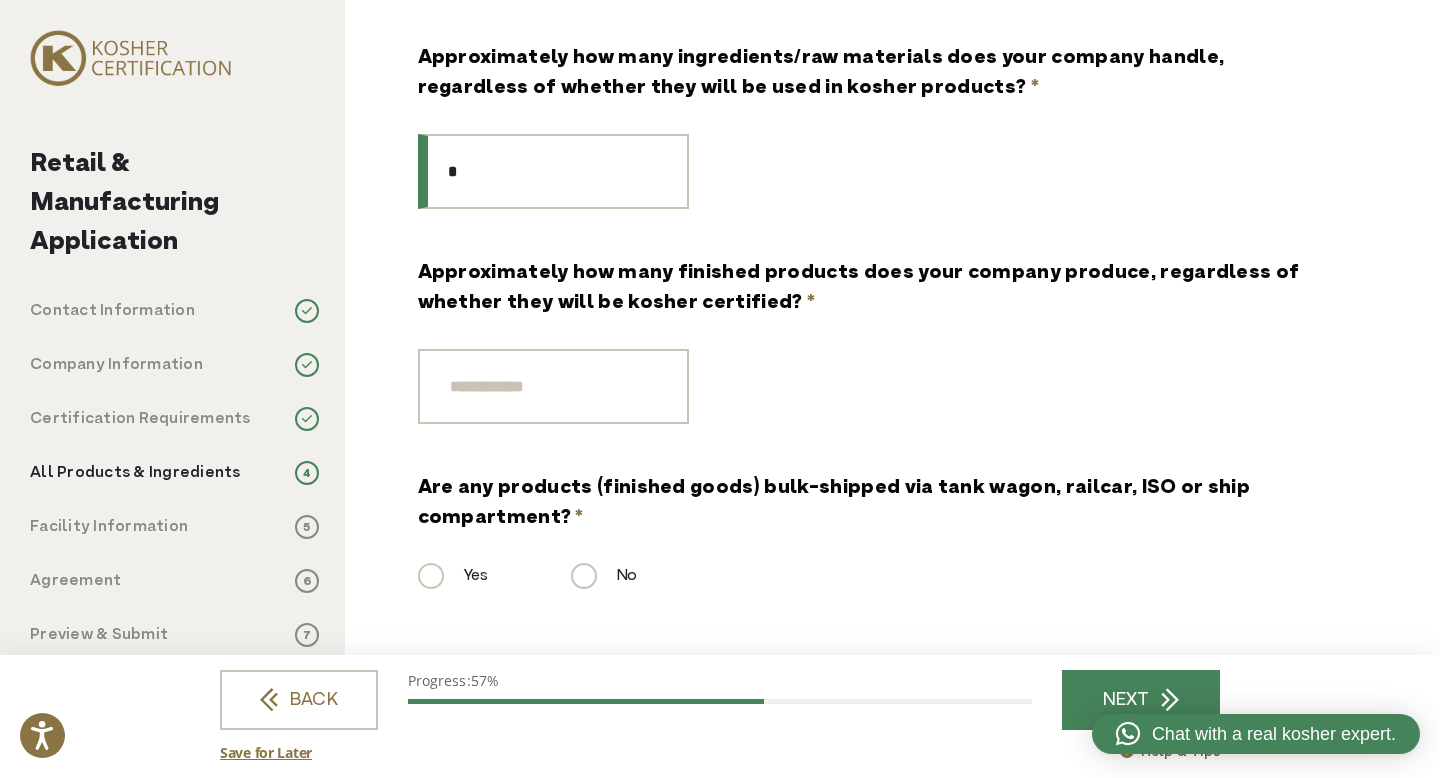 type on "*" 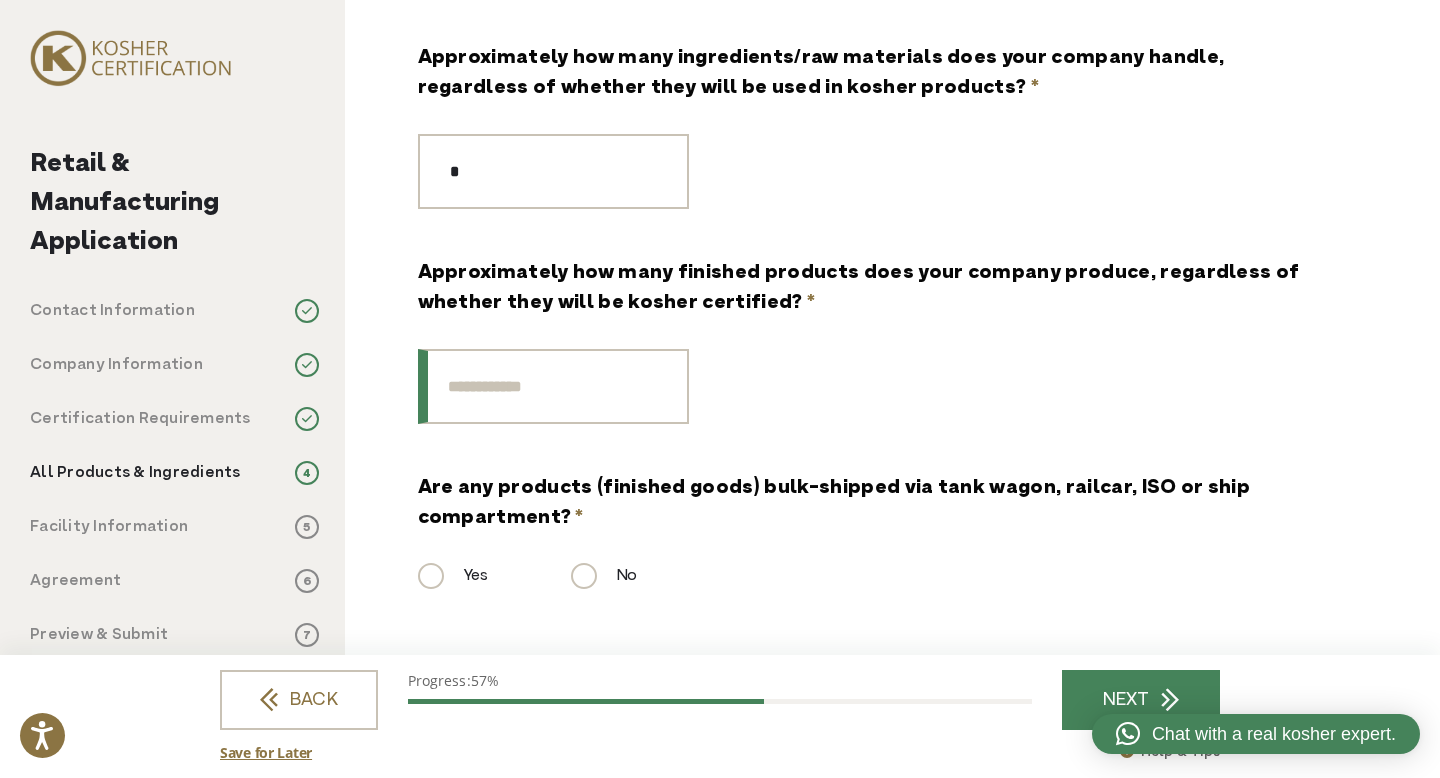 click on "Approximately how many finished products does your company produce, regardless of whether they will be kosher certified? *" at bounding box center (553, 386) 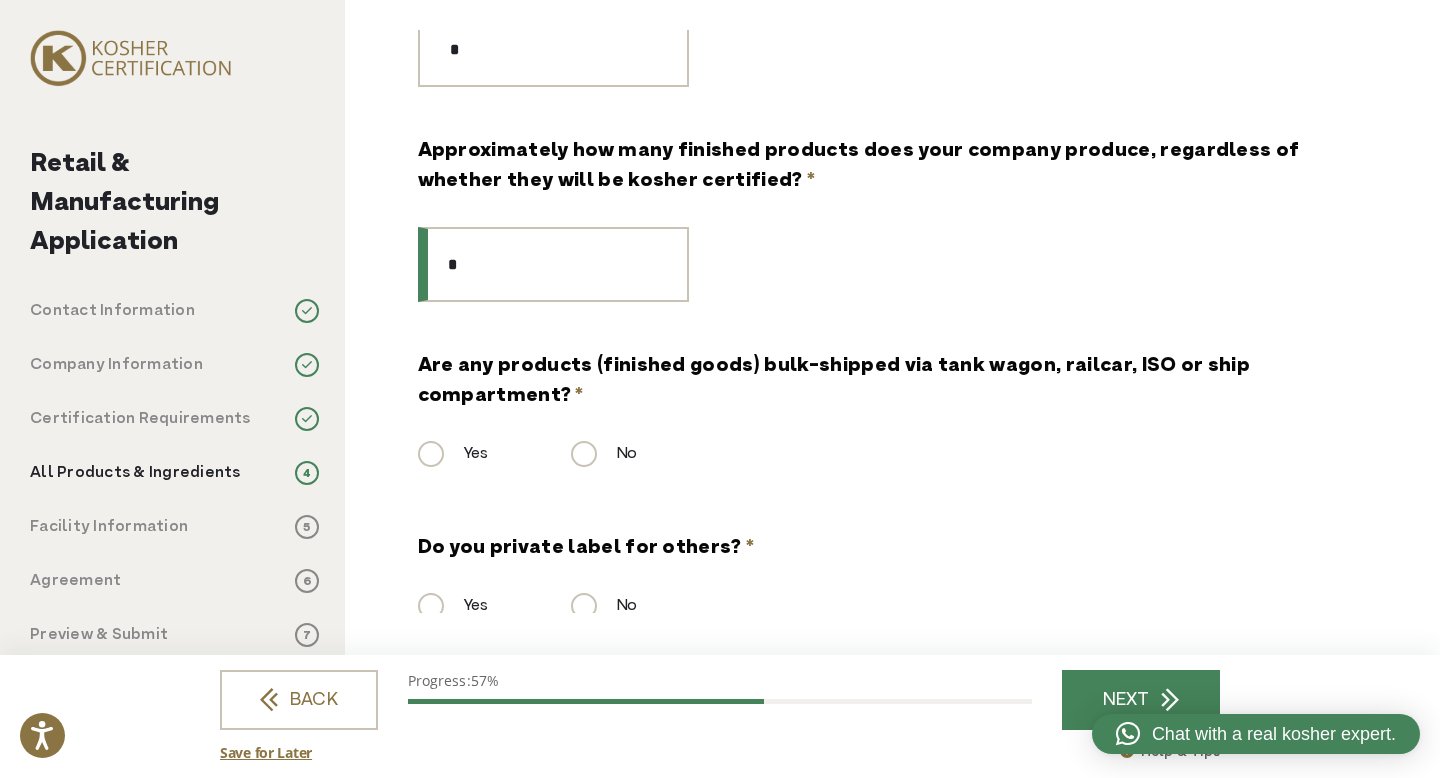 scroll, scrollTop: 738, scrollLeft: 0, axis: vertical 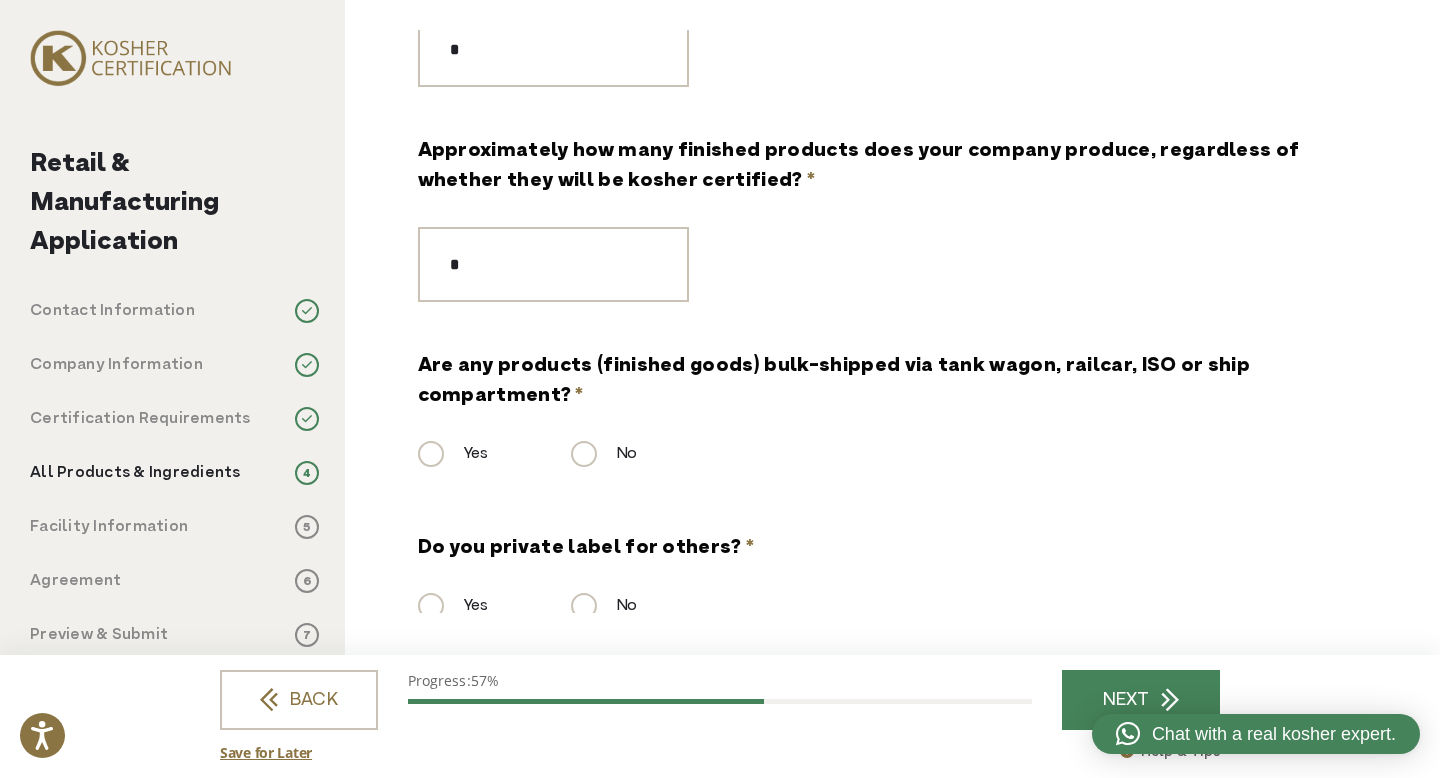 click on "Yes" at bounding box center (453, 454) 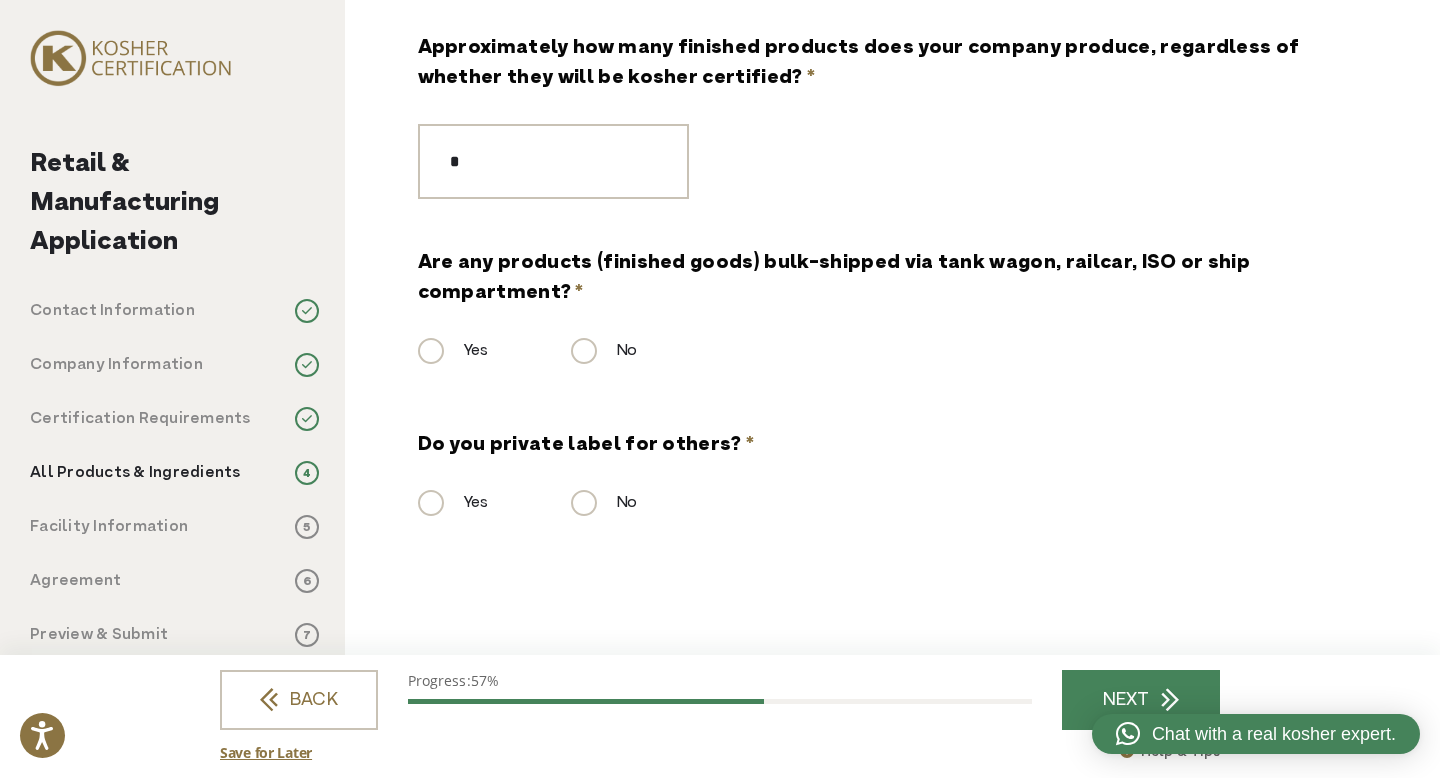 scroll, scrollTop: 840, scrollLeft: 0, axis: vertical 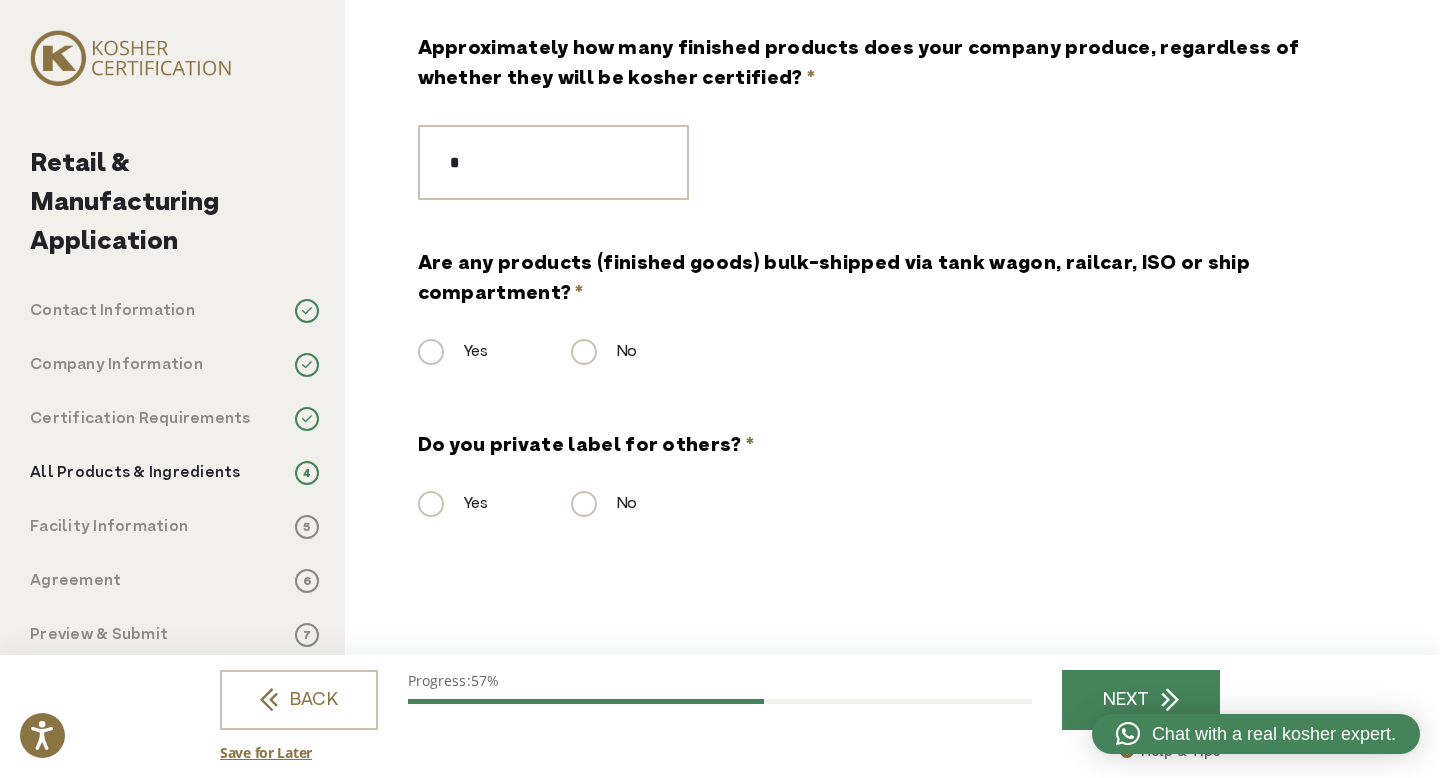 click on "Yes
No" at bounding box center [865, 513] 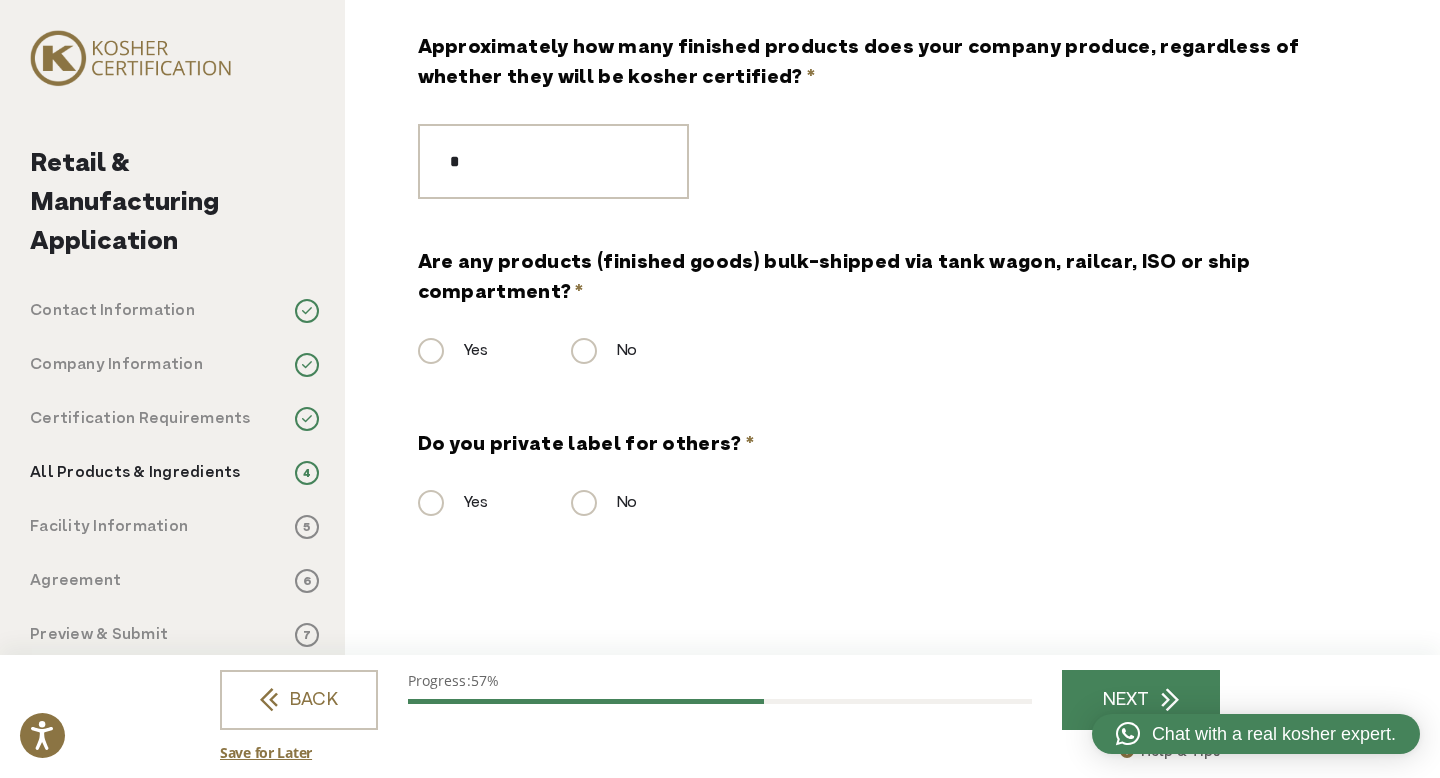 click on "Yes
No" at bounding box center [865, 360] 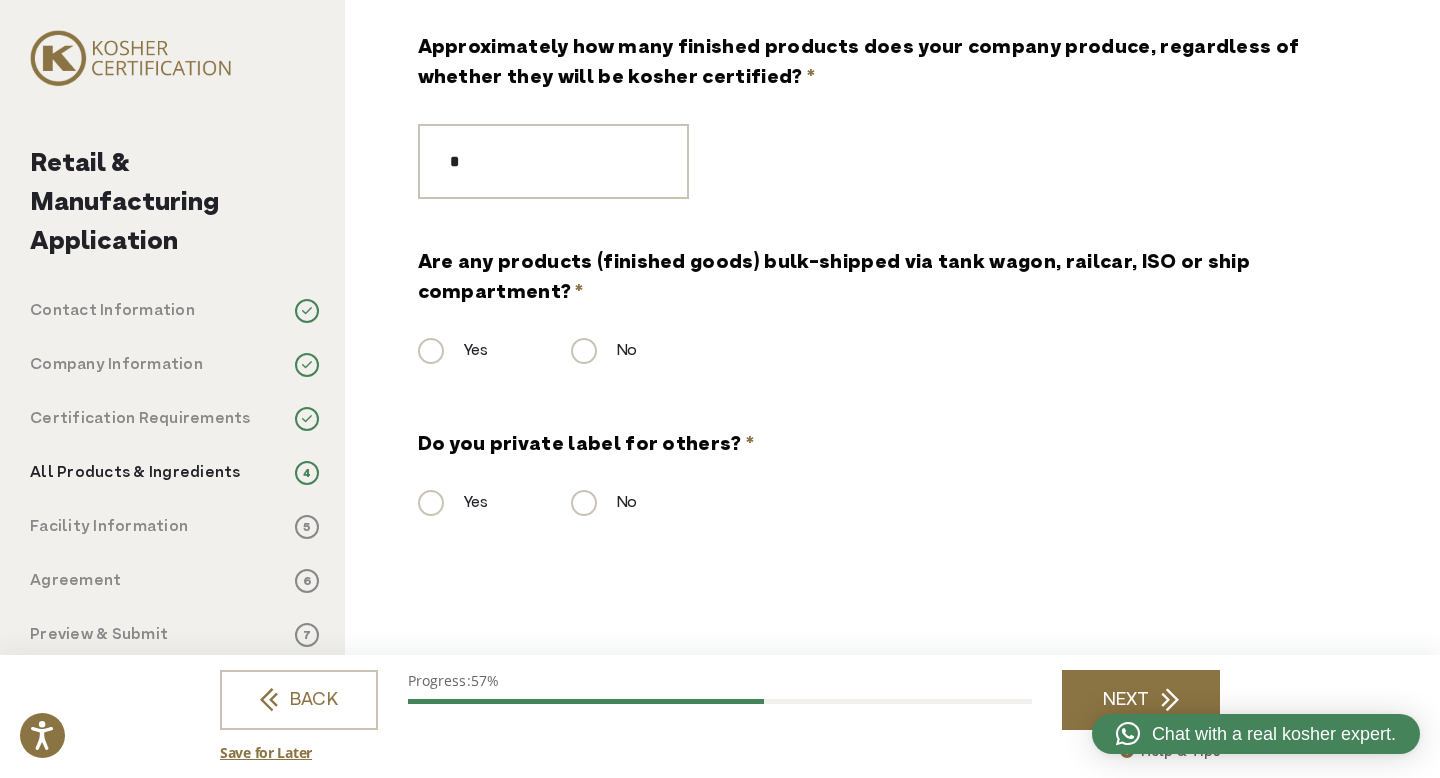 click on "NEXT" at bounding box center (1141, 700) 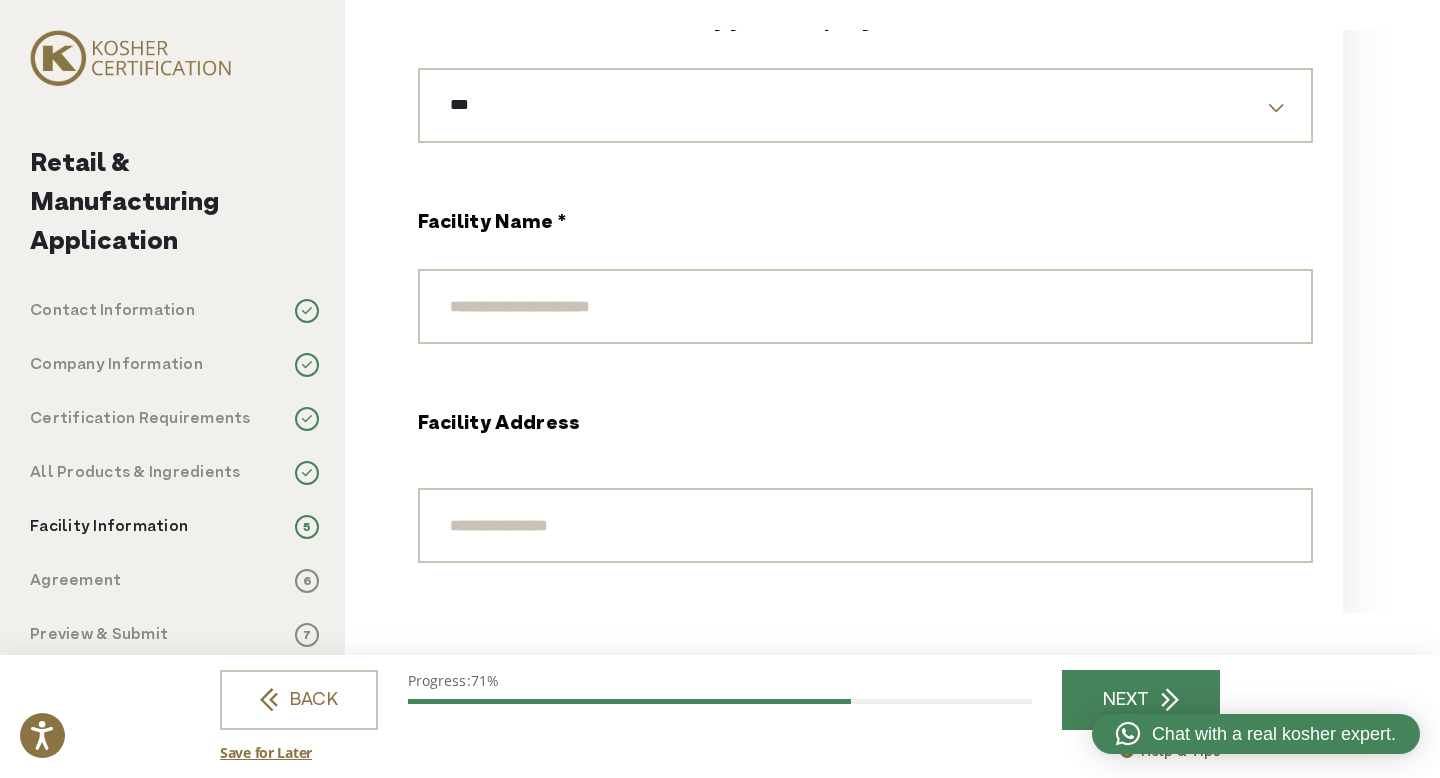 scroll, scrollTop: 0, scrollLeft: 0, axis: both 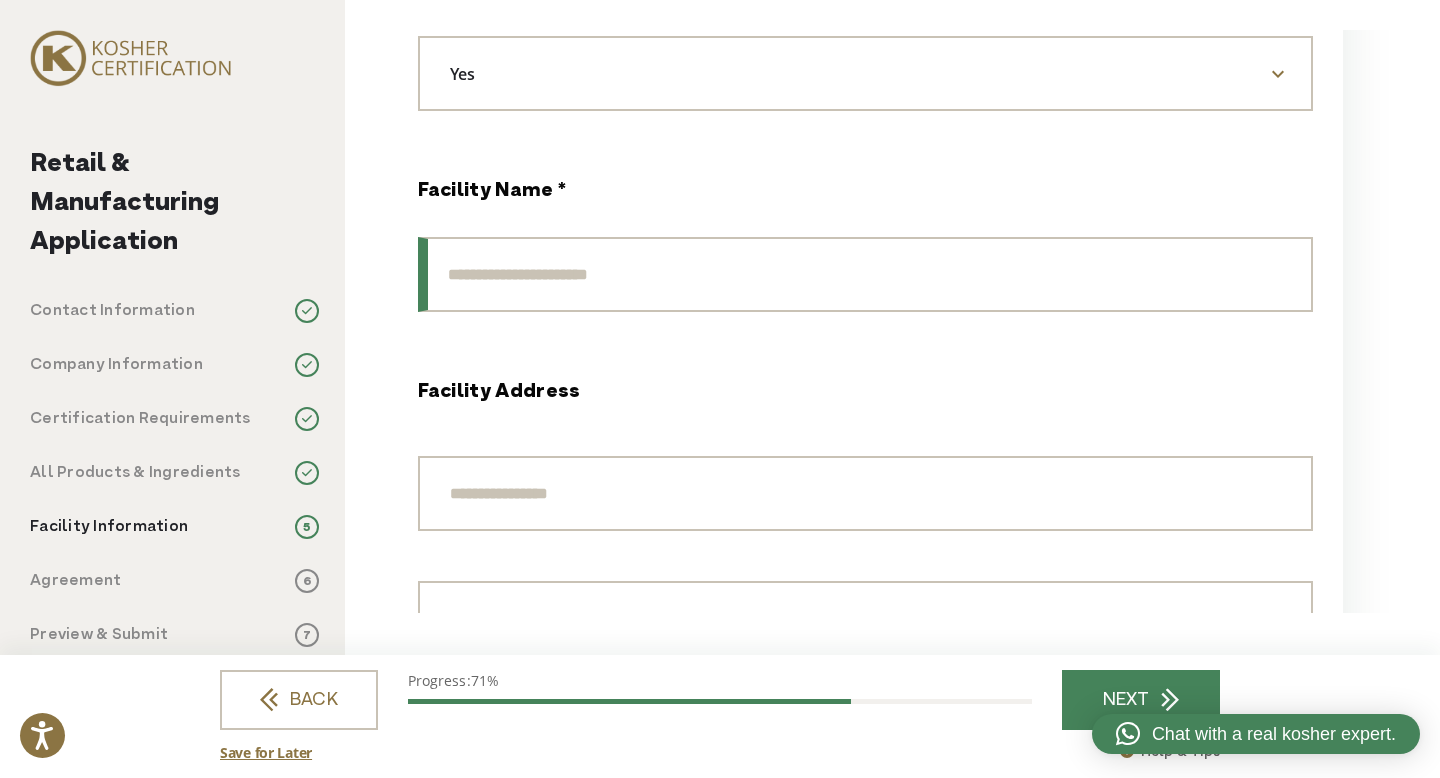 click on "Facility Name *" at bounding box center [865, 274] 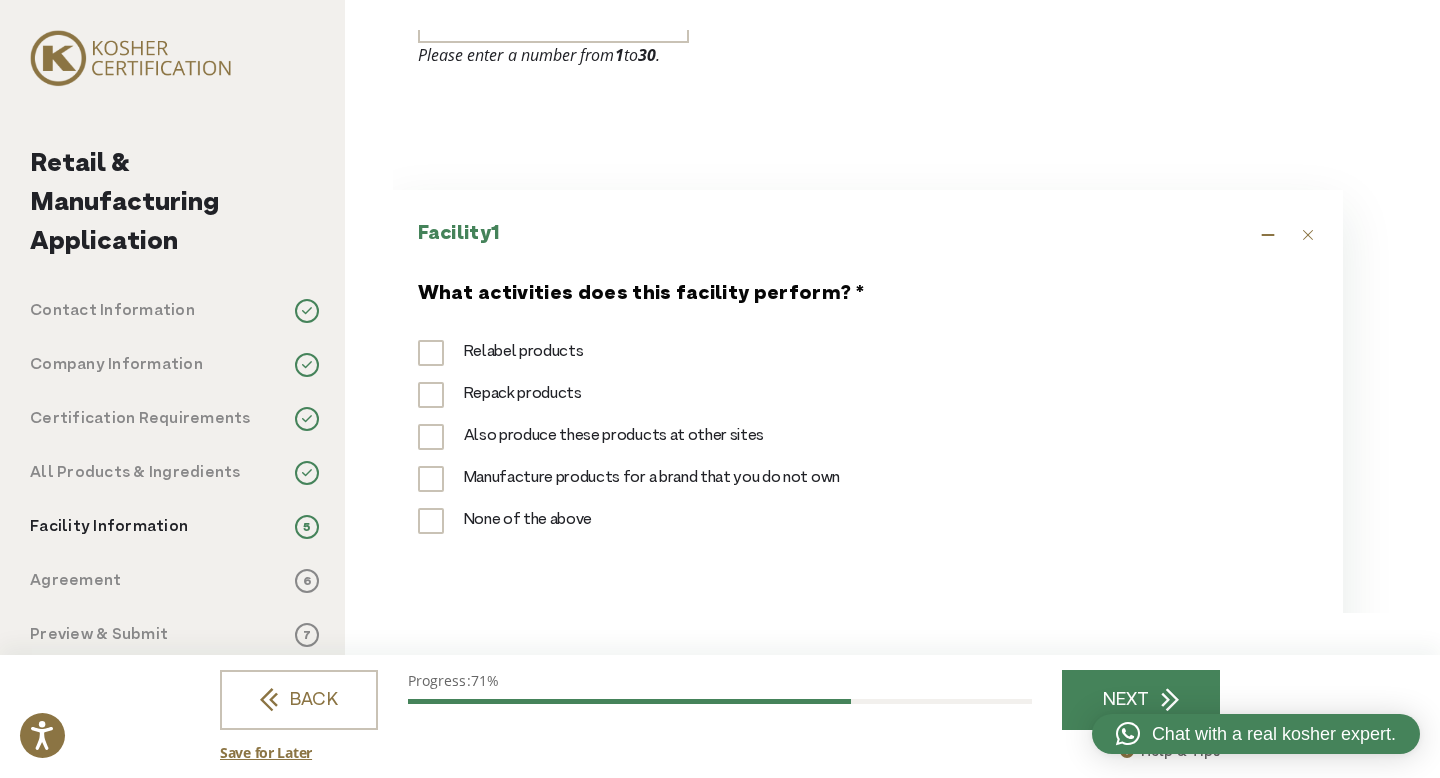 scroll, scrollTop: 0, scrollLeft: 0, axis: both 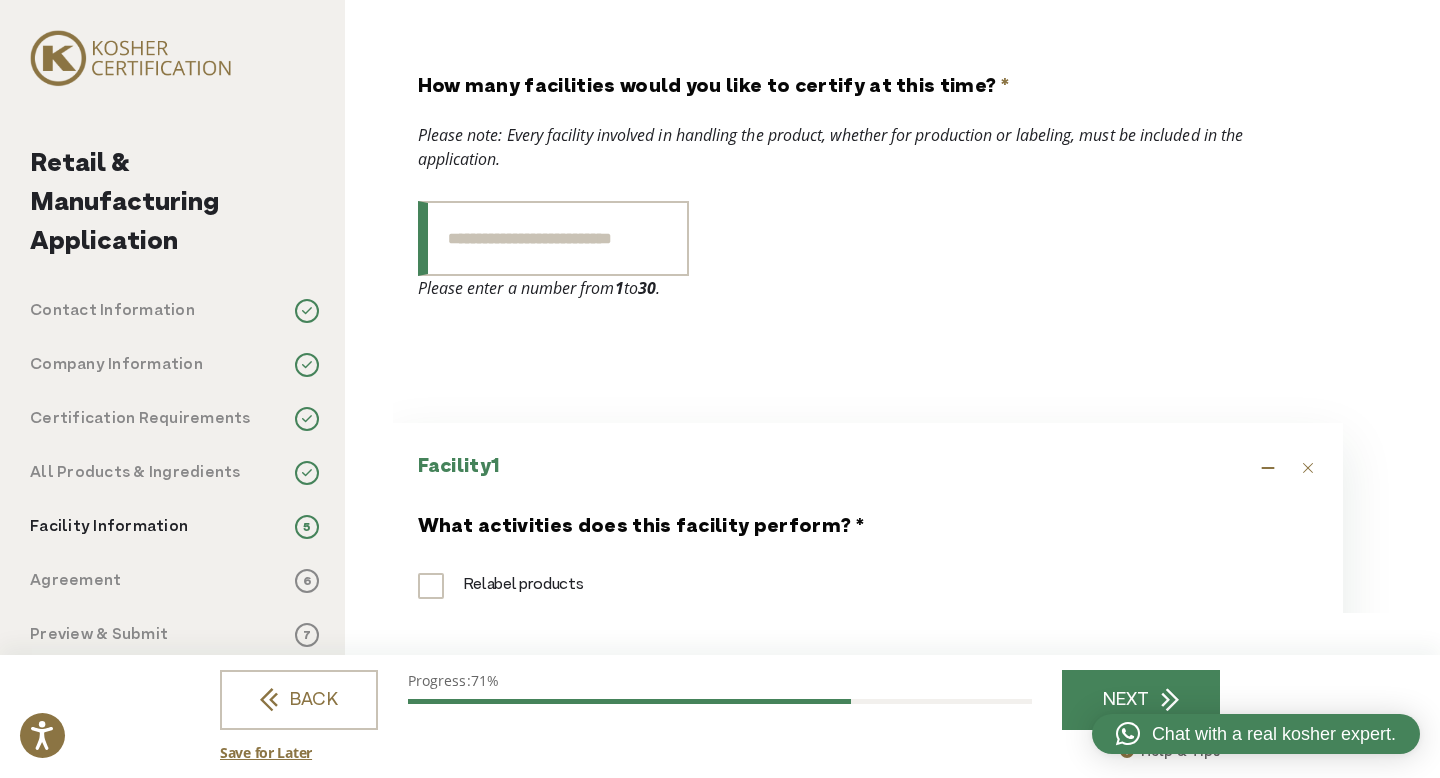 drag, startPoint x: 552, startPoint y: 261, endPoint x: 501, endPoint y: 248, distance: 52.63079 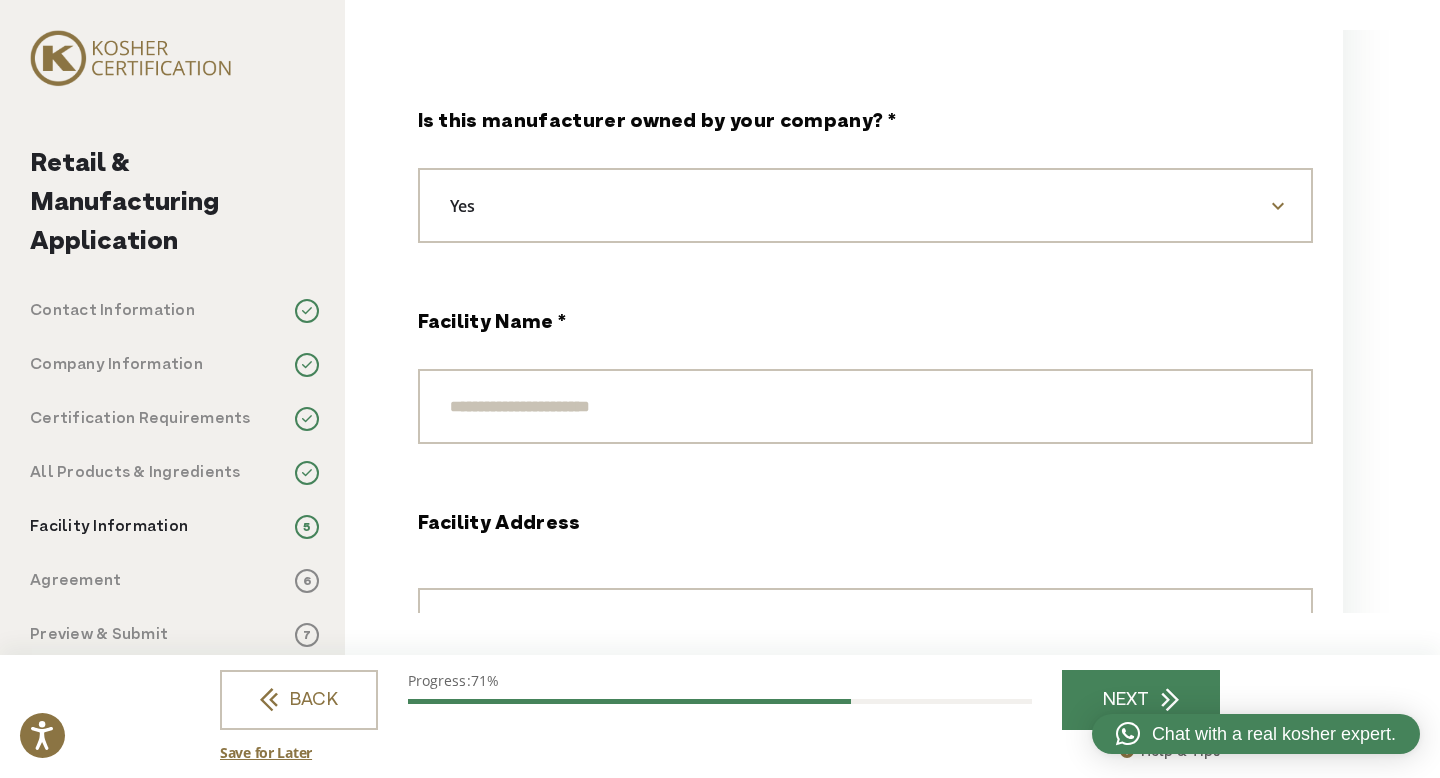 scroll, scrollTop: 741, scrollLeft: 0, axis: vertical 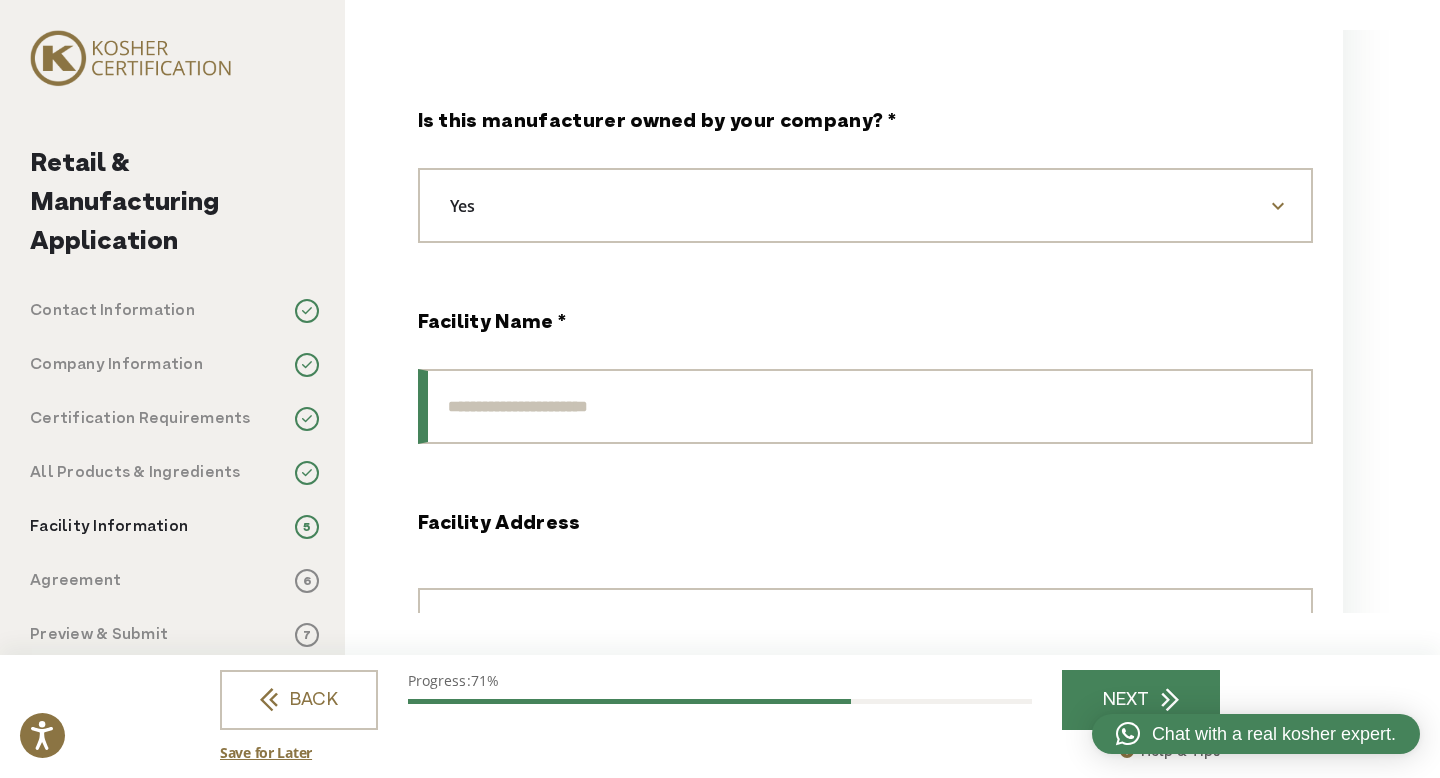 click on "Facility Name *" at bounding box center [865, 406] 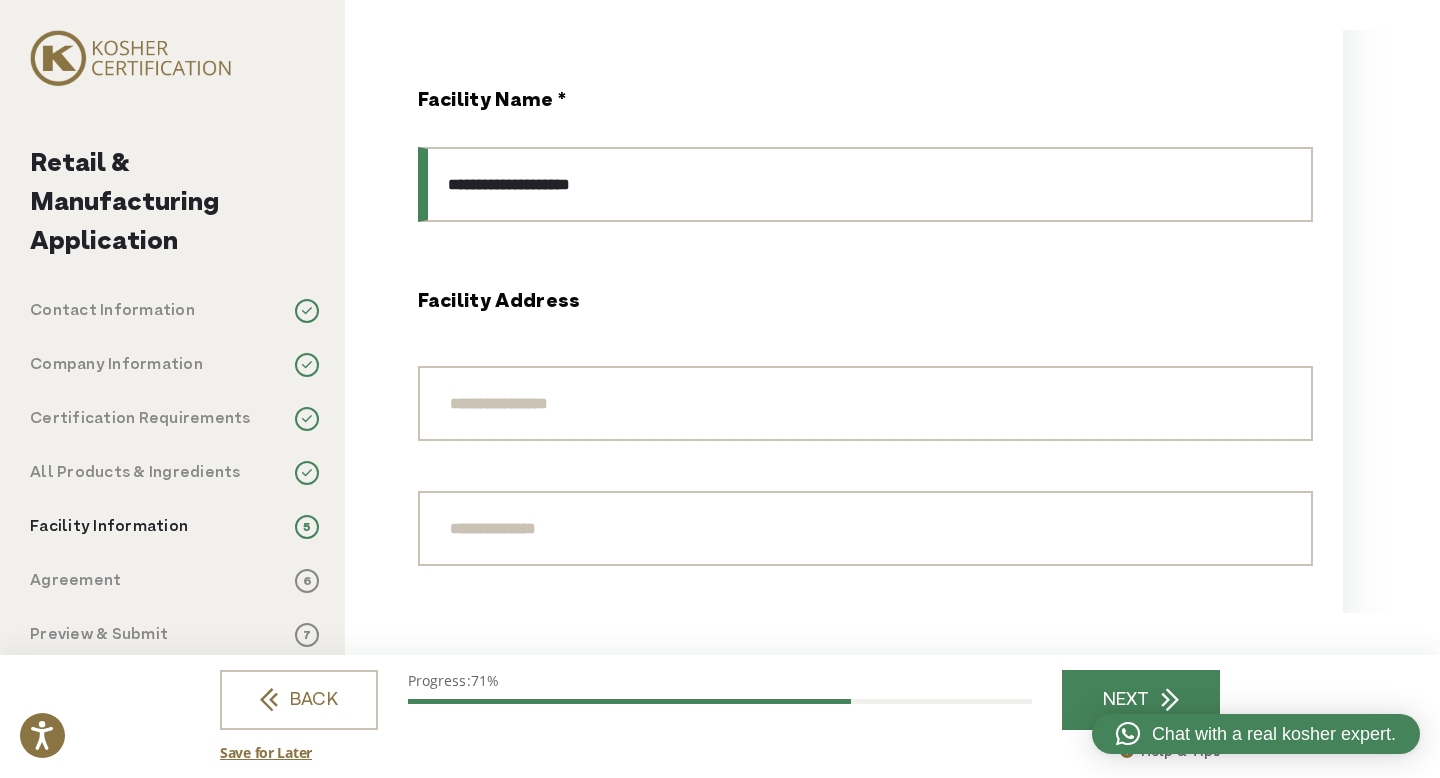 scroll, scrollTop: 977, scrollLeft: 0, axis: vertical 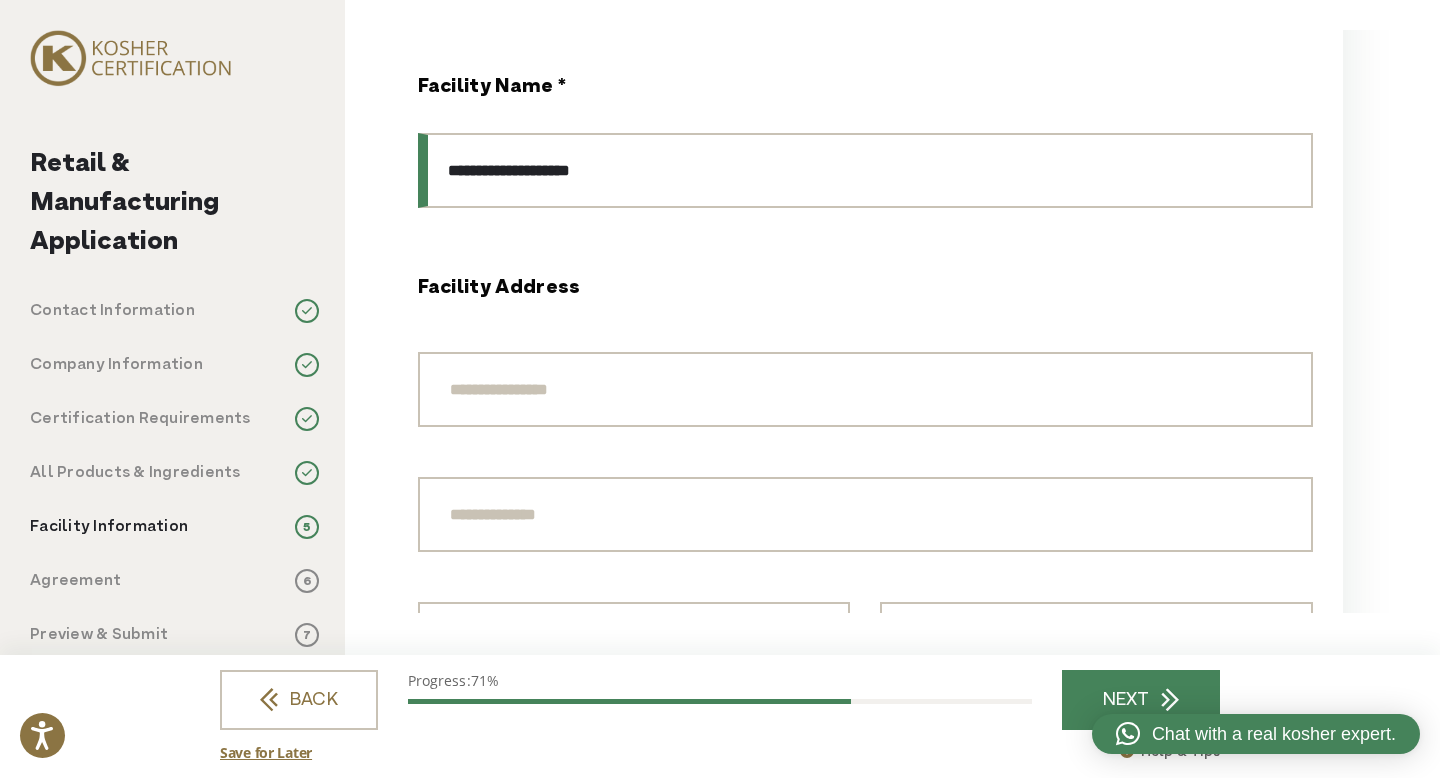 type on "**********" 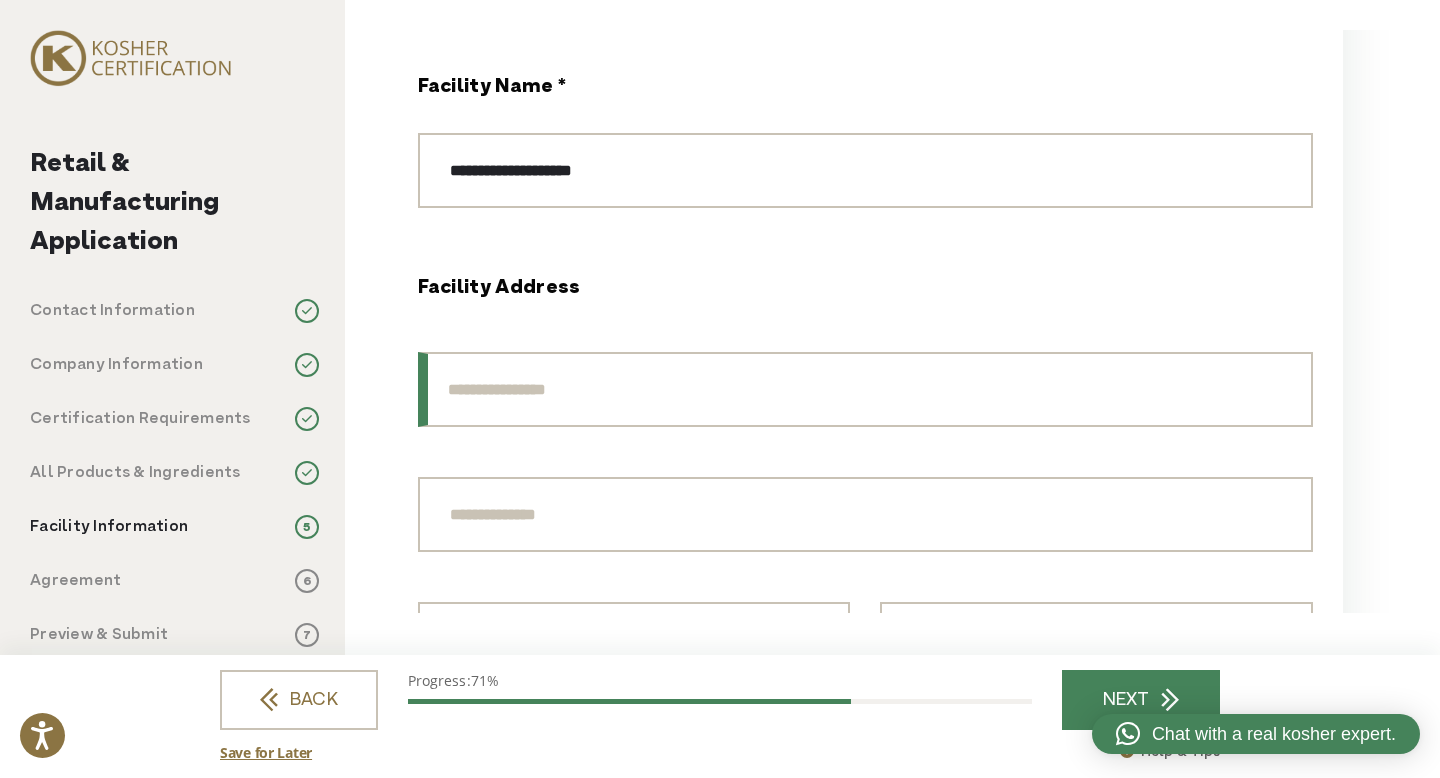 click at bounding box center (865, 389) 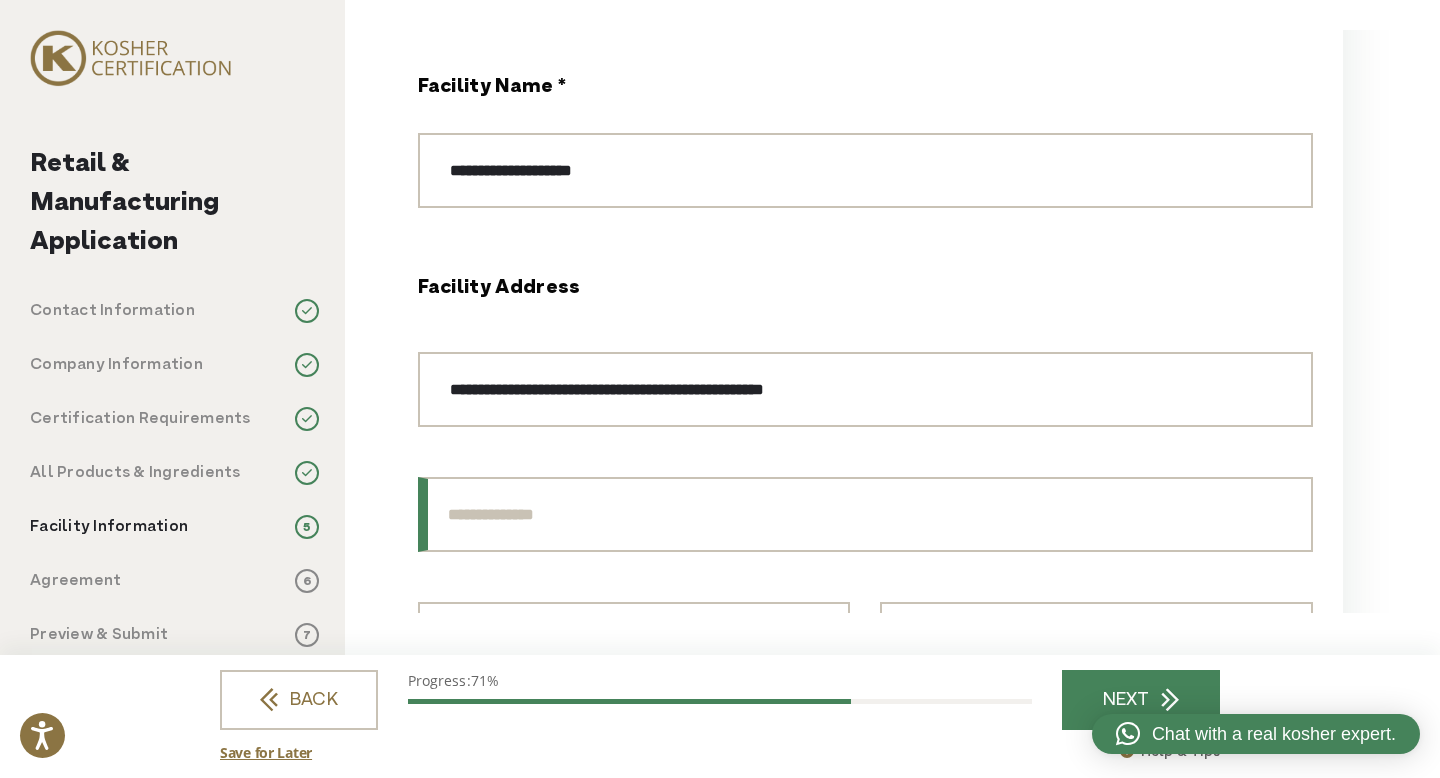 type on "**********" 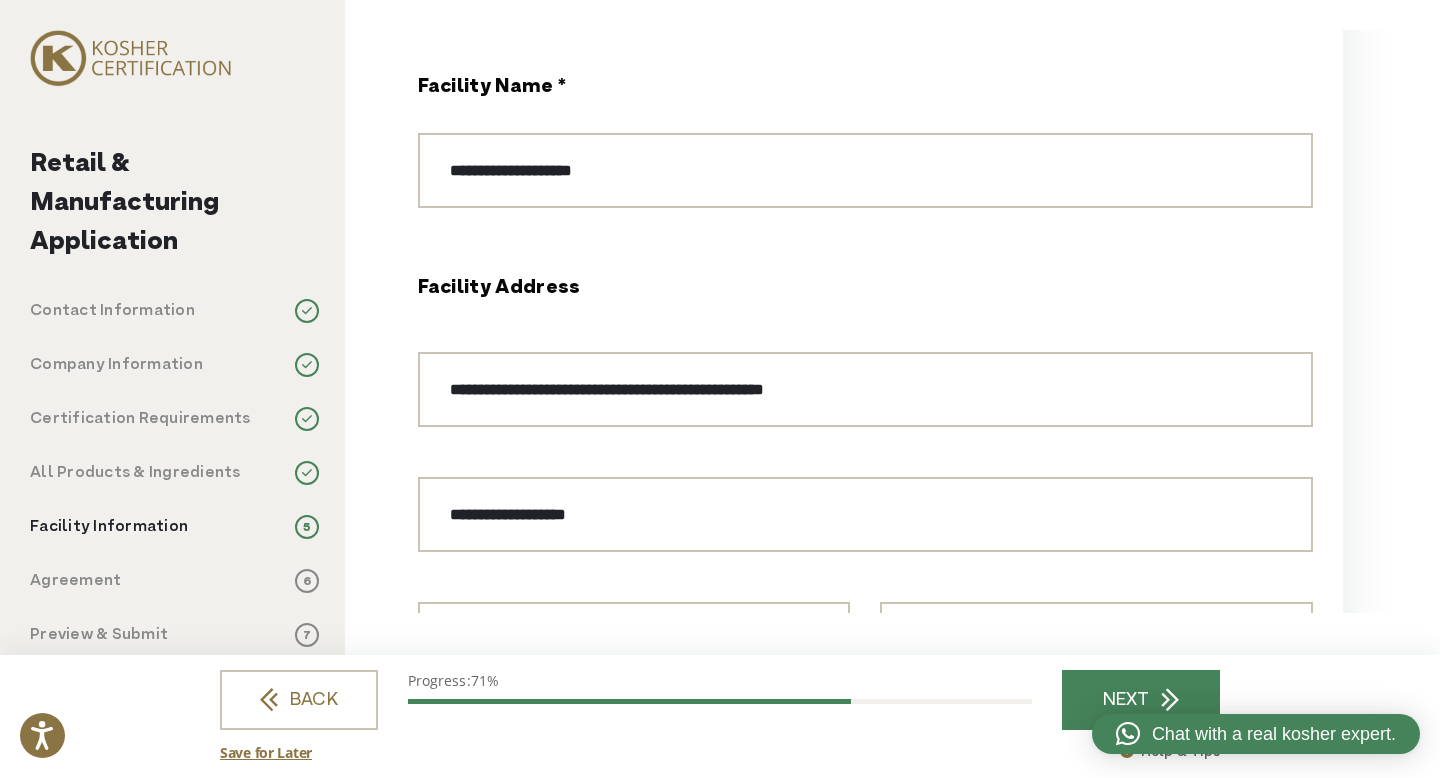 type on "********" 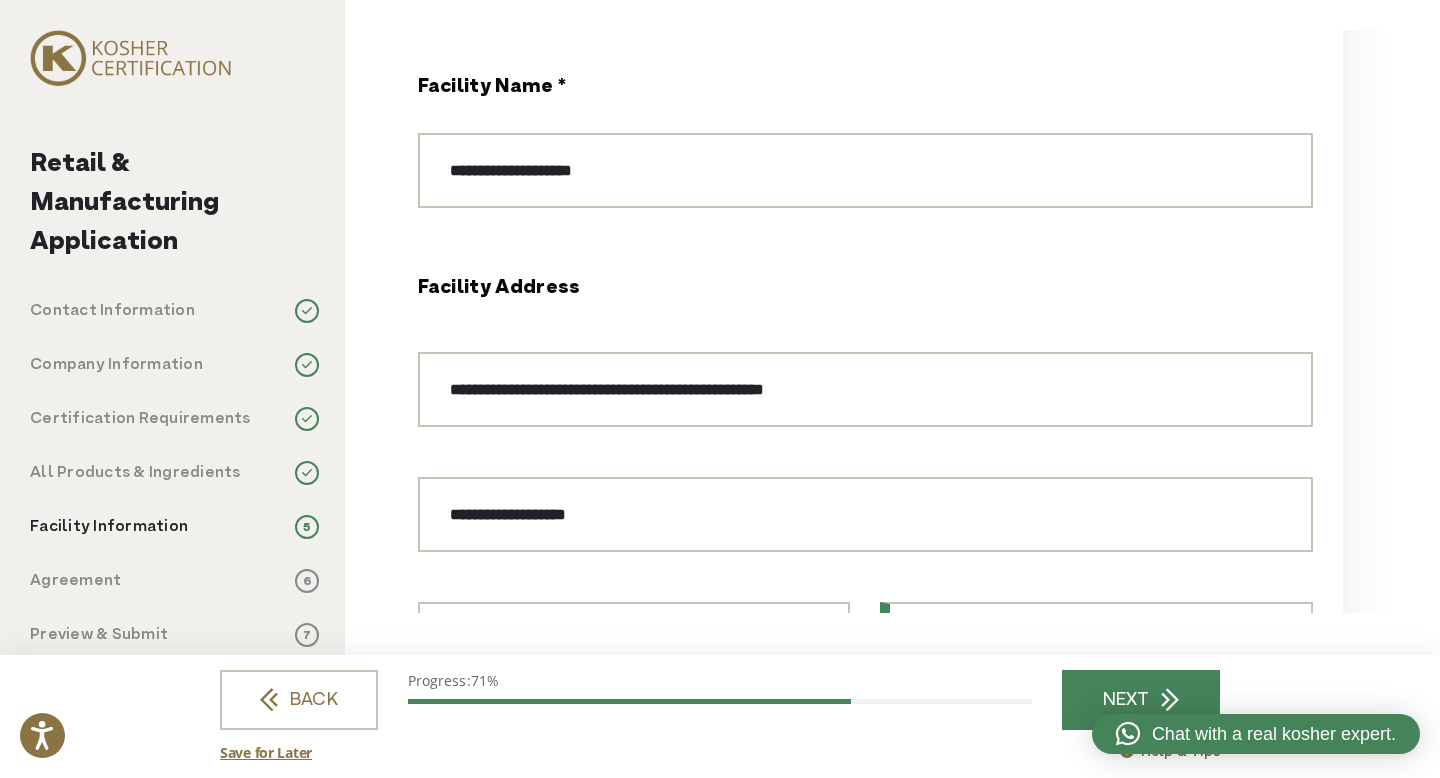 type on "*" 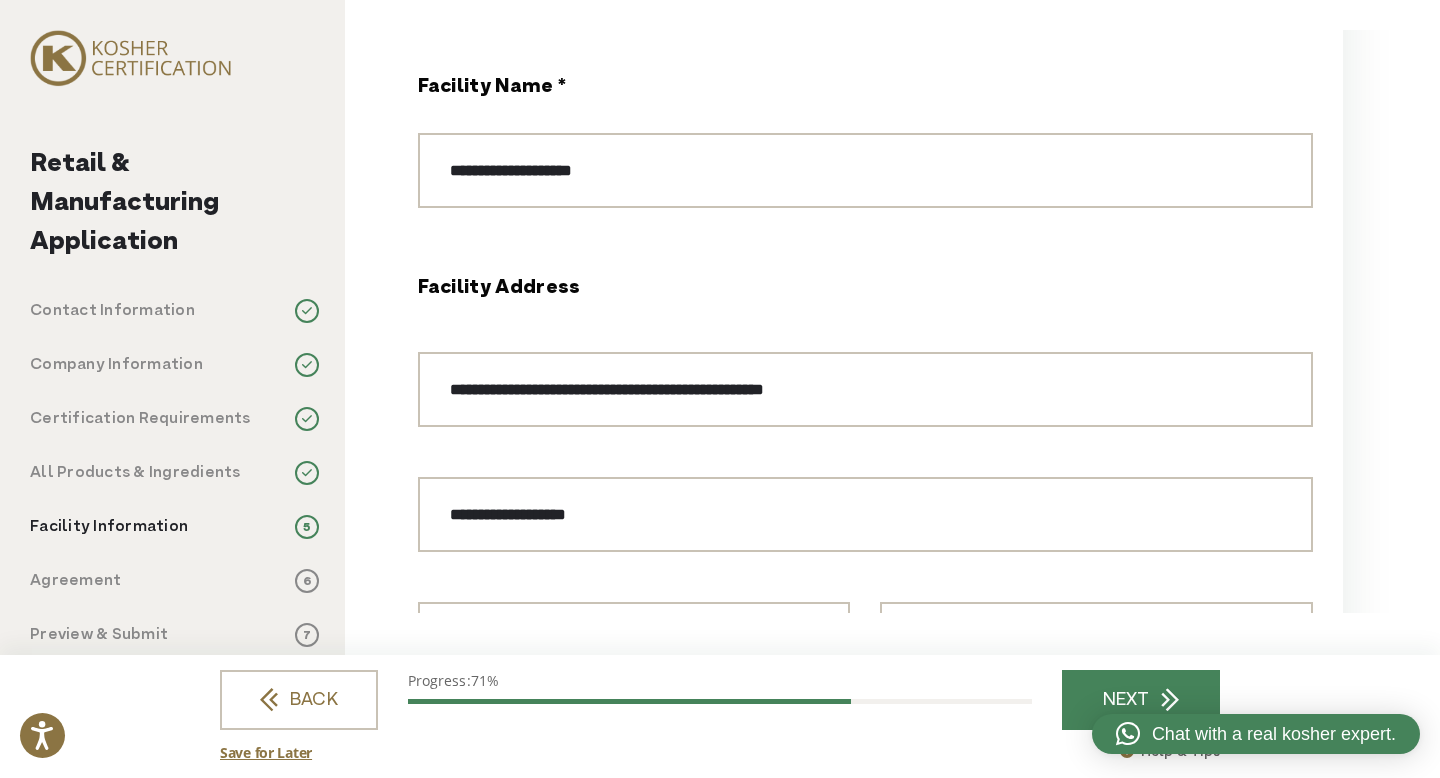 type on "******" 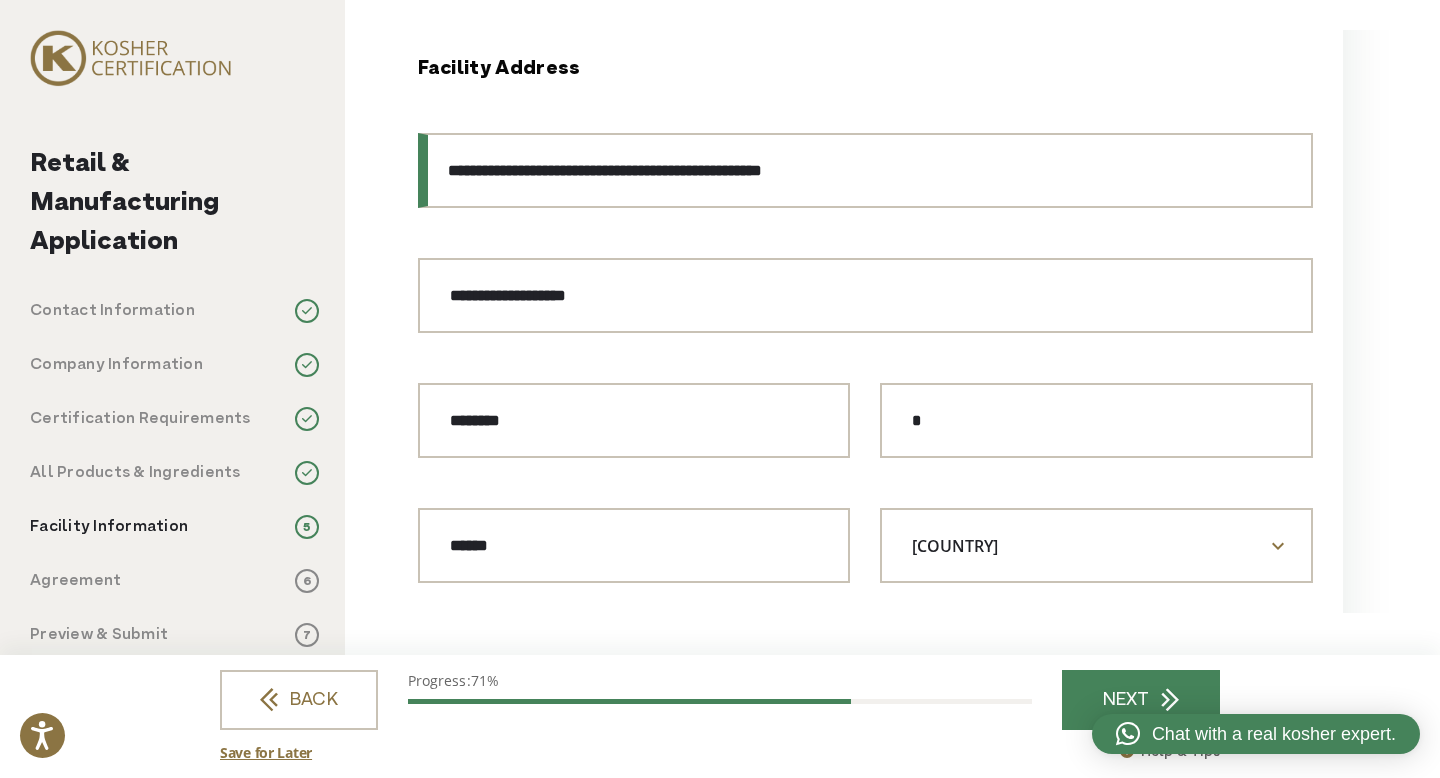scroll, scrollTop: 1195, scrollLeft: 0, axis: vertical 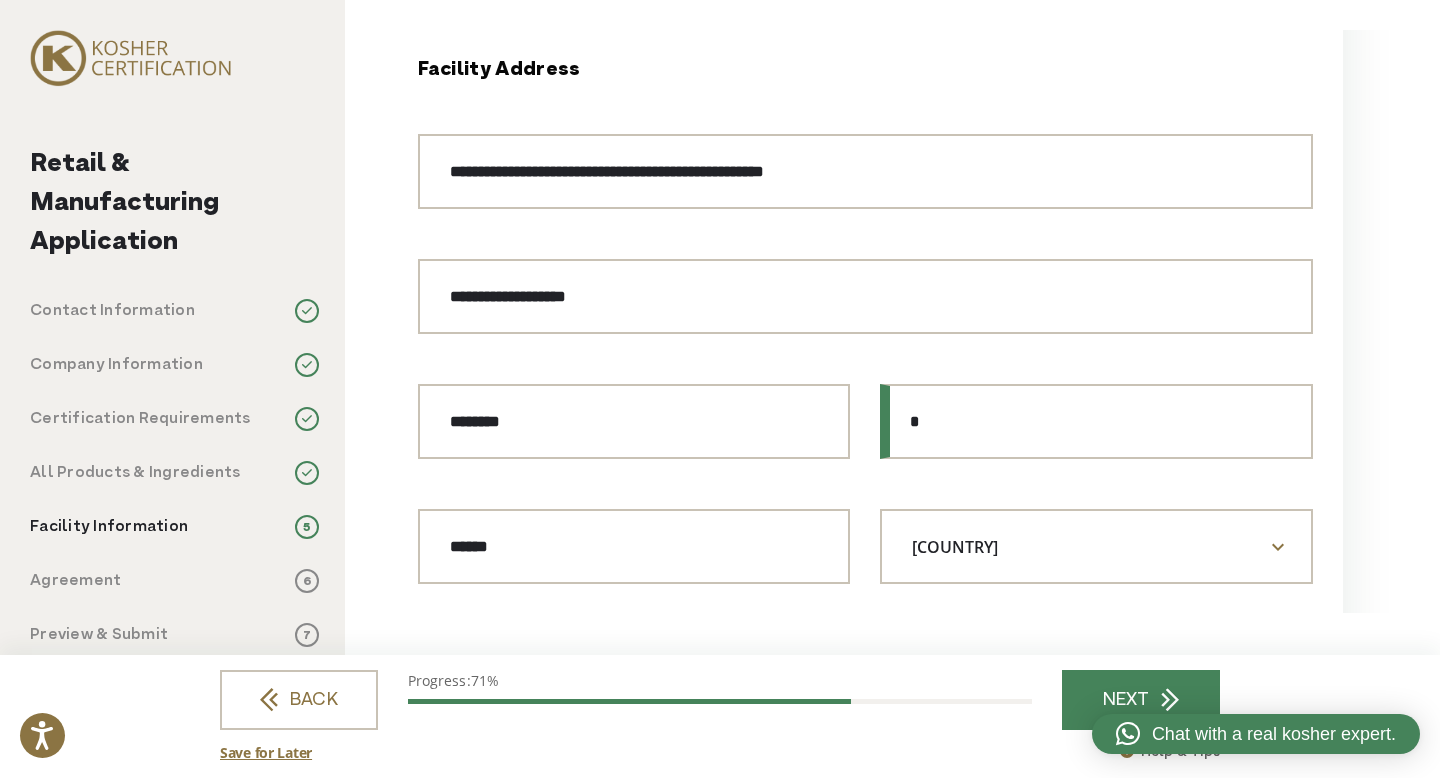 click on "*" at bounding box center [1096, 421] 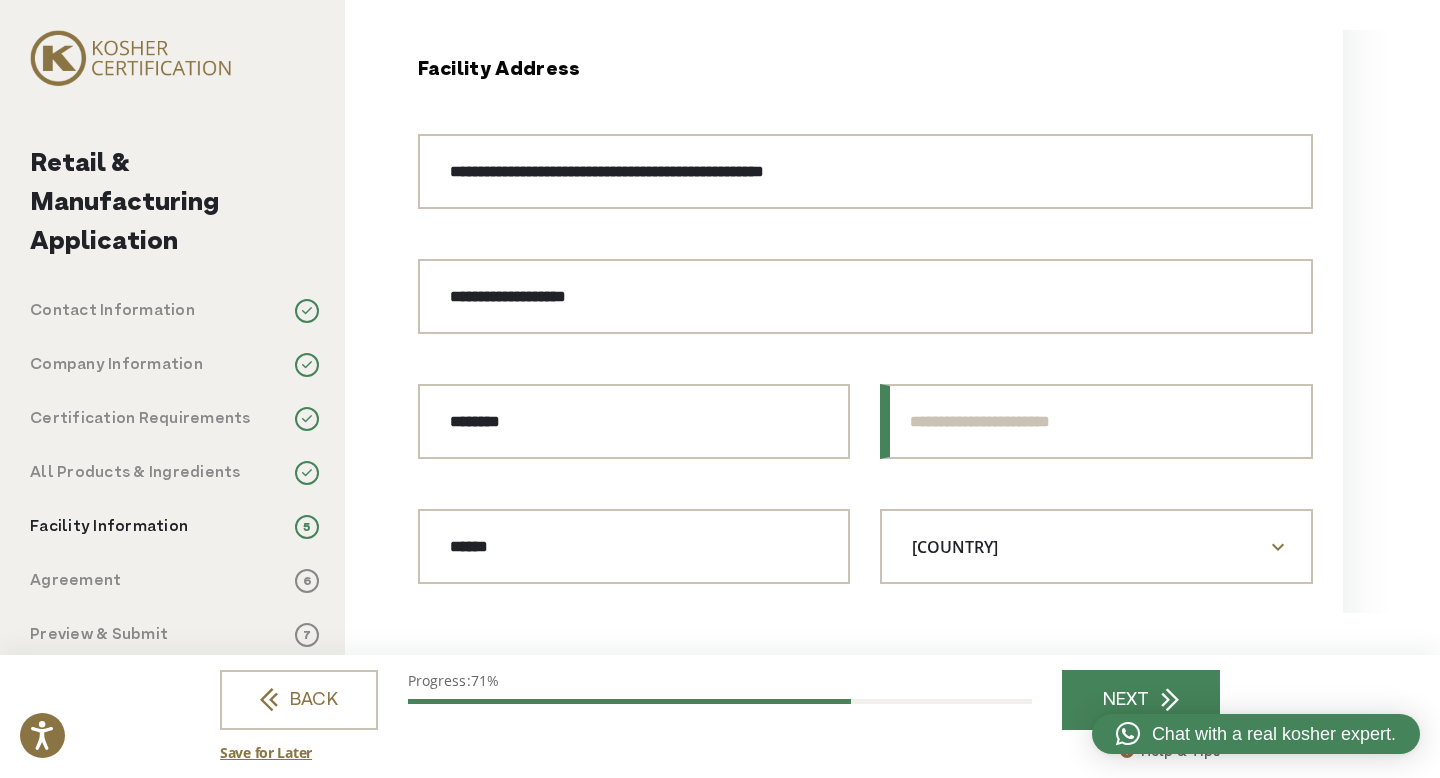 click at bounding box center (1096, 421) 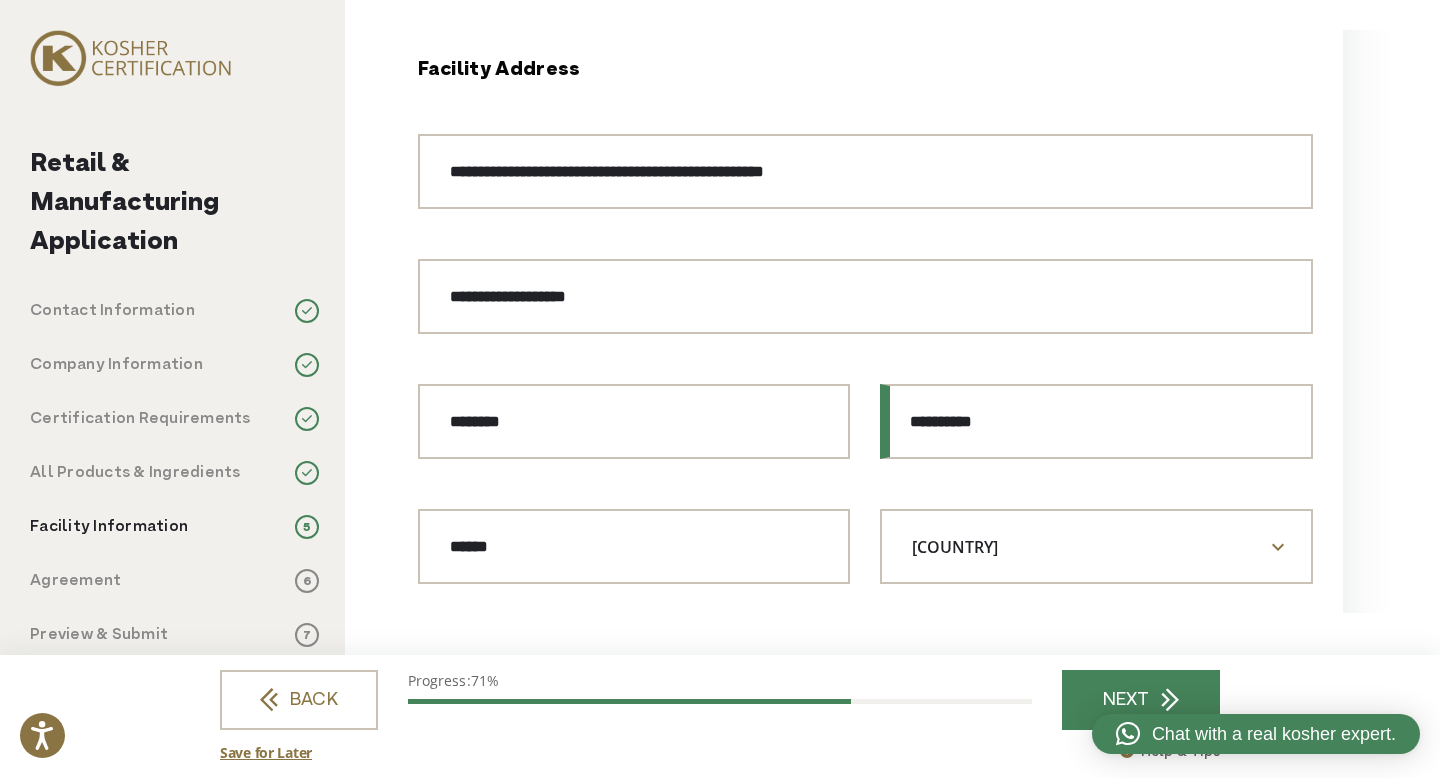 type on "**********" 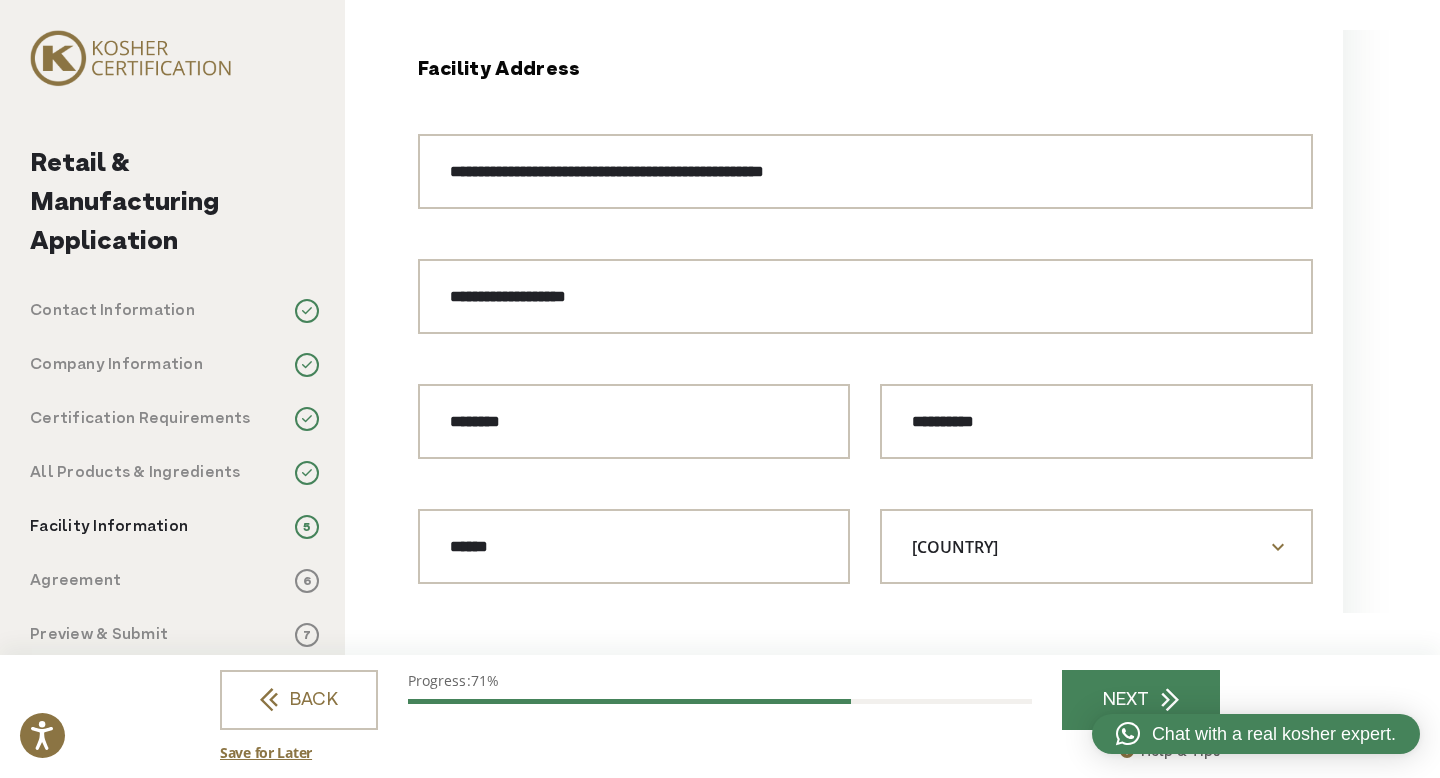 click on "**********" at bounding box center [865, 384] 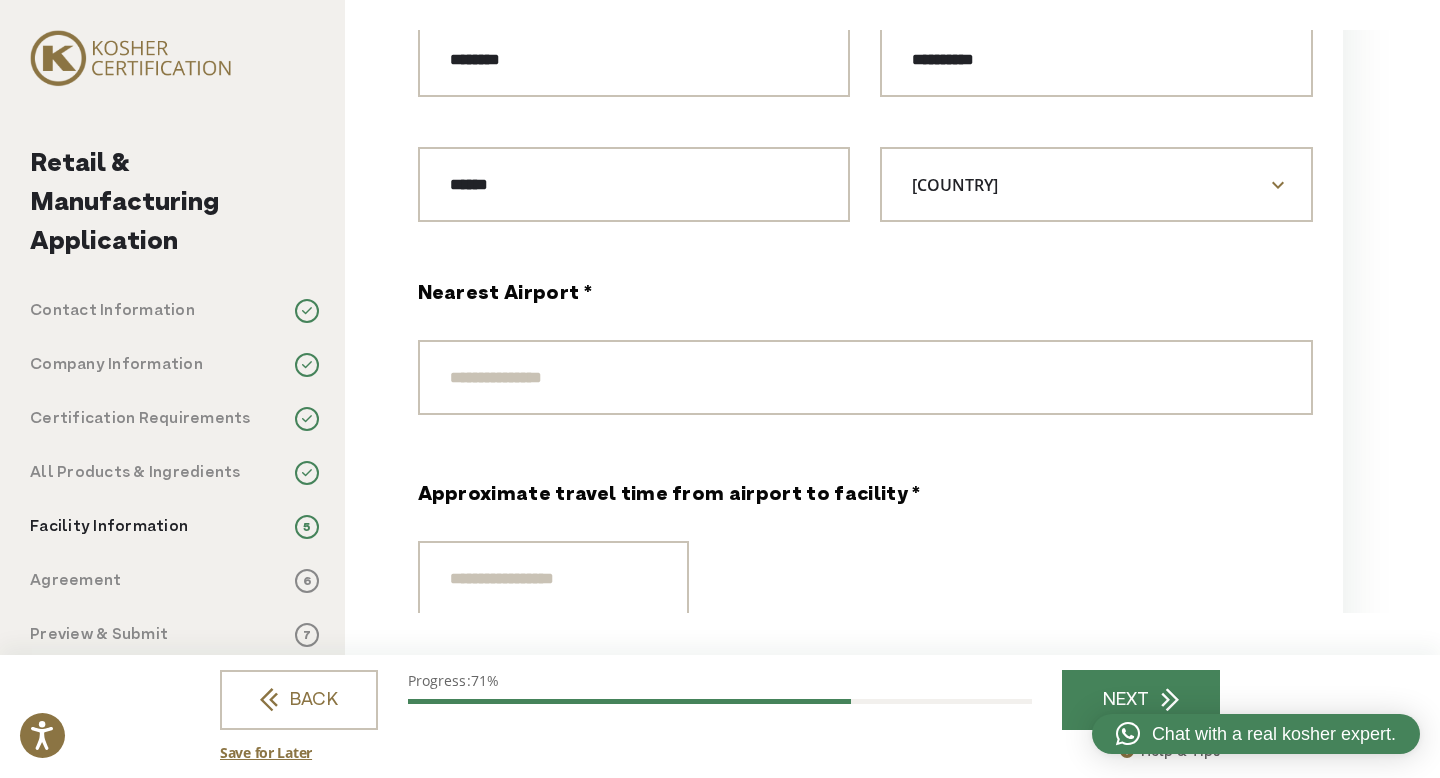 scroll, scrollTop: 1557, scrollLeft: 0, axis: vertical 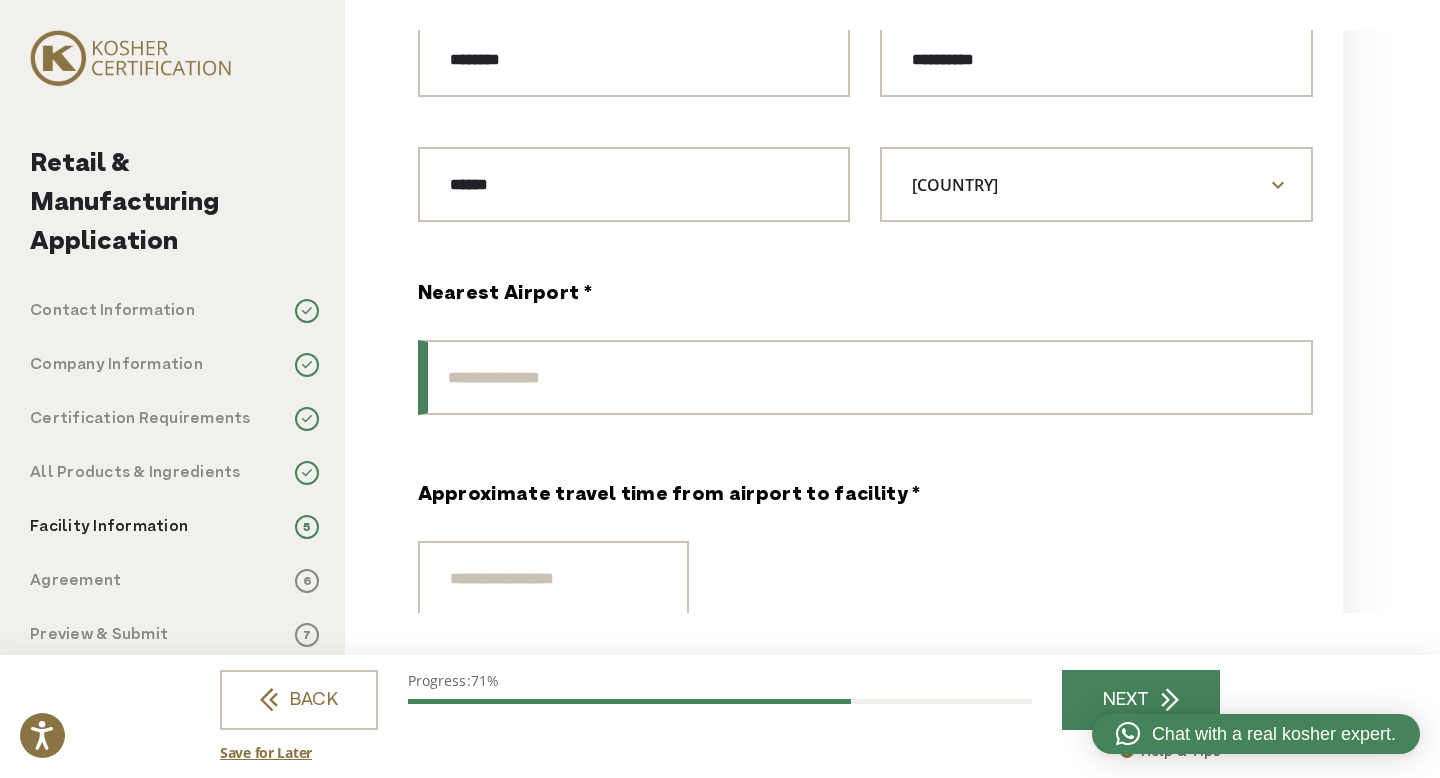 click on "Nearest Airport *" at bounding box center (865, 377) 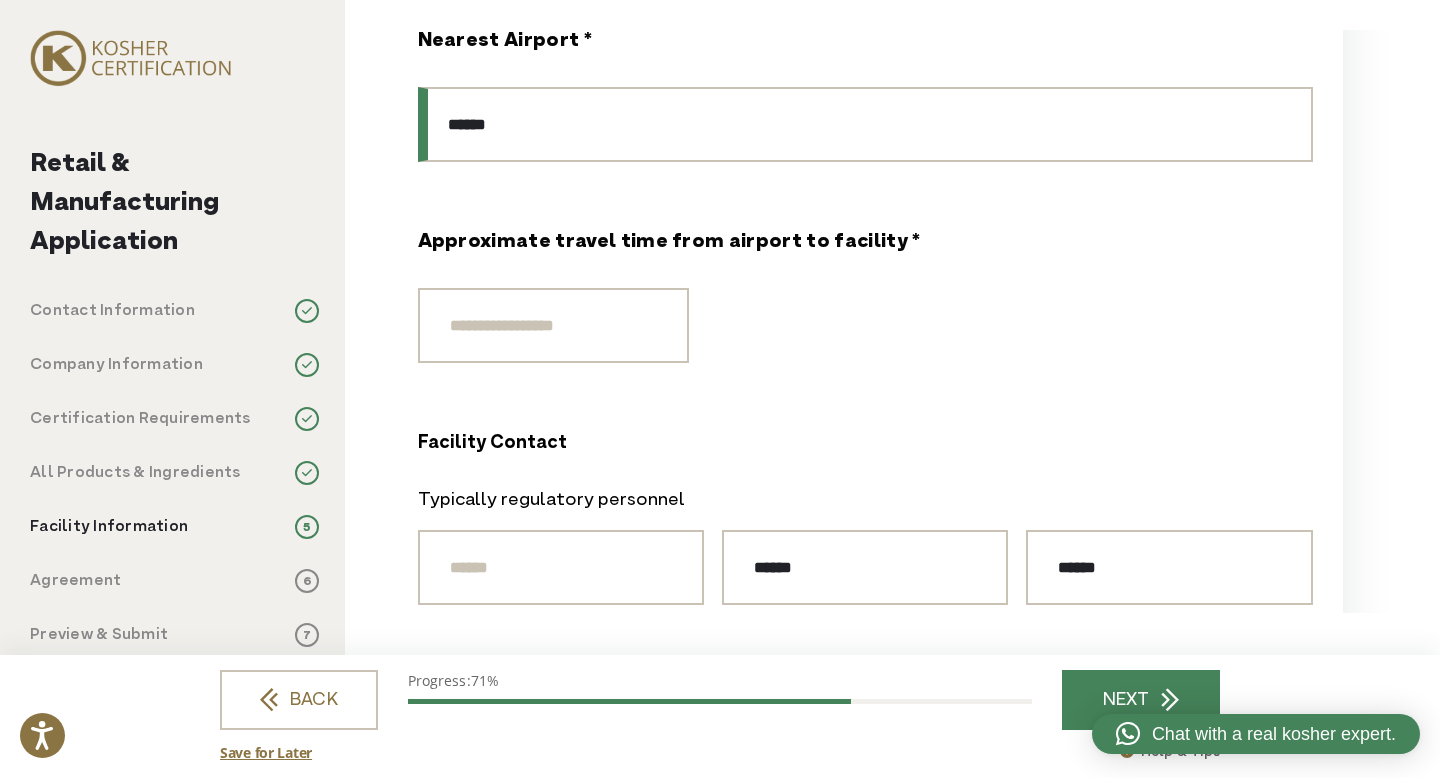 scroll, scrollTop: 1811, scrollLeft: 0, axis: vertical 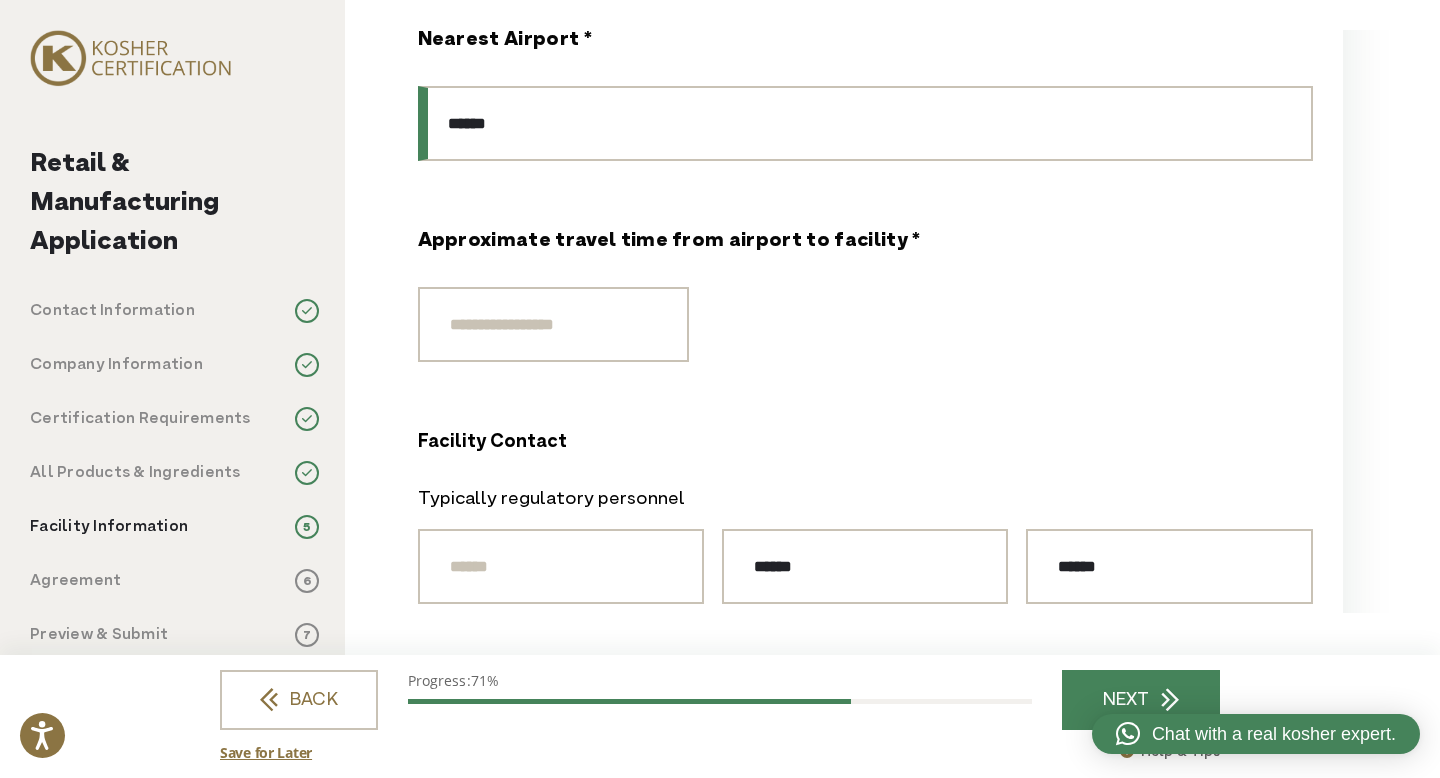 type on "*****" 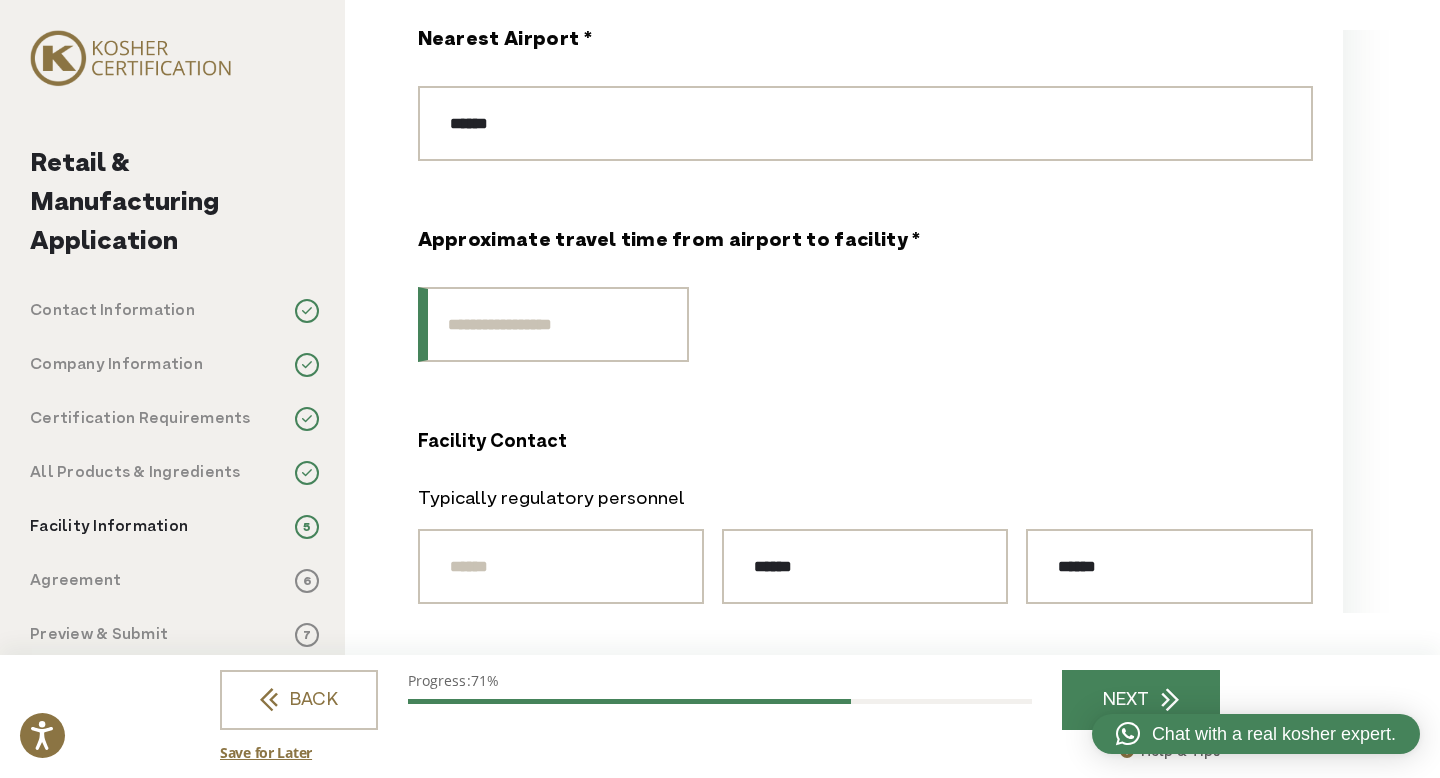 click on "Approximate travel time from airport to facility *" at bounding box center (553, 324) 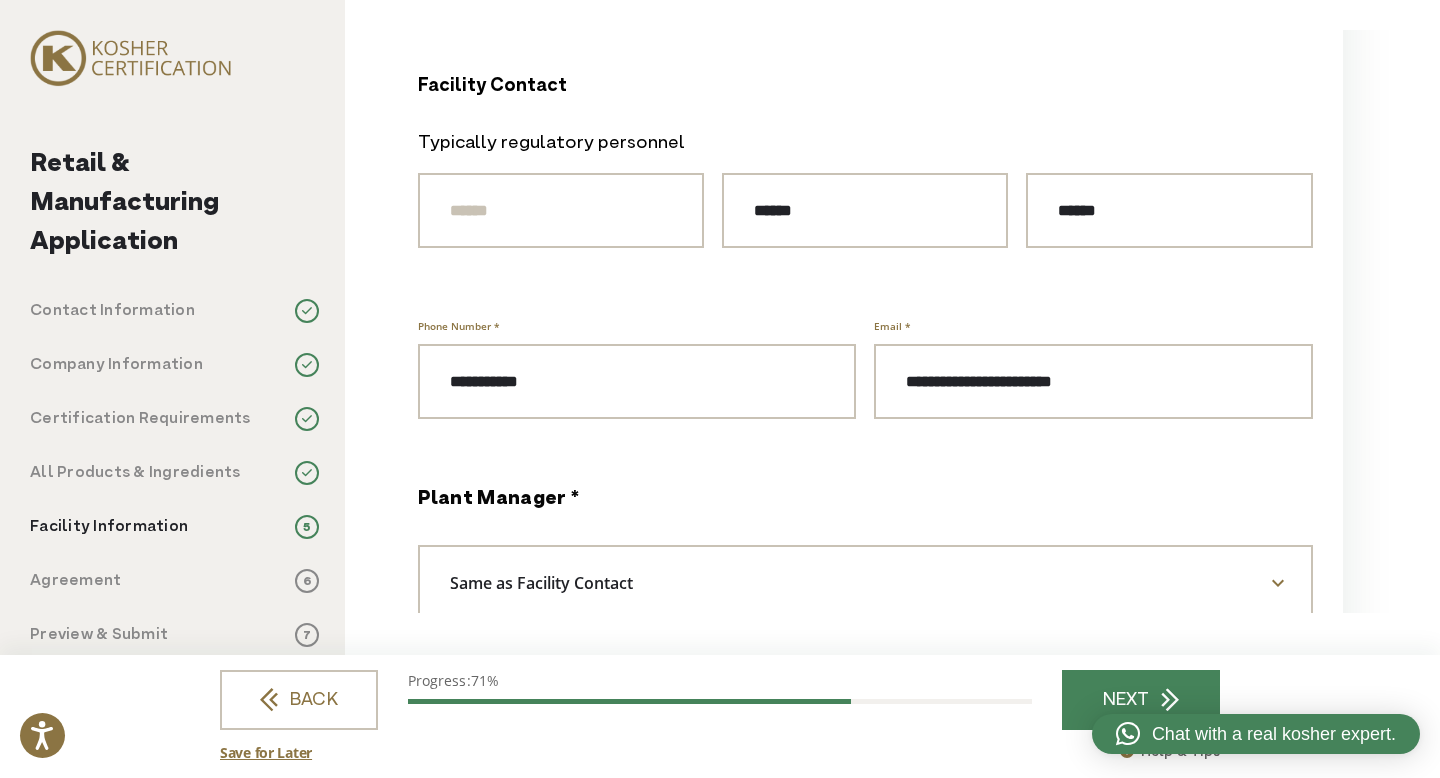 scroll, scrollTop: 2168, scrollLeft: 0, axis: vertical 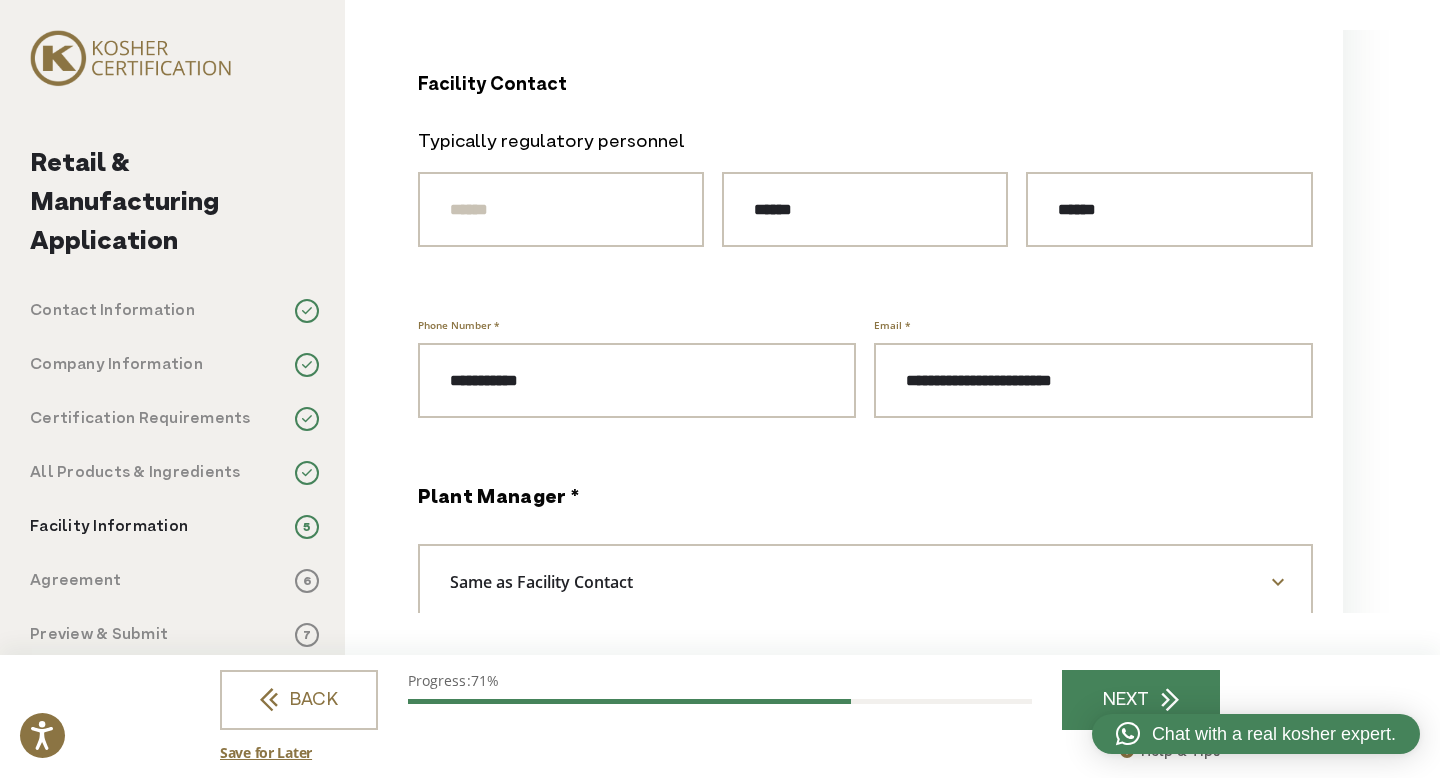 type on "*******" 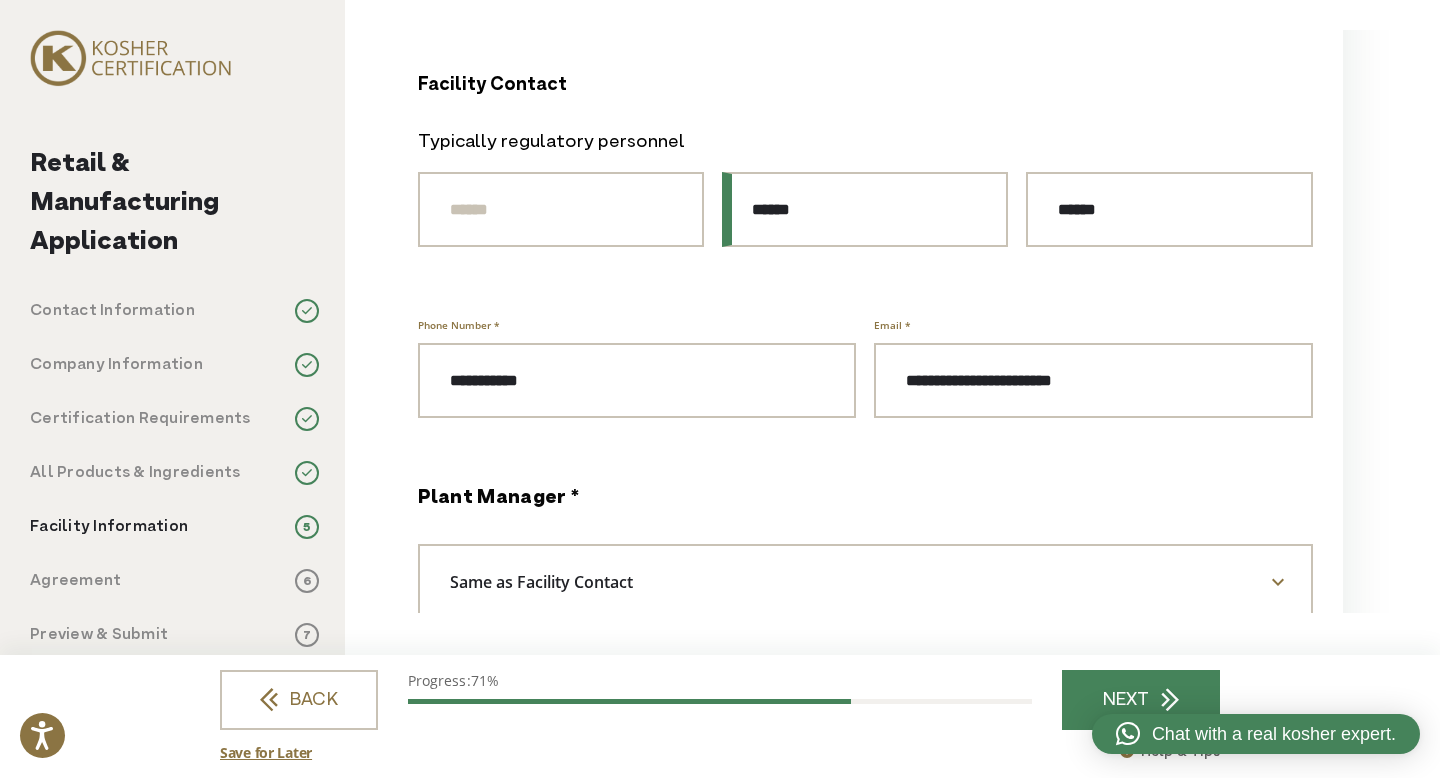 drag, startPoint x: 758, startPoint y: 210, endPoint x: 627, endPoint y: 219, distance: 131.30879 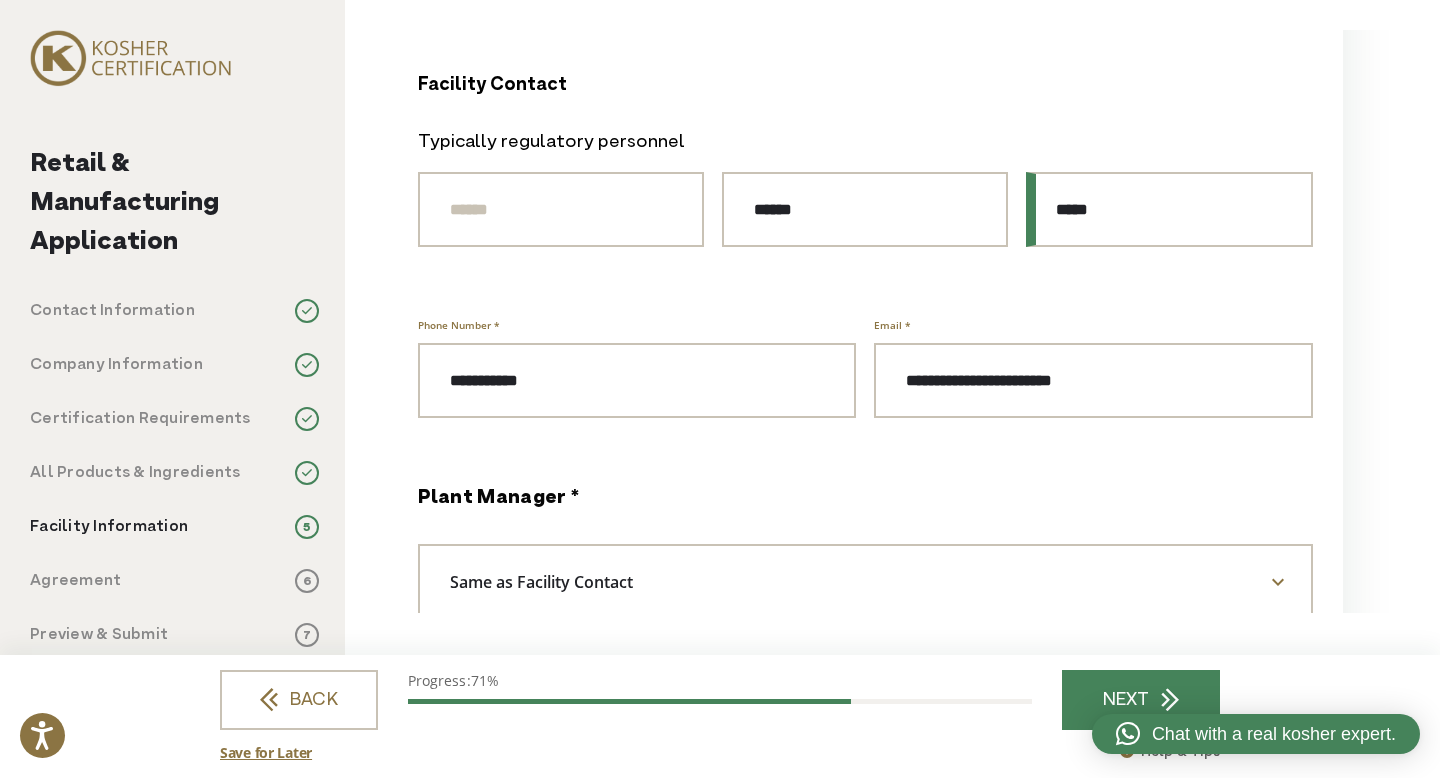 type on "*****" 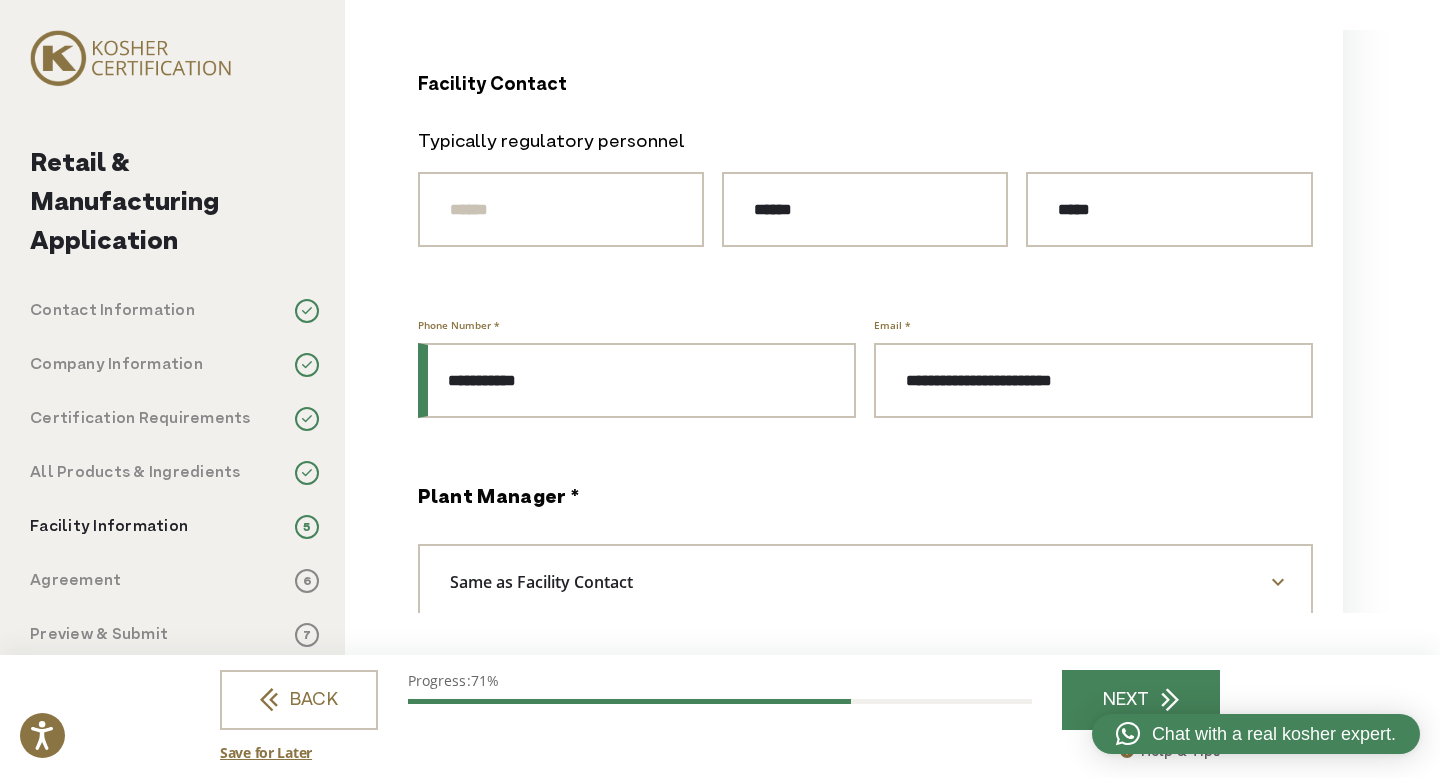 click on "**********" at bounding box center (637, 380) 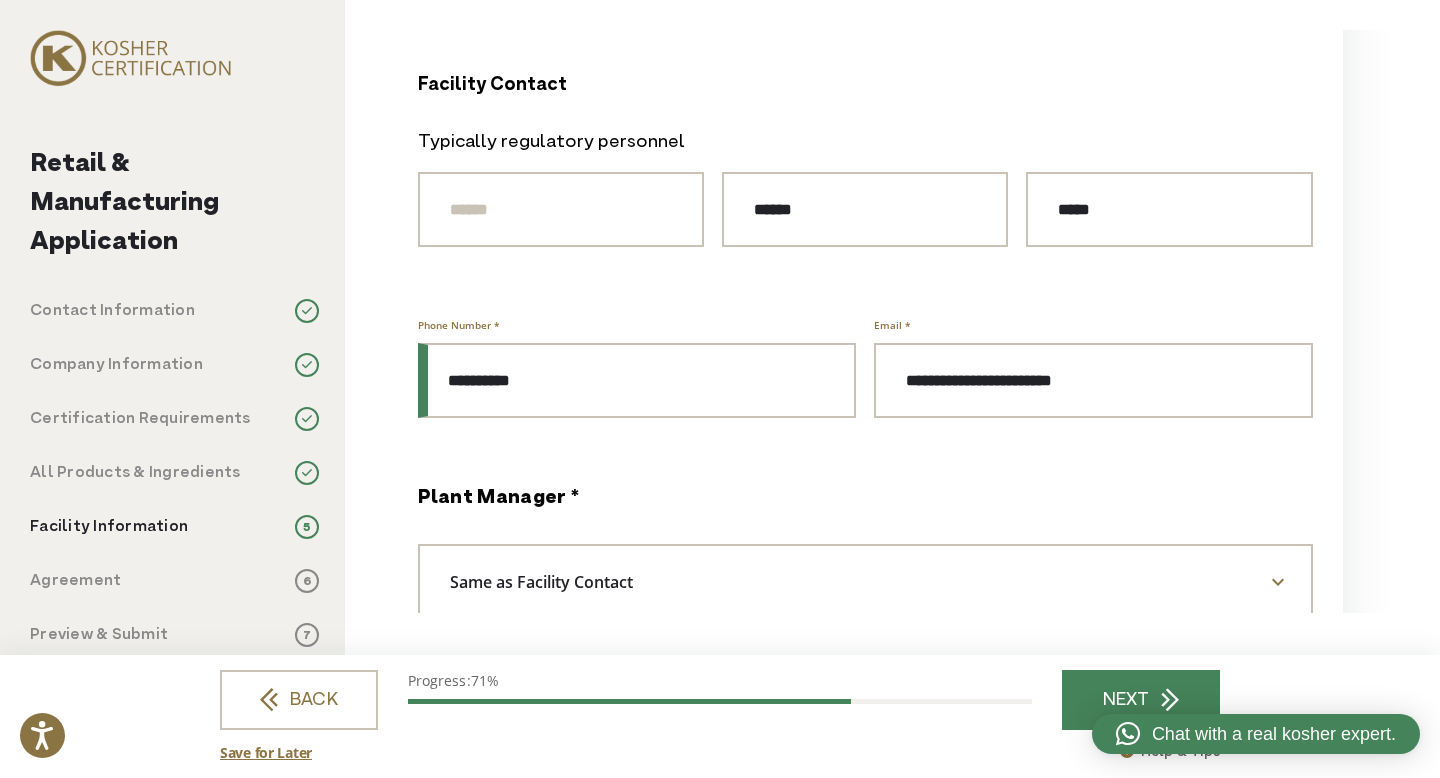 type on "**********" 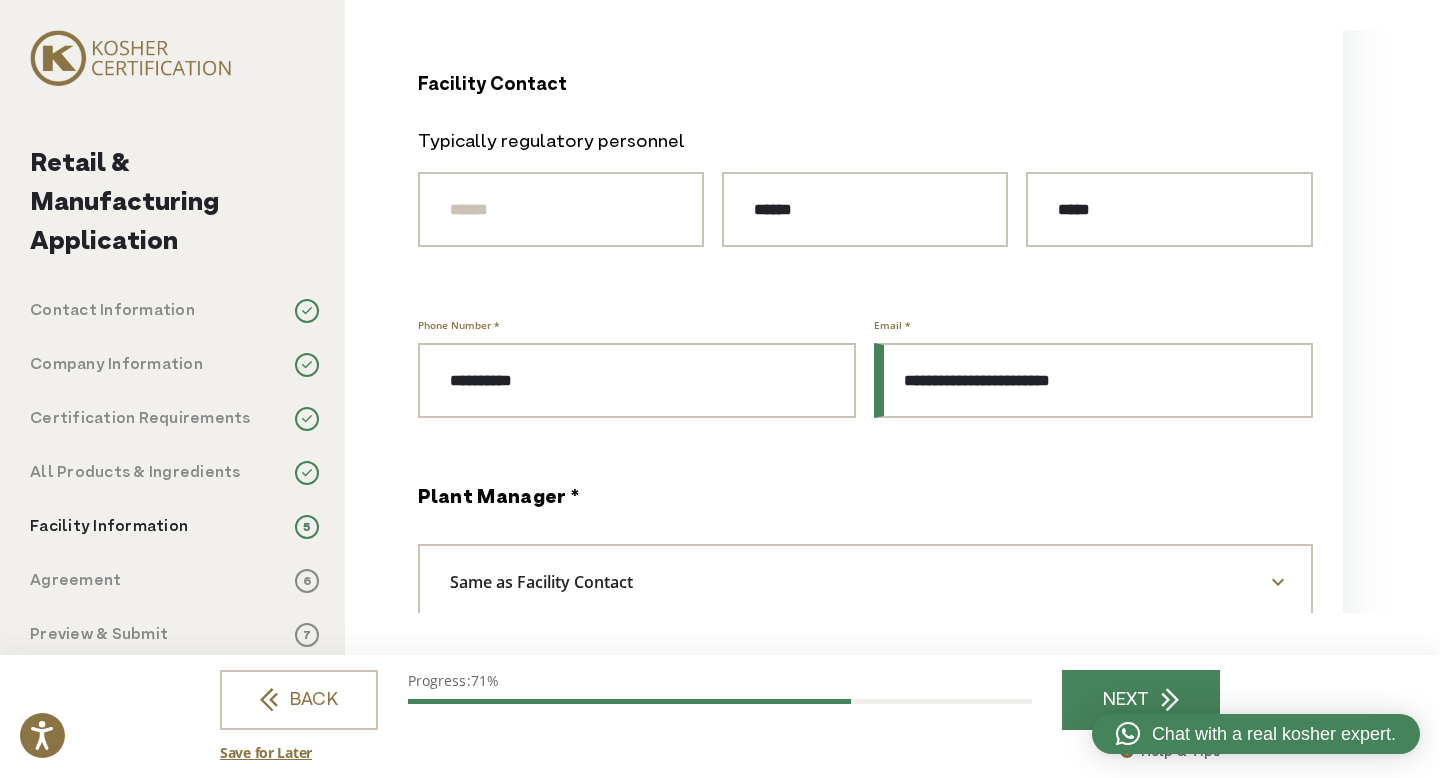 drag, startPoint x: 1049, startPoint y: 379, endPoint x: 786, endPoint y: 300, distance: 274.60883 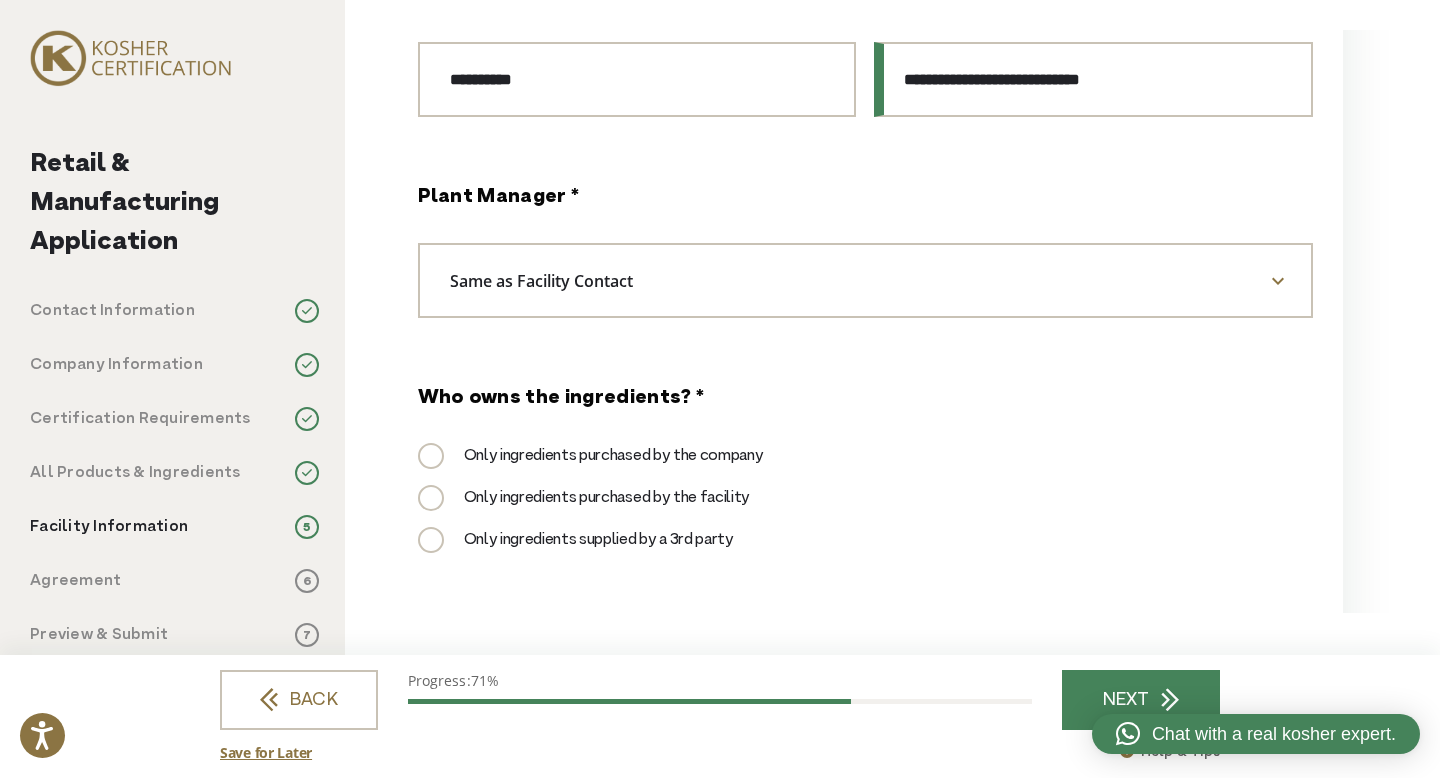 scroll, scrollTop: 2519, scrollLeft: 0, axis: vertical 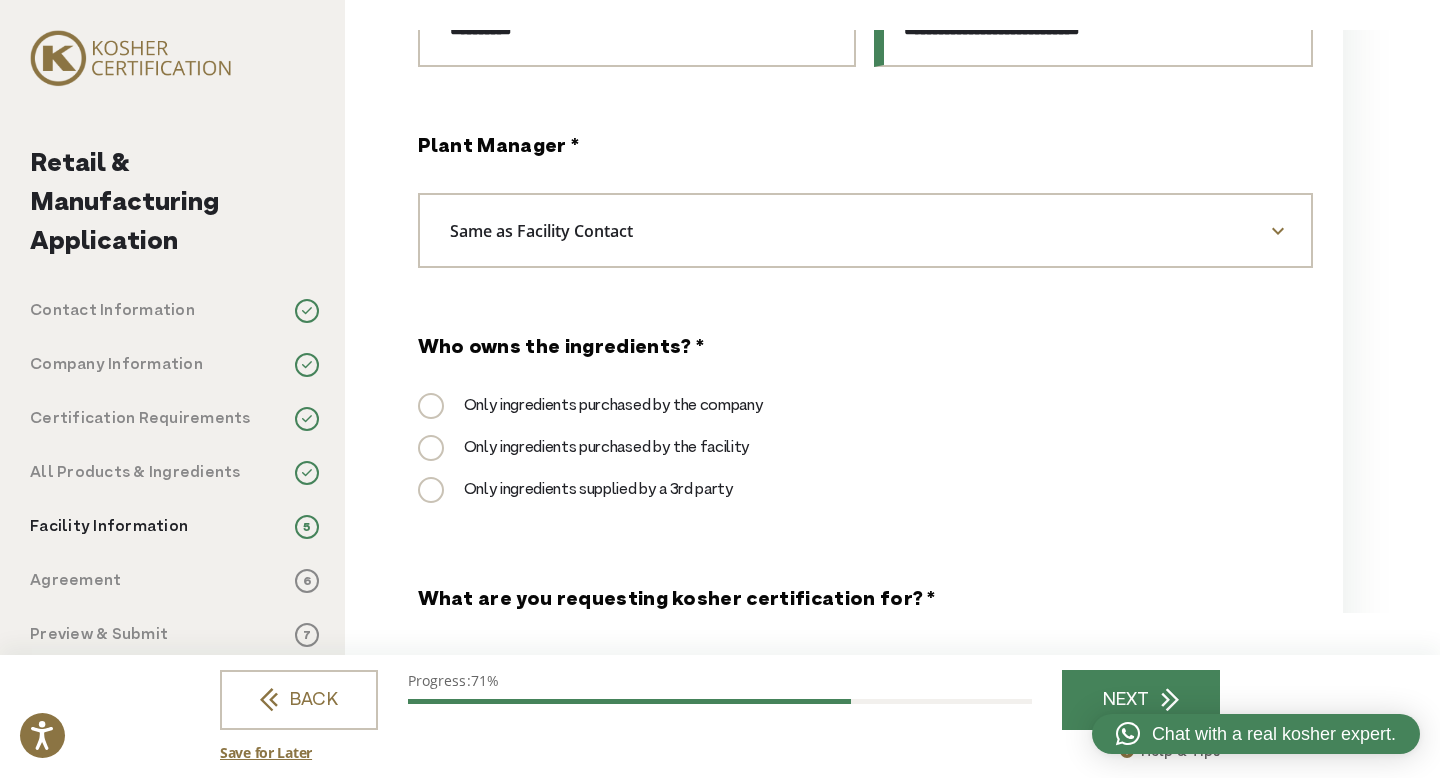 type on "**********" 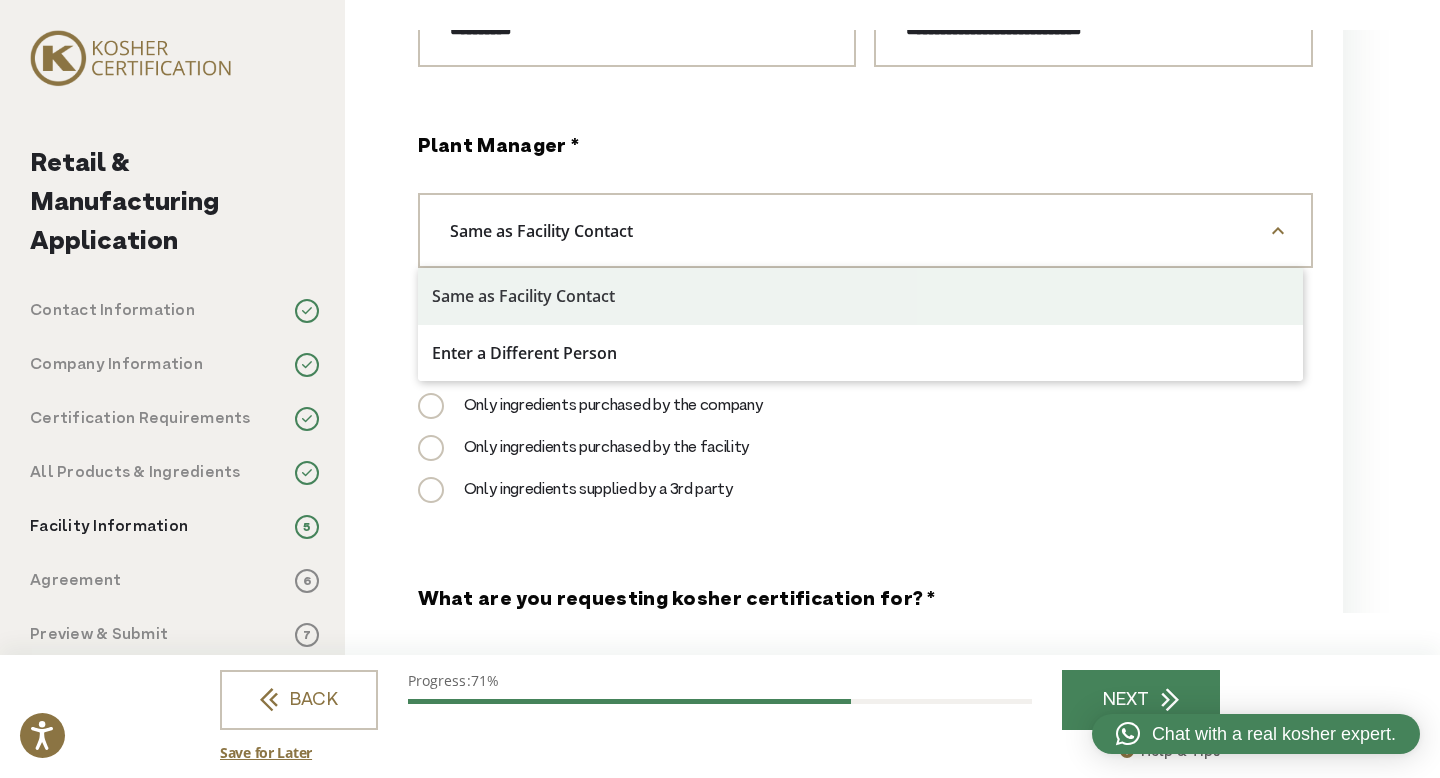 click on "Same as Facility Contact" at bounding box center (865, 230) 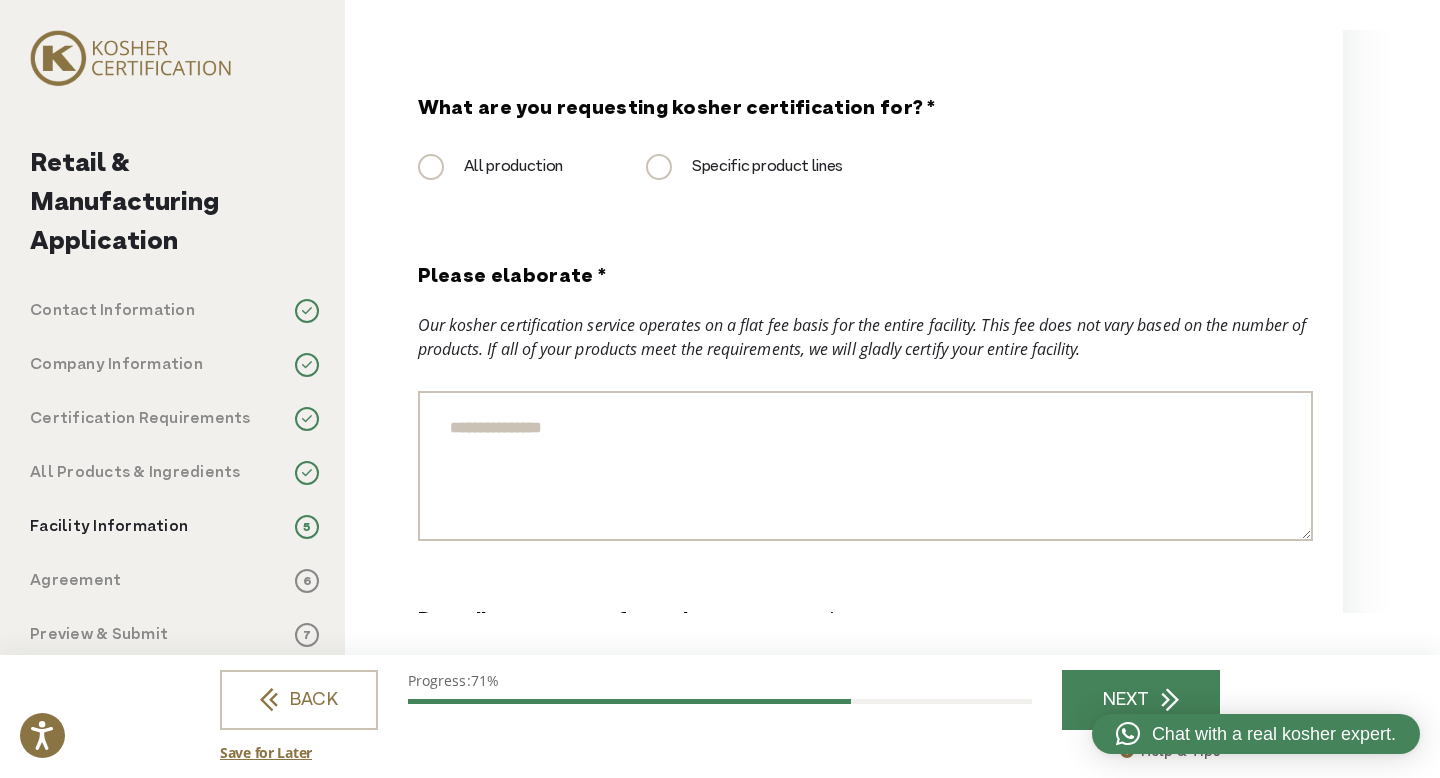 scroll, scrollTop: 3010, scrollLeft: 0, axis: vertical 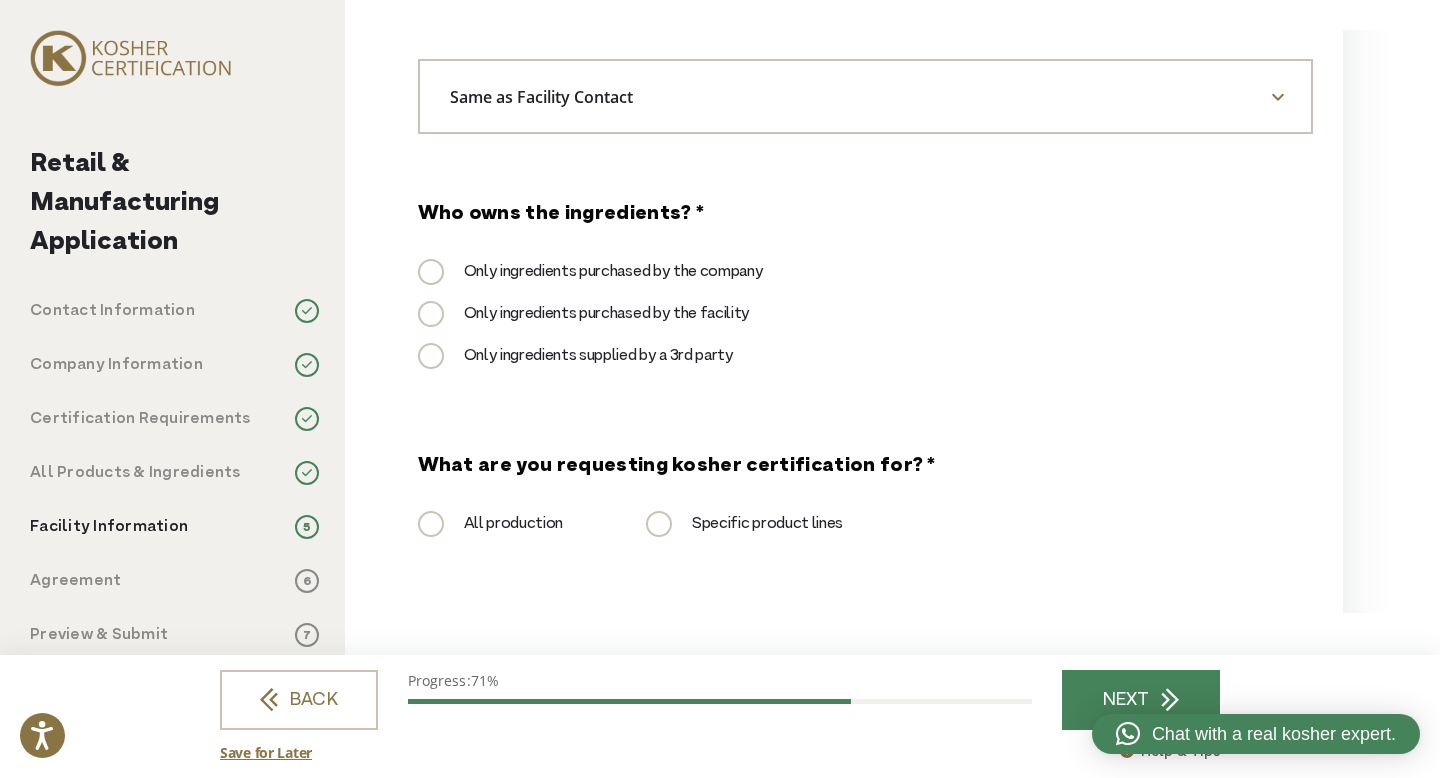 click on "Only ingredients purchased by the company" at bounding box center [591, 272] 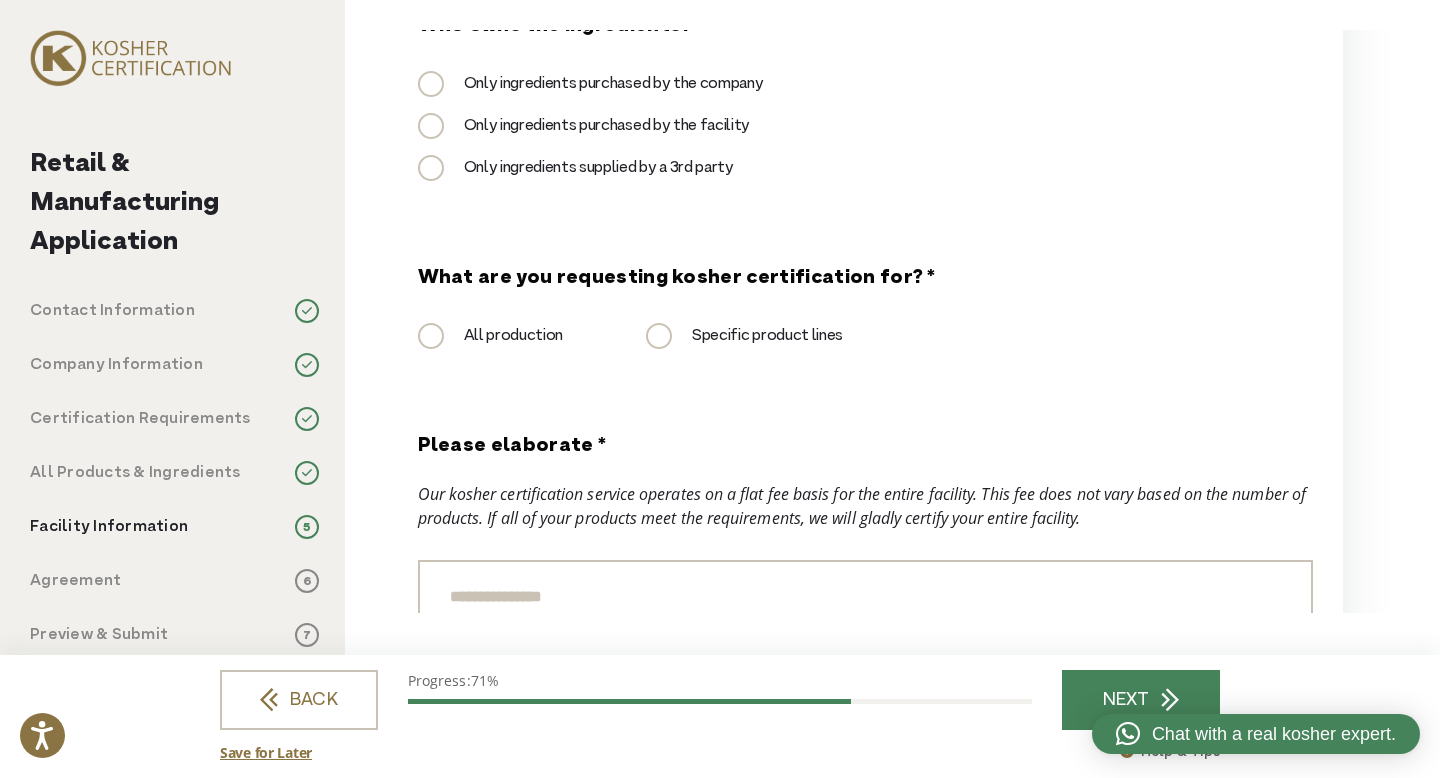 scroll, scrollTop: 2841, scrollLeft: 0, axis: vertical 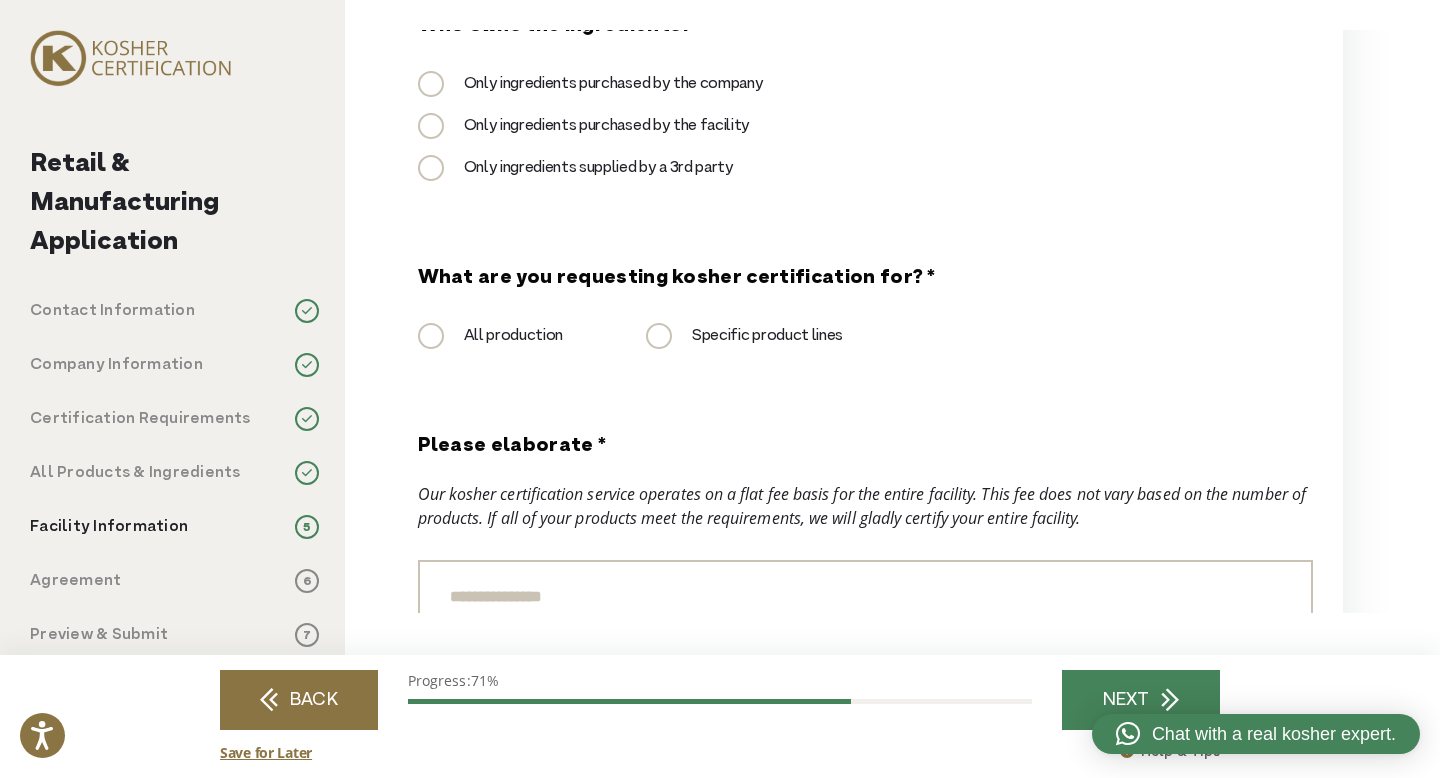 click on "BACK" at bounding box center (299, 700) 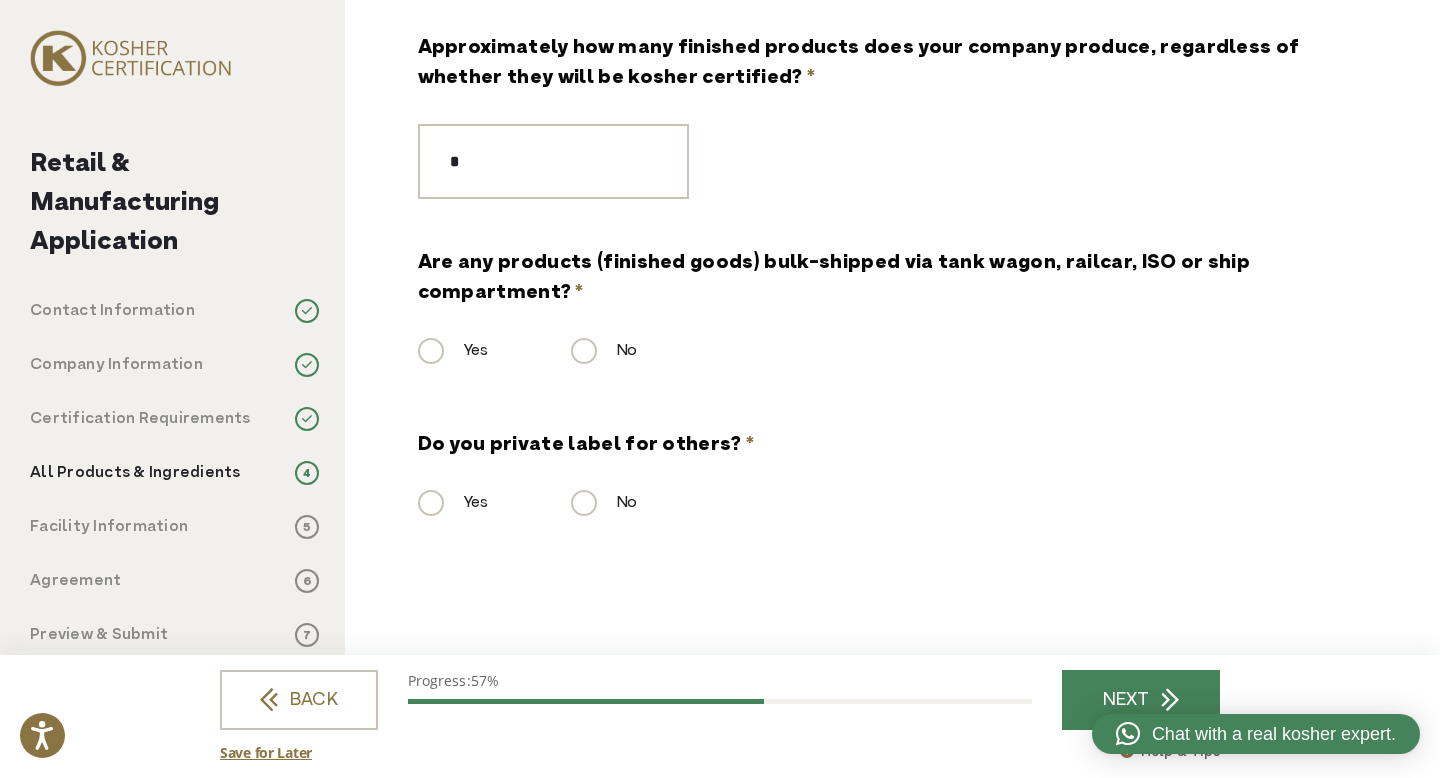 scroll, scrollTop: 0, scrollLeft: 0, axis: both 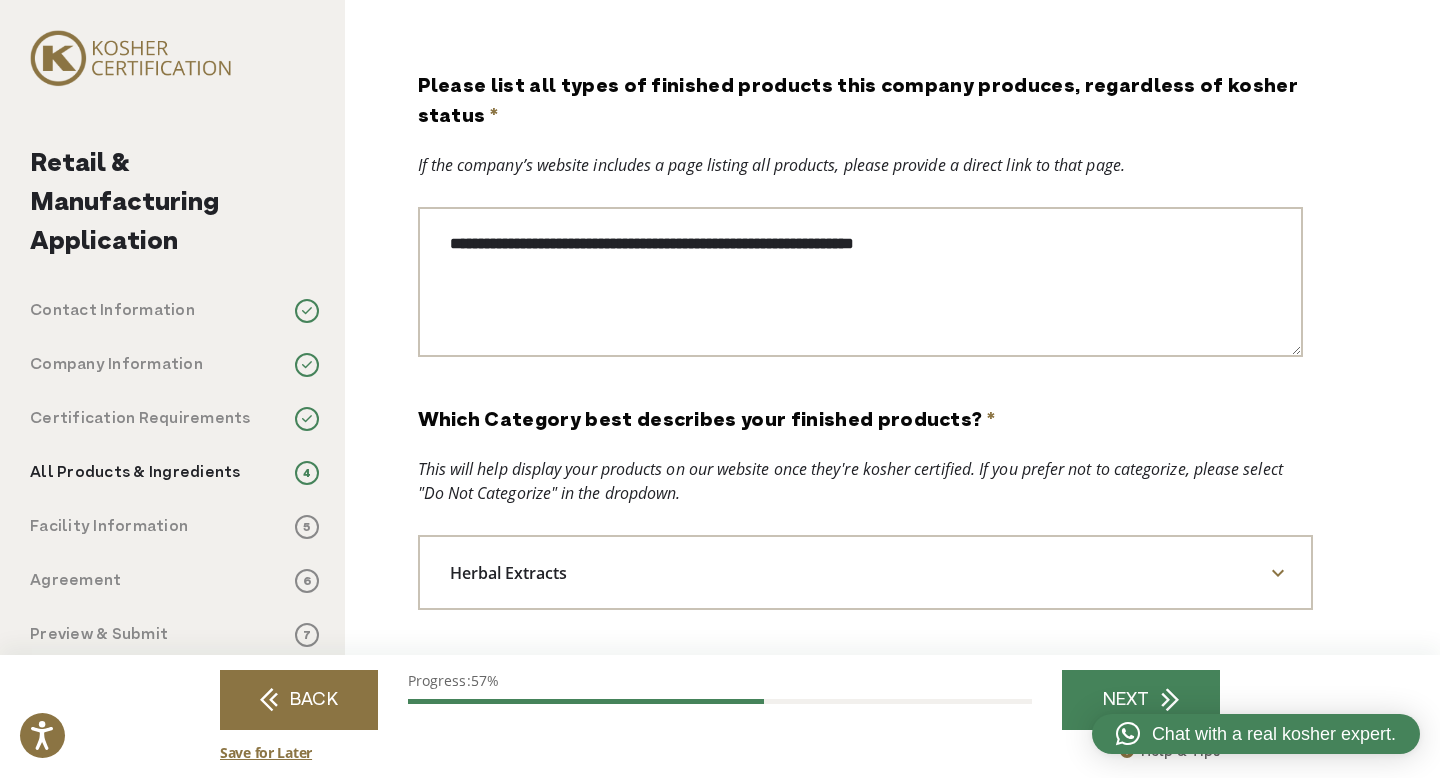 click on "BACK" at bounding box center (299, 700) 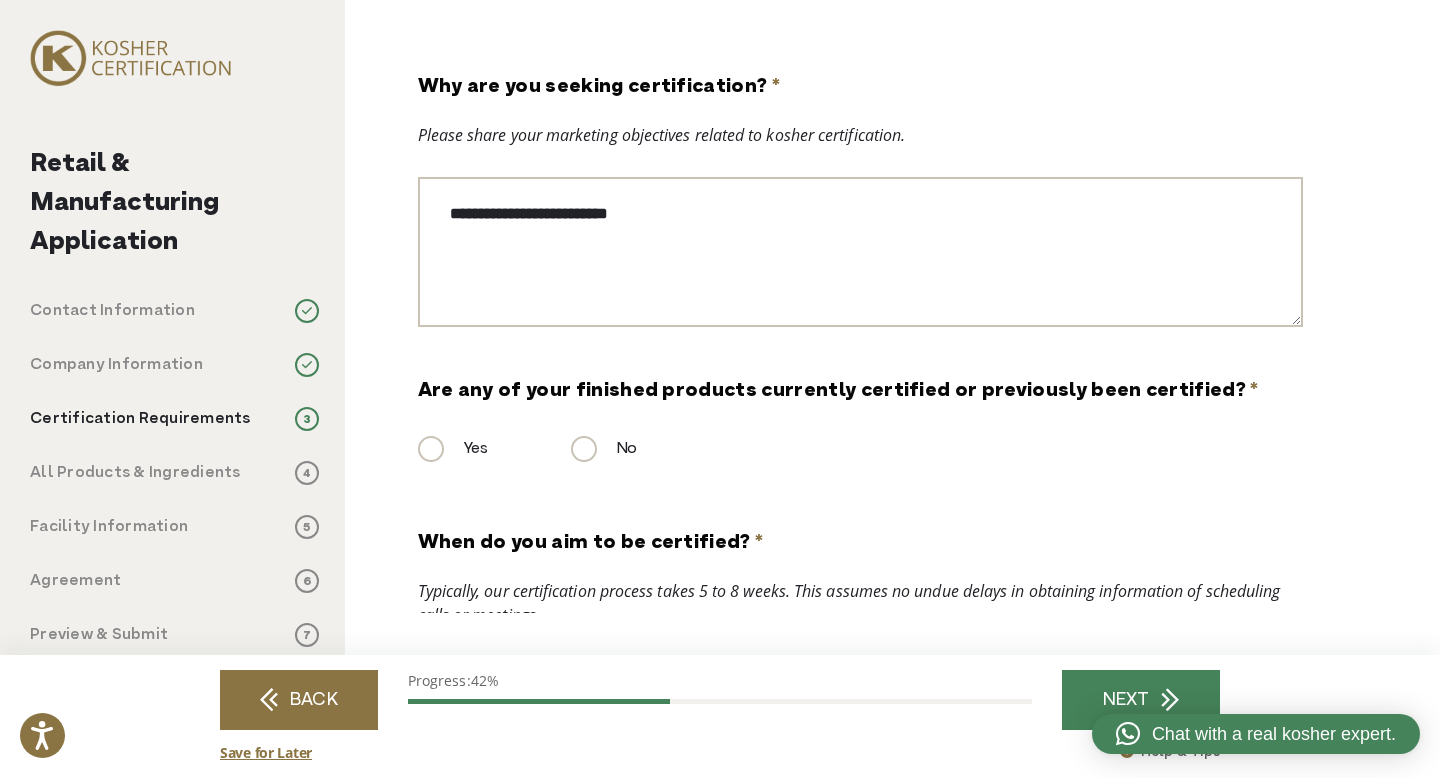 scroll, scrollTop: 0, scrollLeft: 0, axis: both 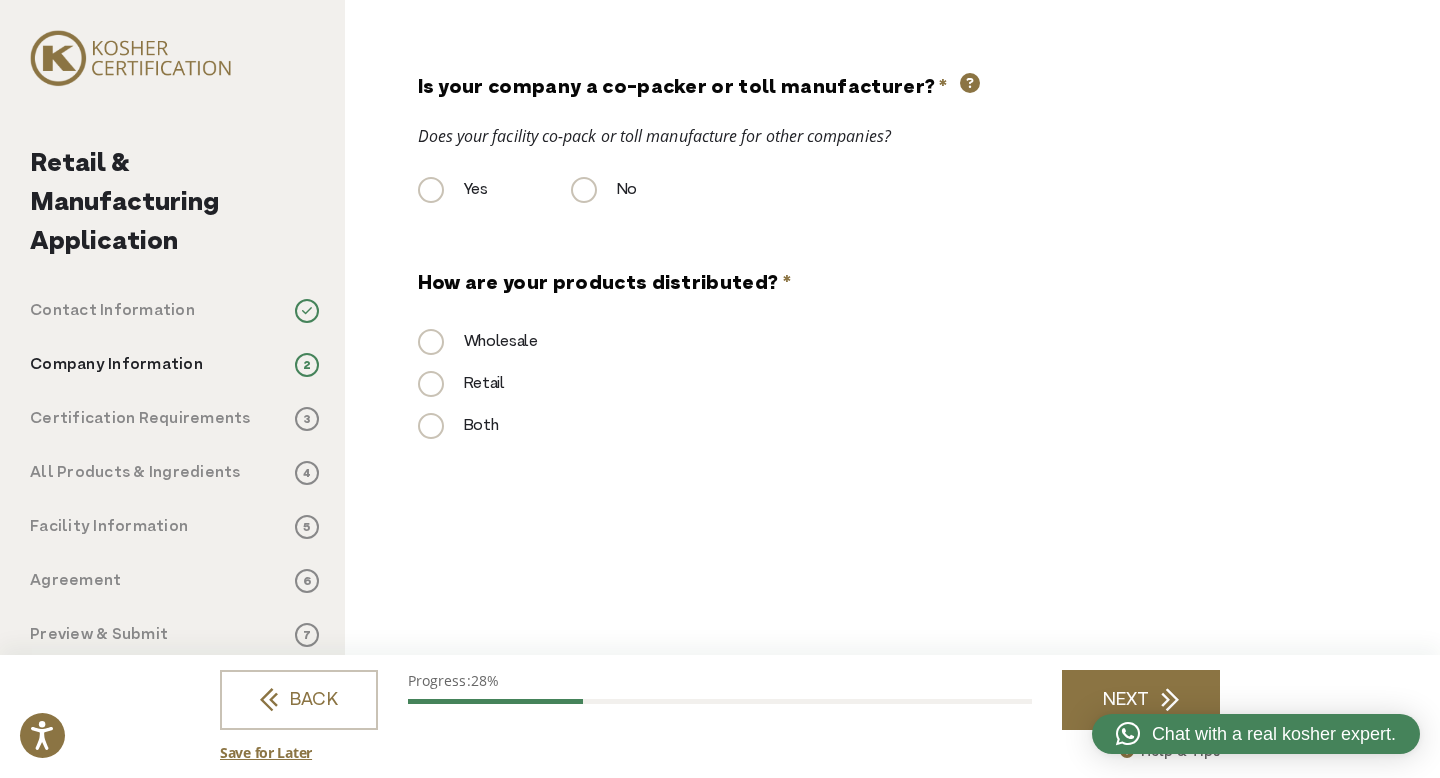 click on "NEXT" at bounding box center (1141, 700) 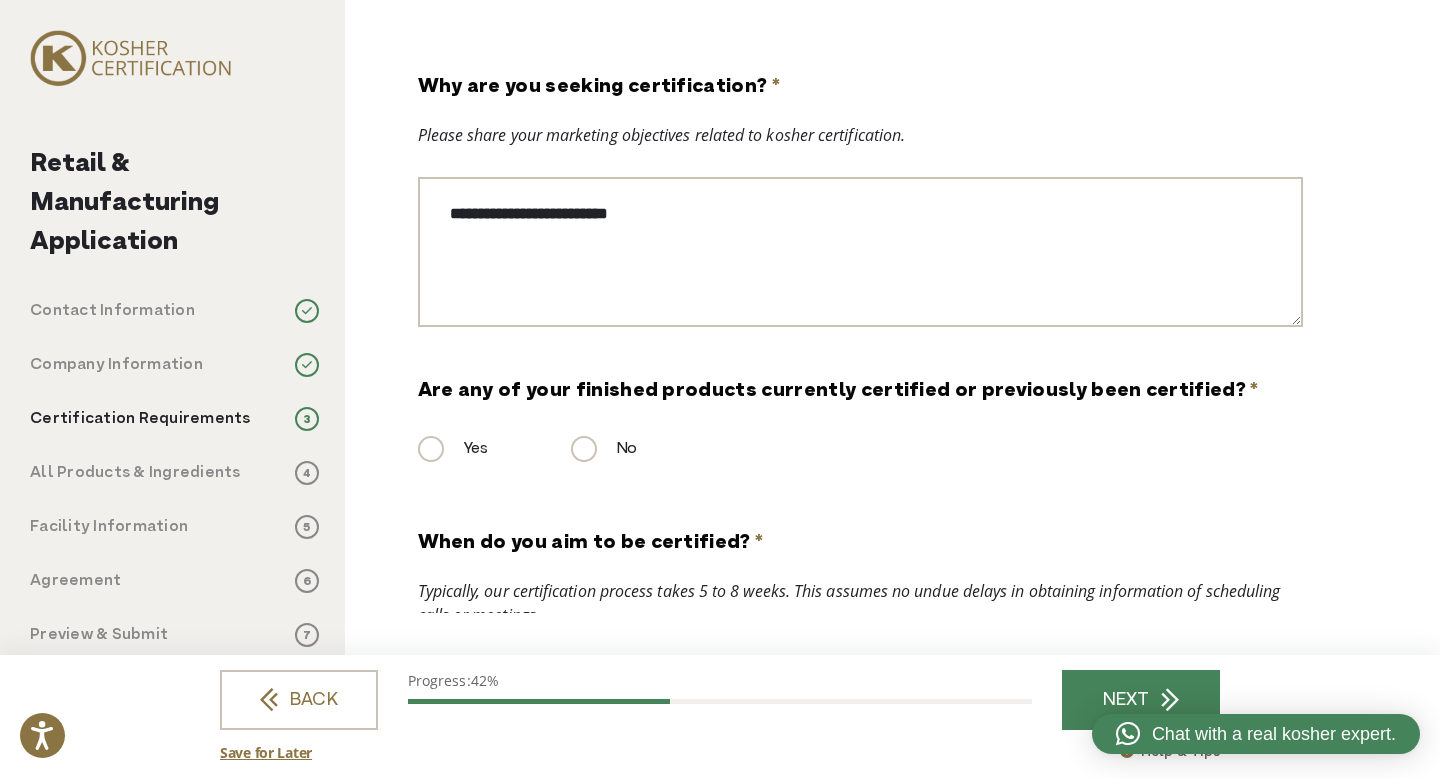scroll, scrollTop: 0, scrollLeft: 0, axis: both 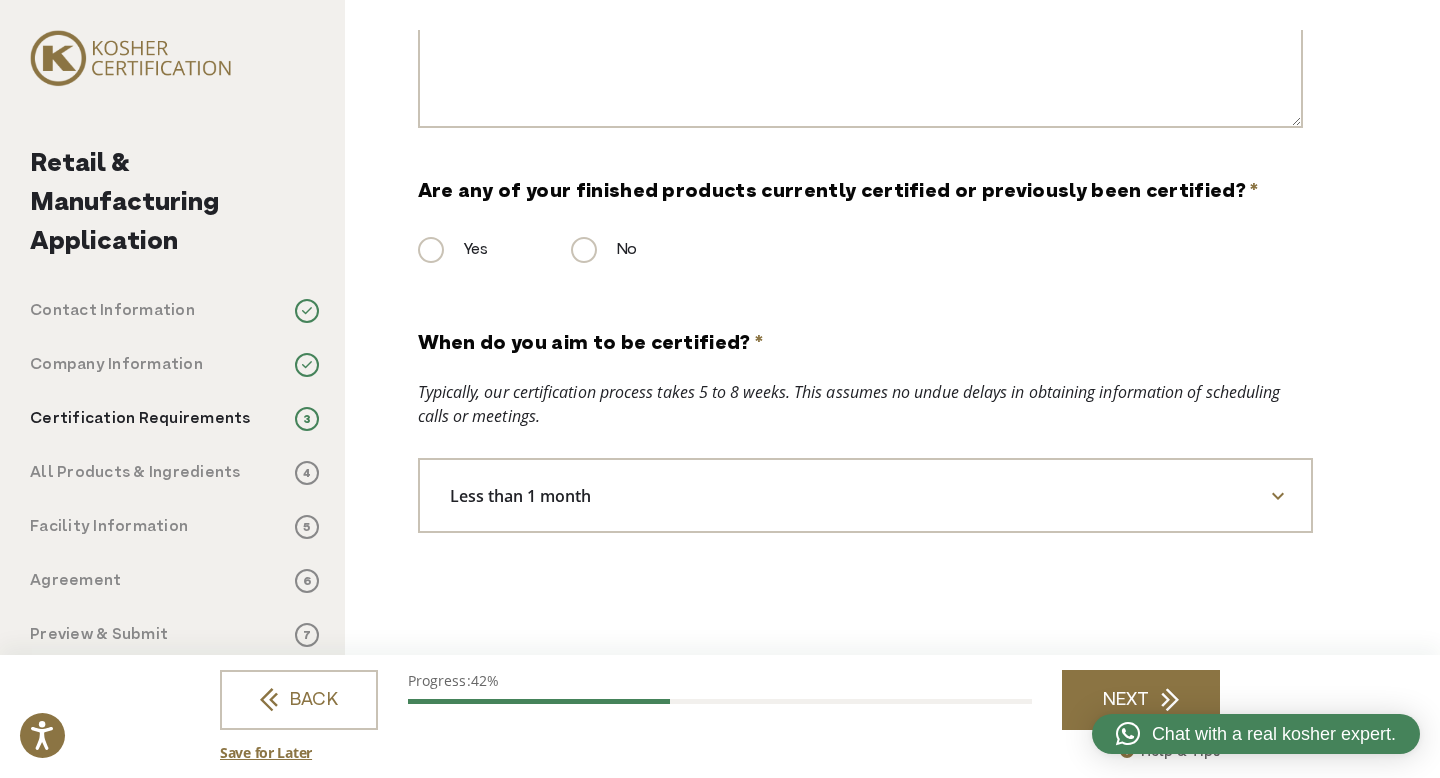 click on "NEXT" at bounding box center (1141, 700) 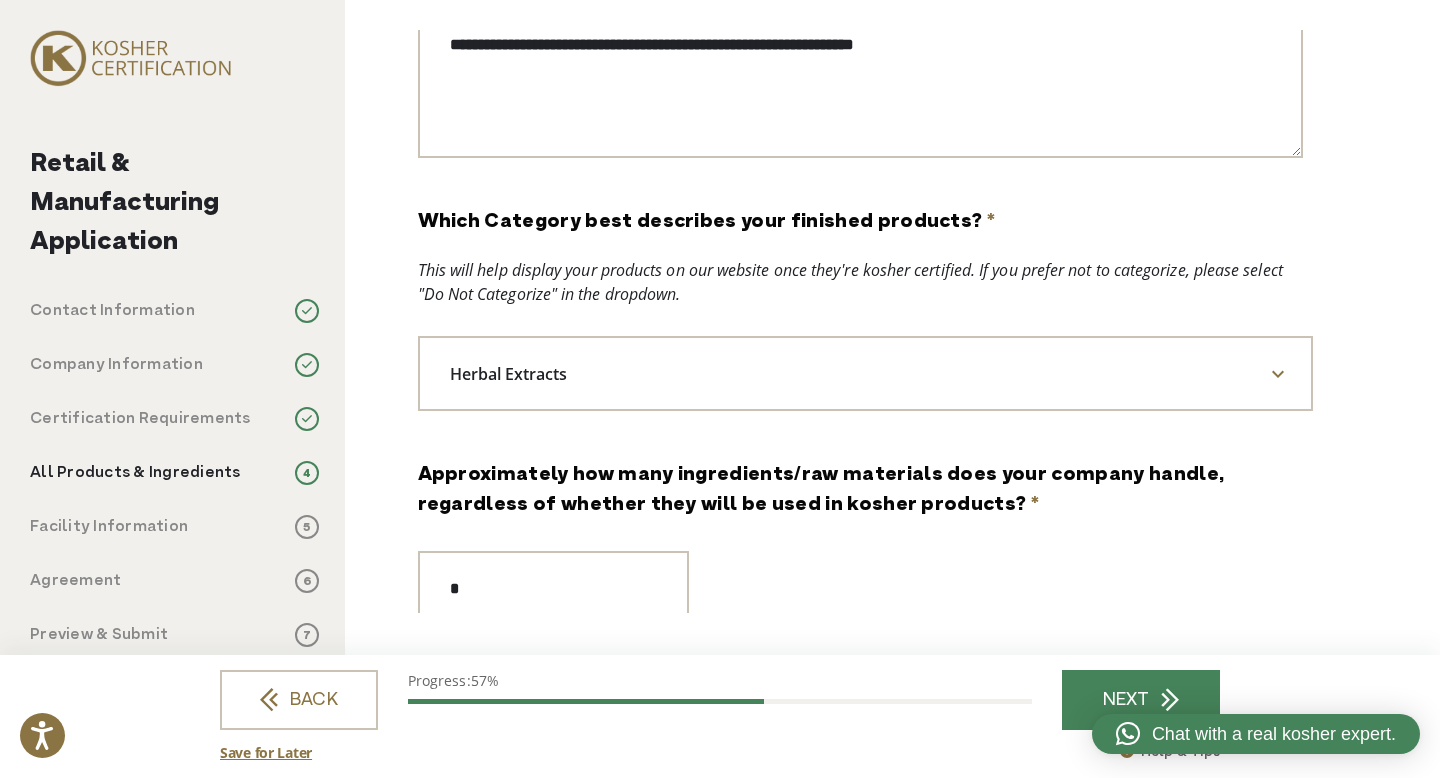 scroll, scrollTop: 0, scrollLeft: 0, axis: both 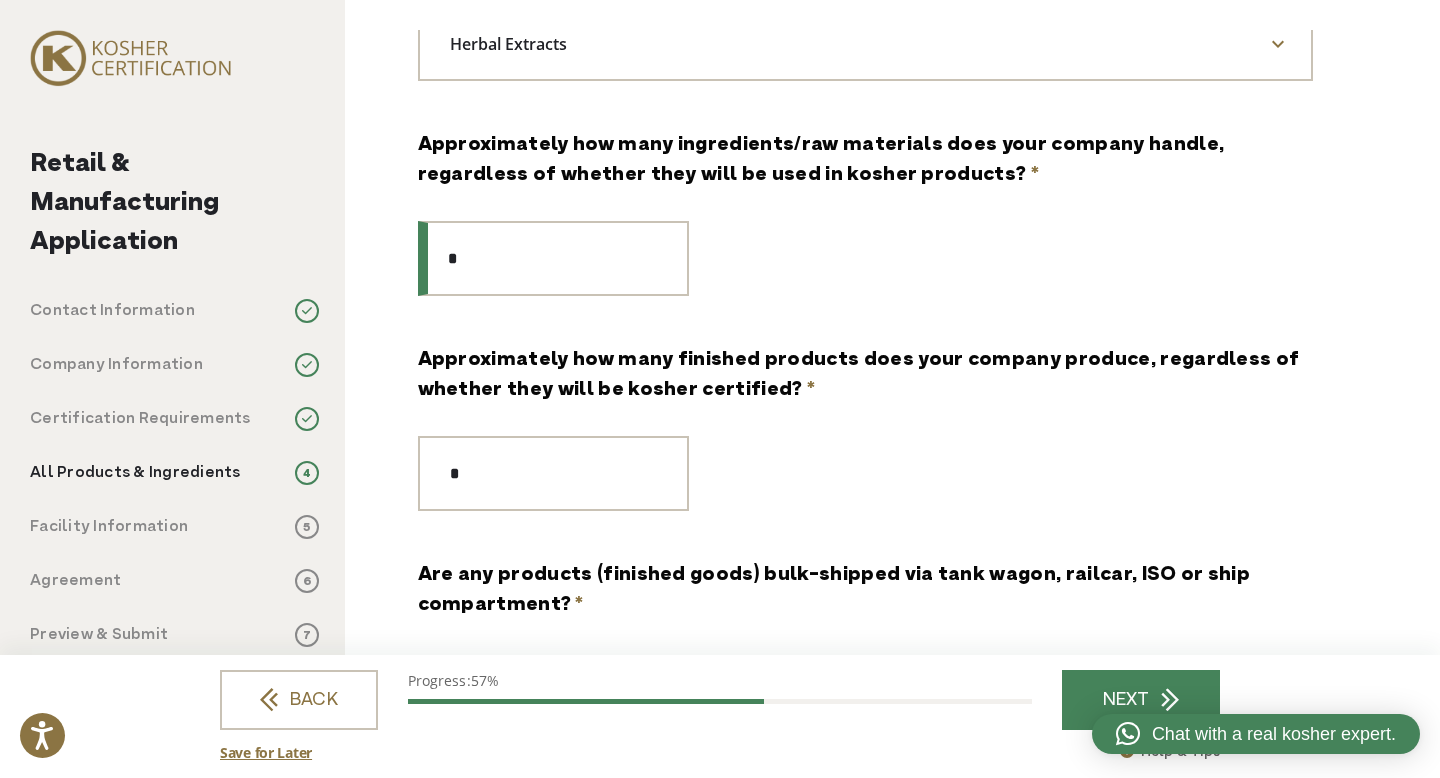 click on "*" at bounding box center [553, 258] 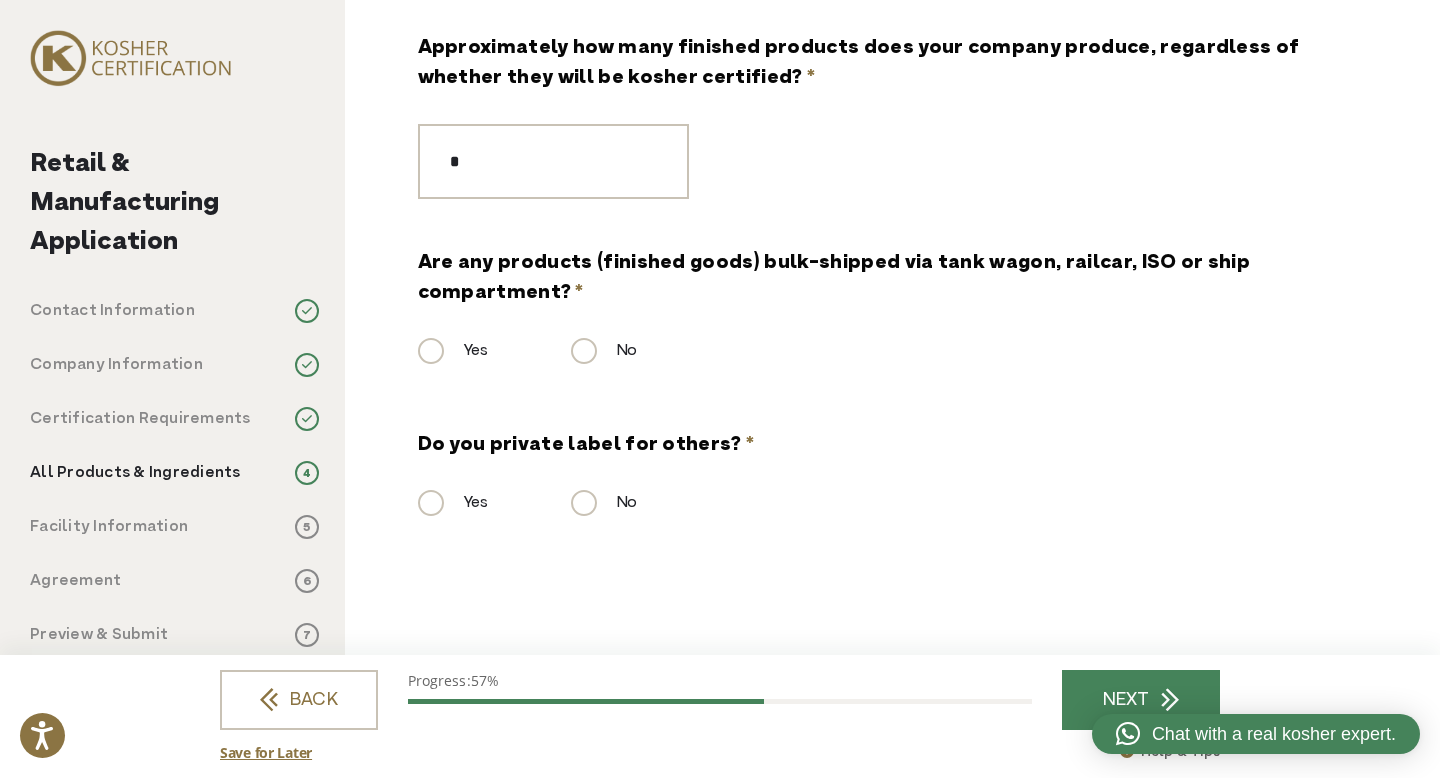 scroll, scrollTop: 841, scrollLeft: 0, axis: vertical 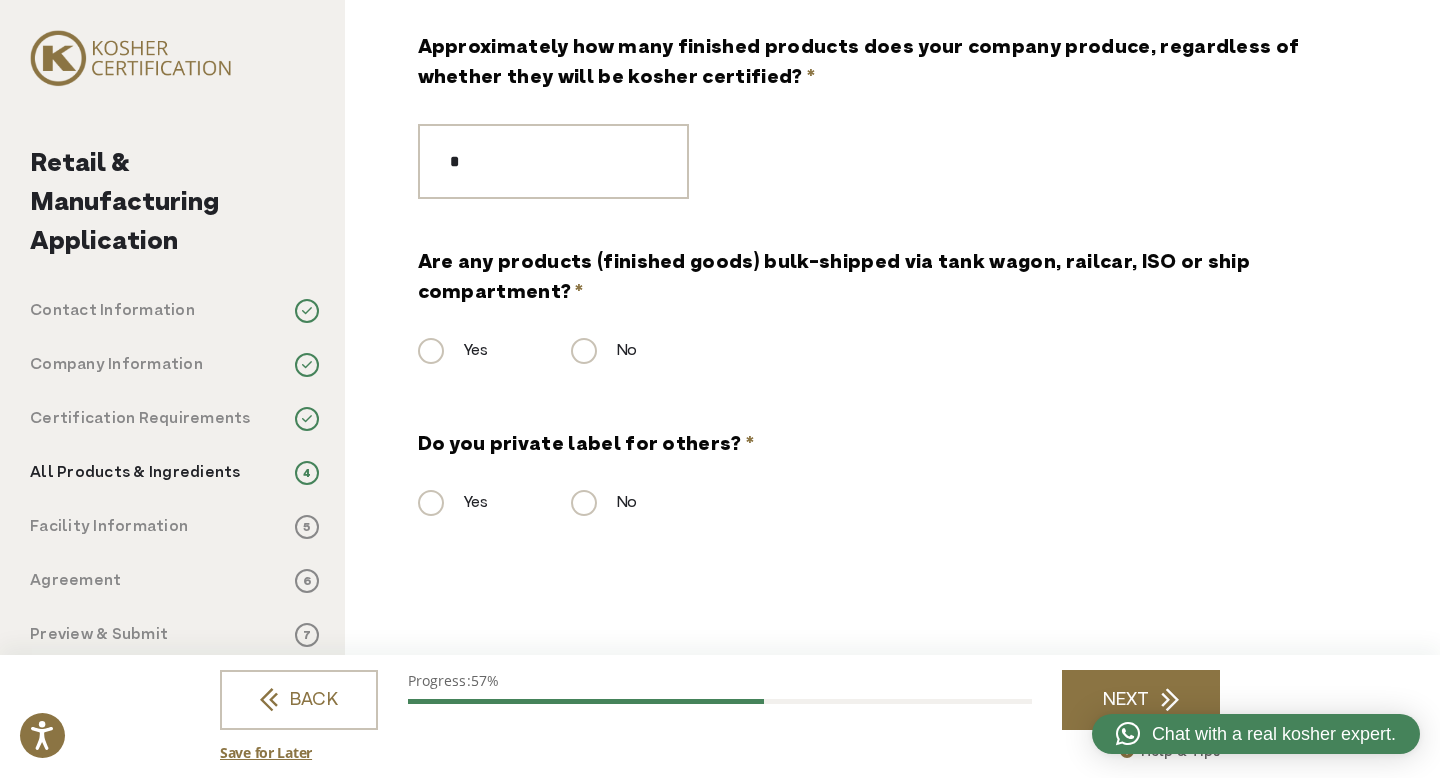 click on "NEXT" at bounding box center (1141, 700) 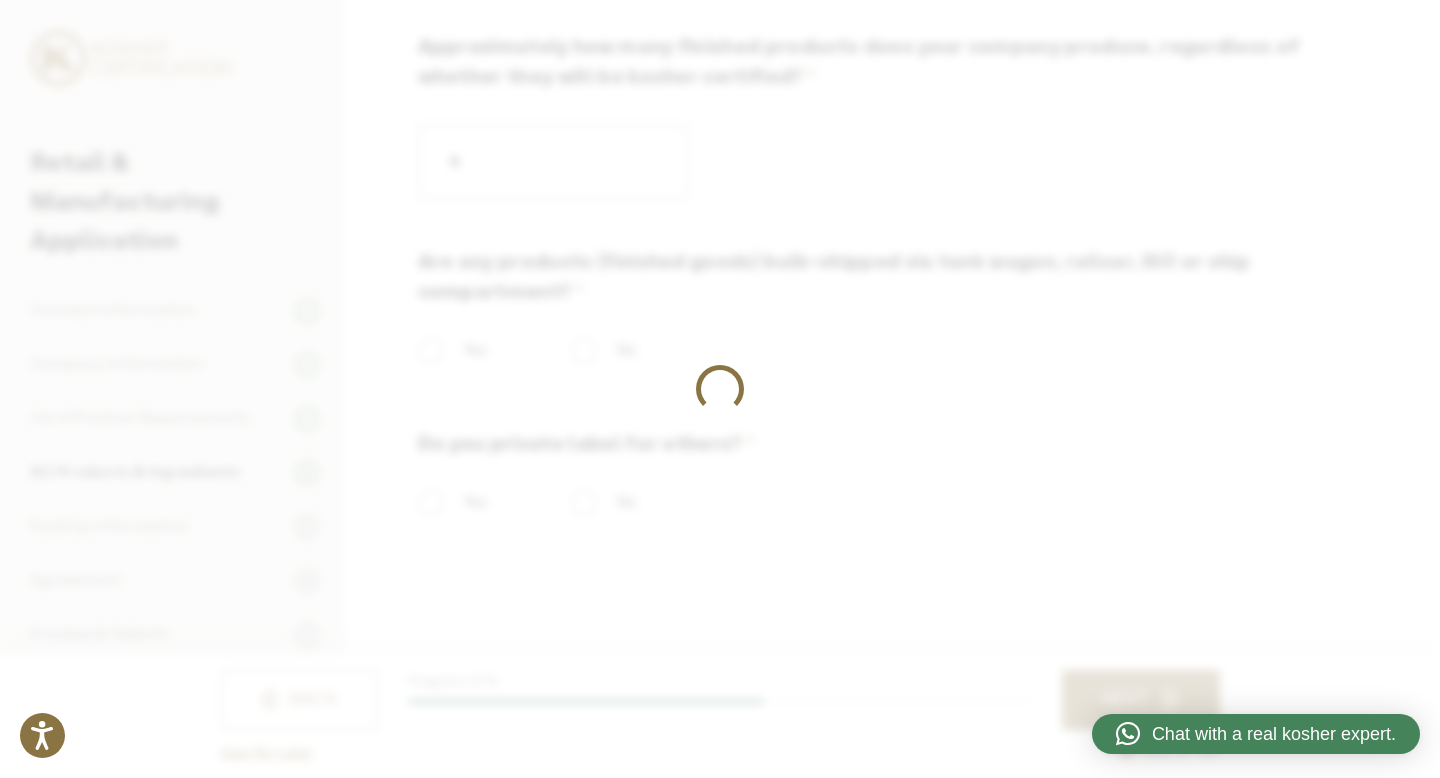 select on "*****" 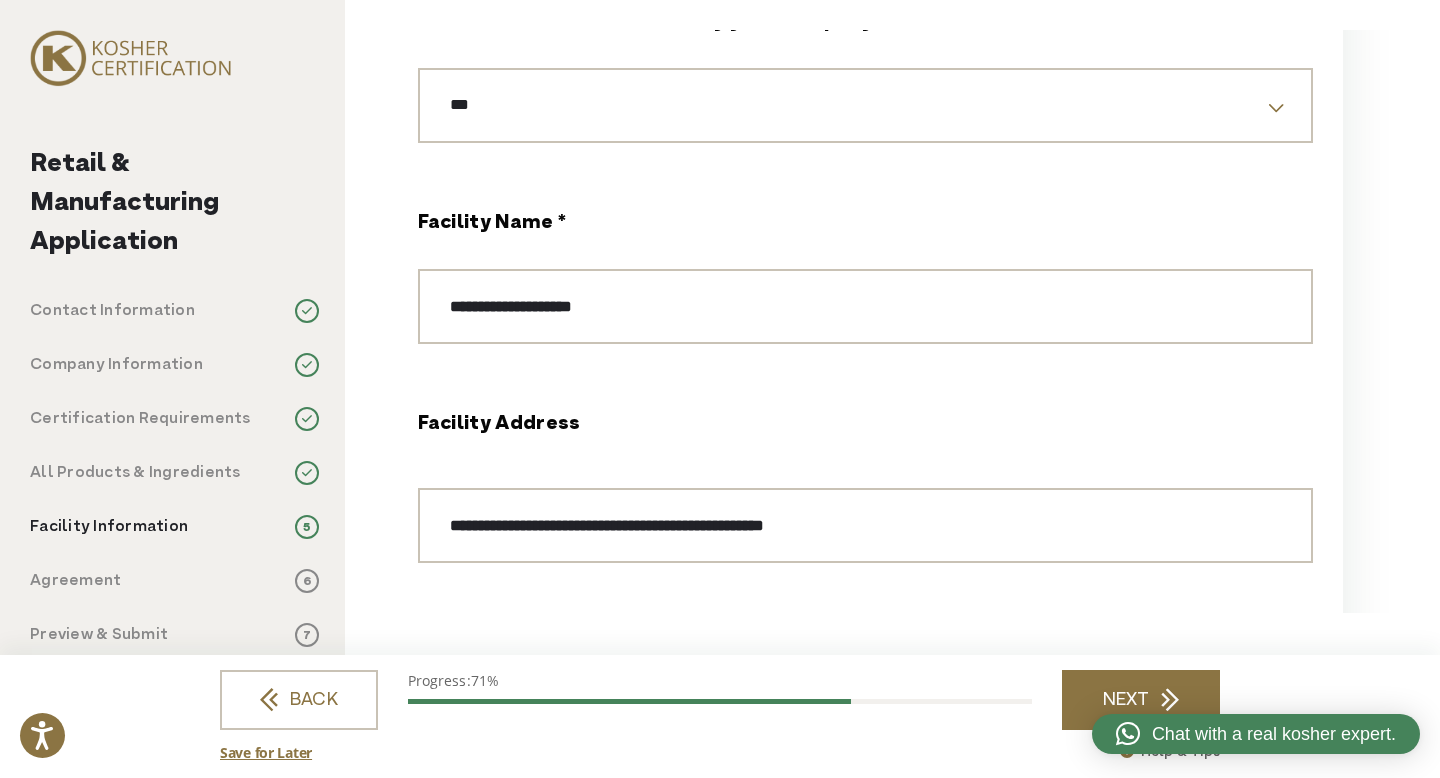 scroll, scrollTop: 0, scrollLeft: 0, axis: both 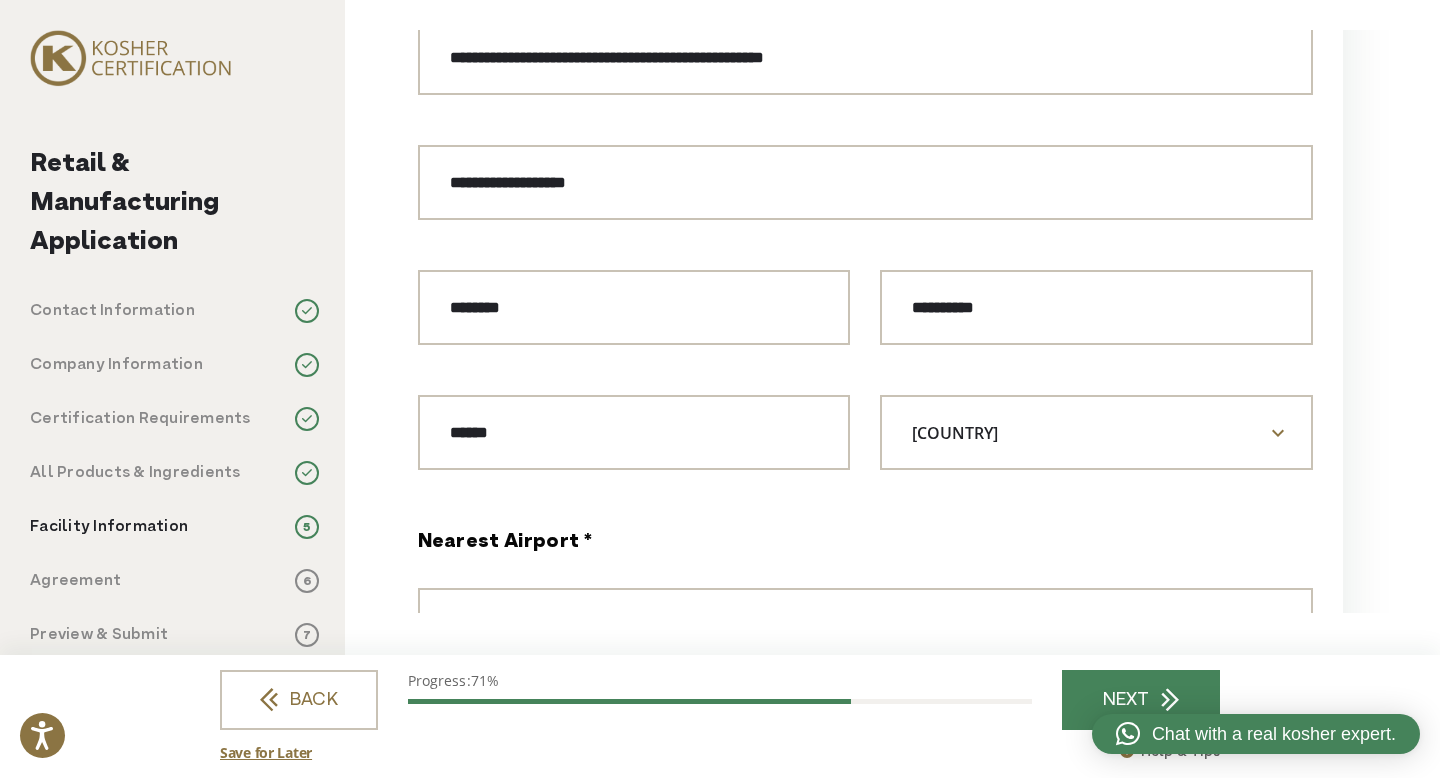 click on "BACK
Progress:  71%
NEXT
Submit" at bounding box center (720, 698) 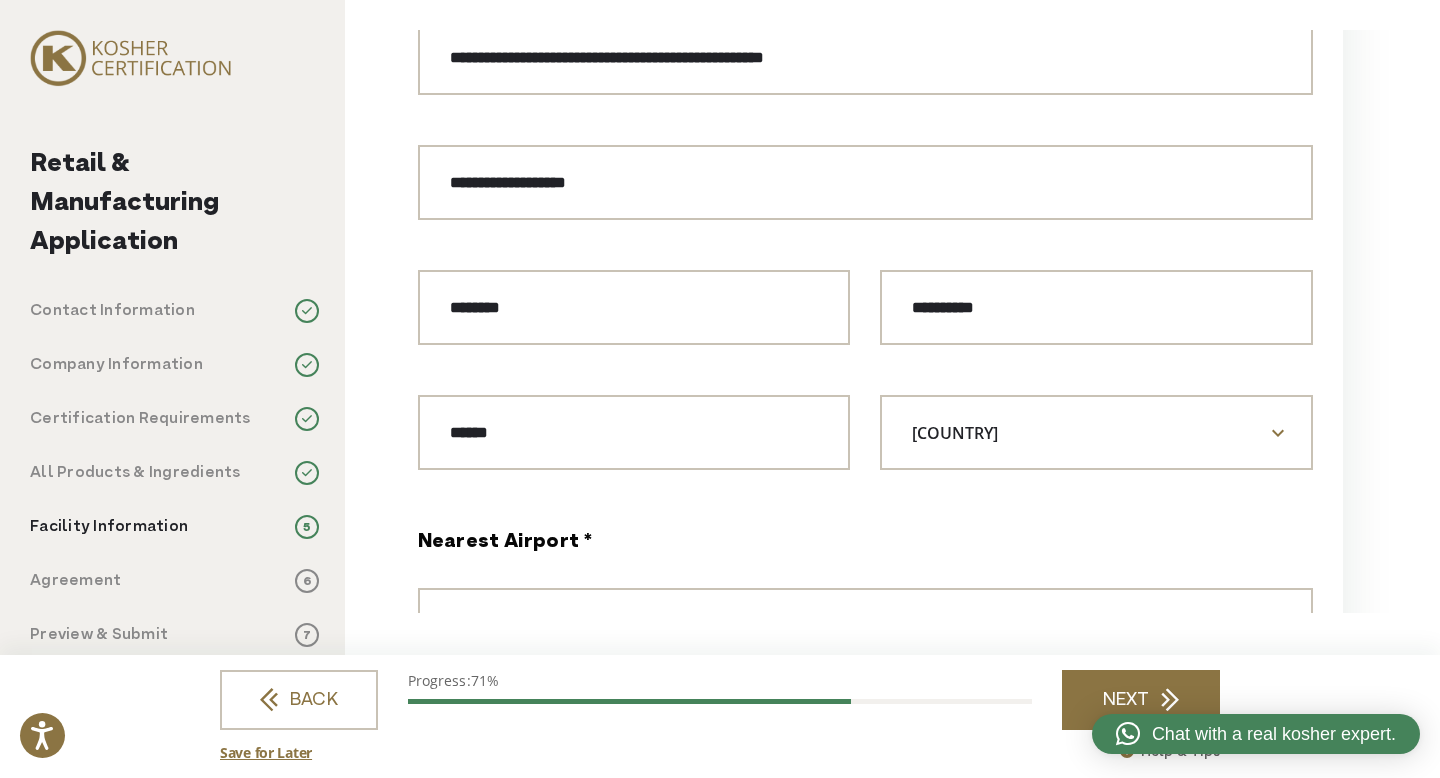click on "NEXT" at bounding box center [1141, 700] 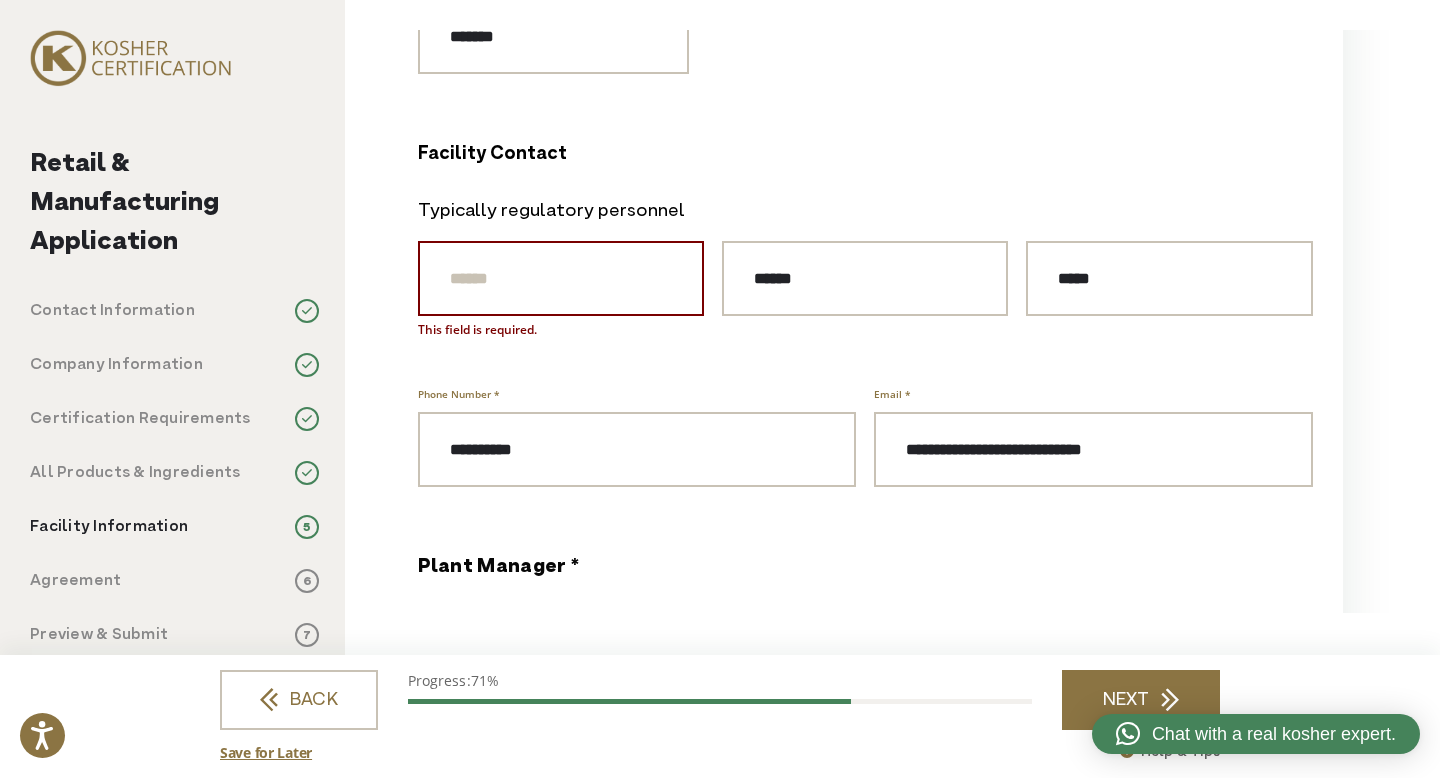 scroll, scrollTop: 2107, scrollLeft: 0, axis: vertical 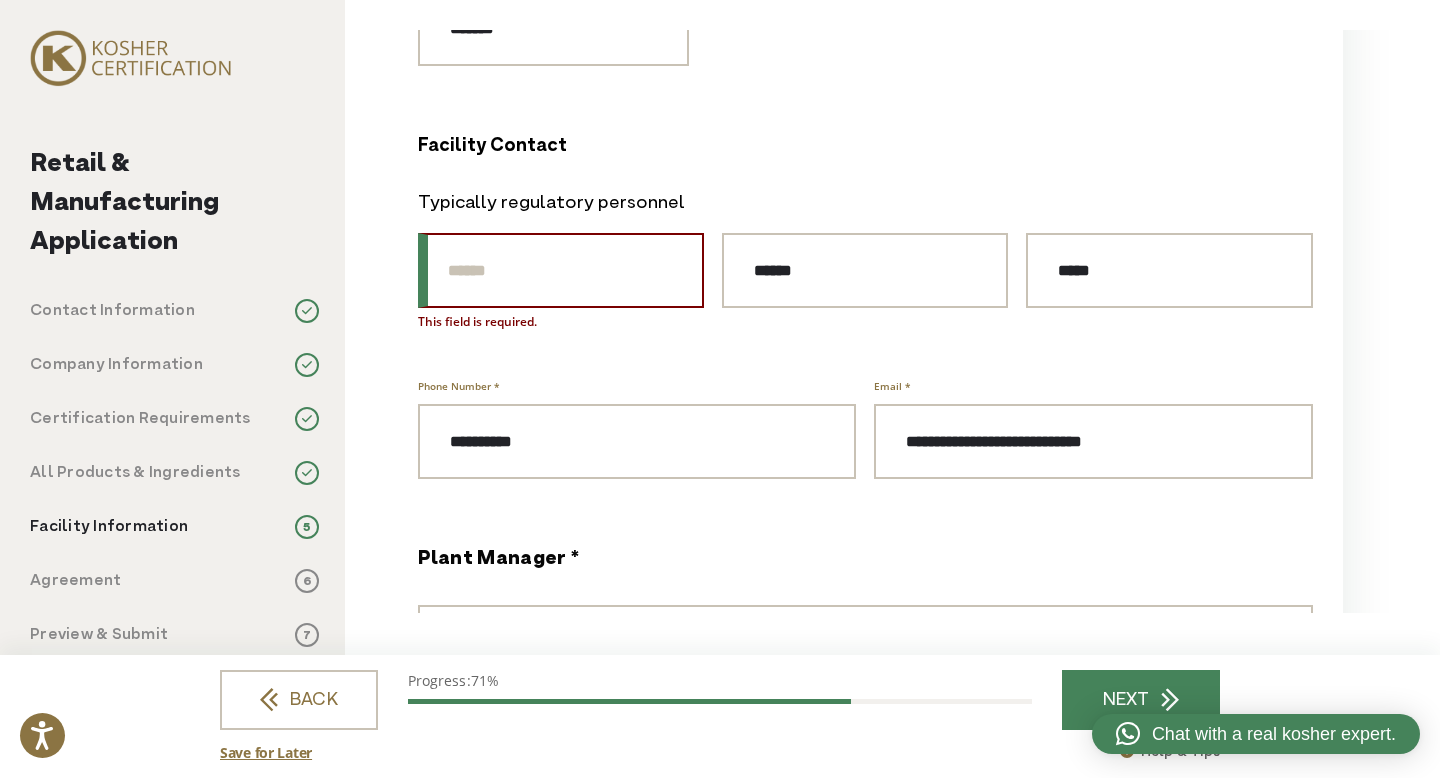 click on "Prefix" at bounding box center [561, 270] 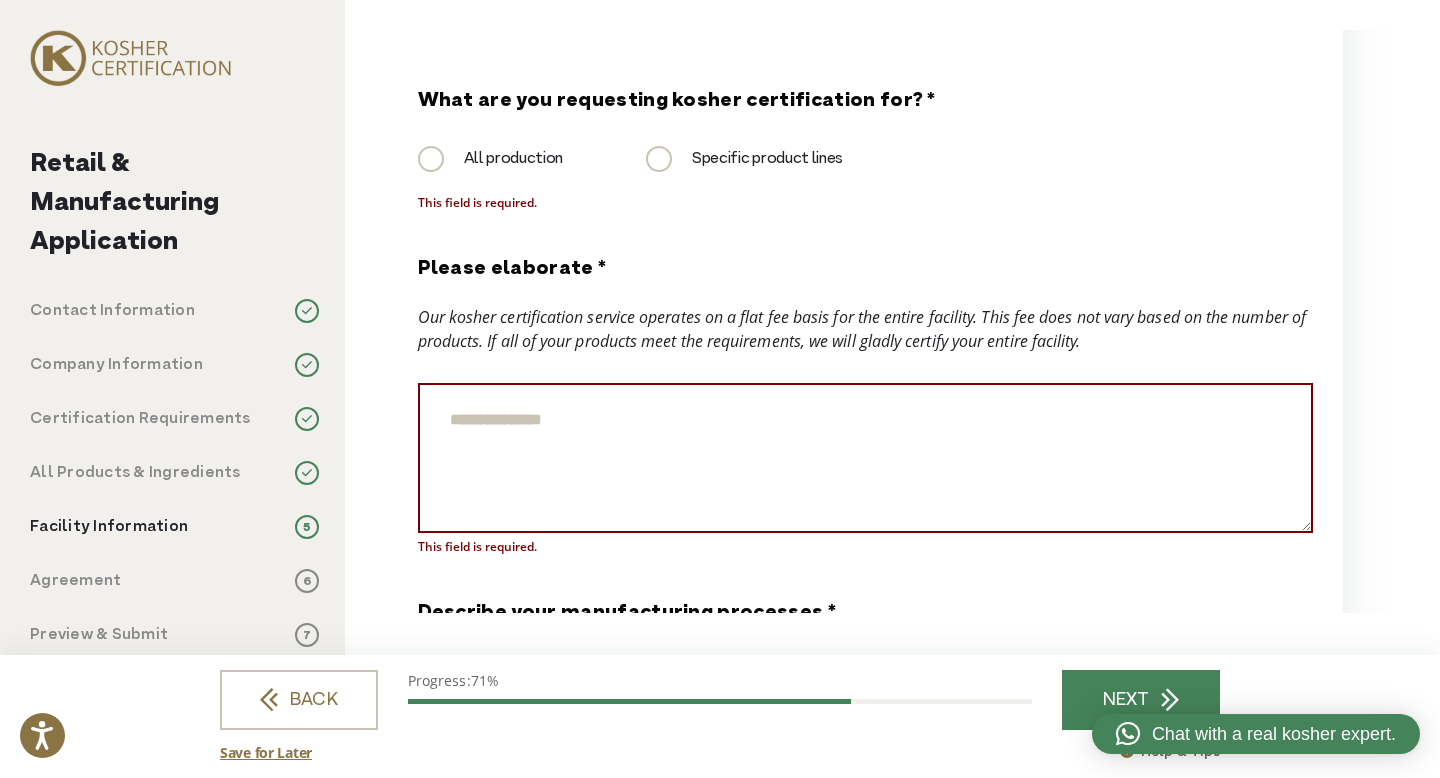 scroll, scrollTop: 3021, scrollLeft: 0, axis: vertical 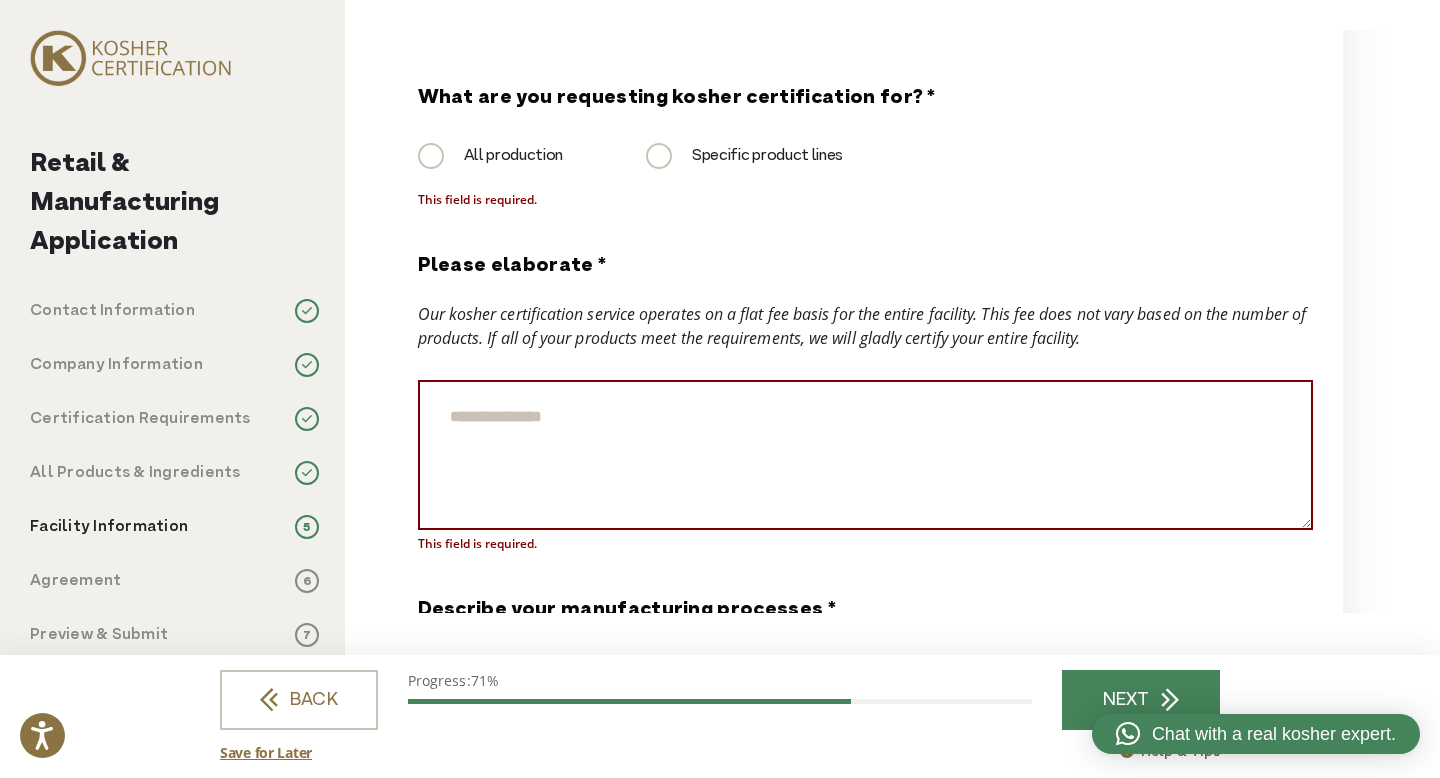type on "**" 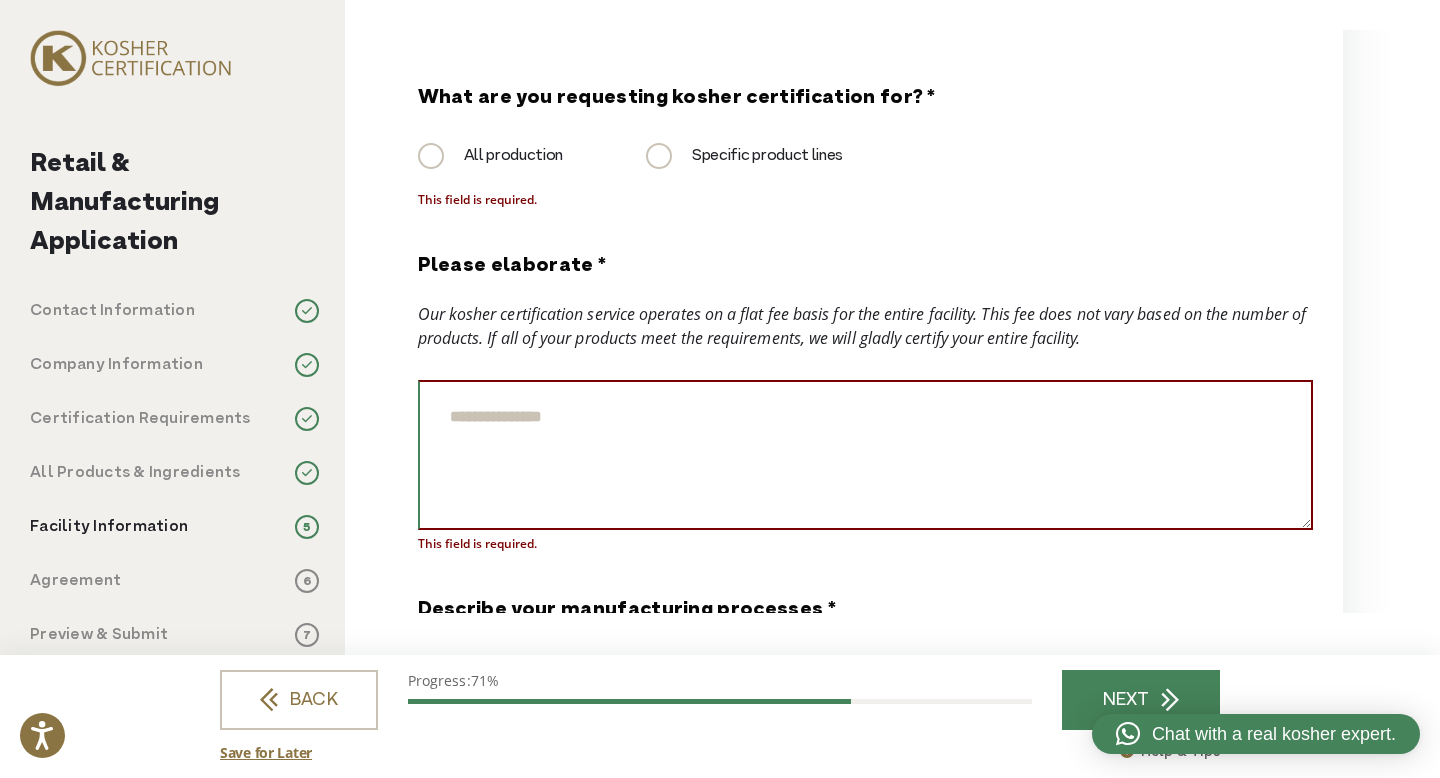 click on "Please elaborate *" at bounding box center (865, 455) 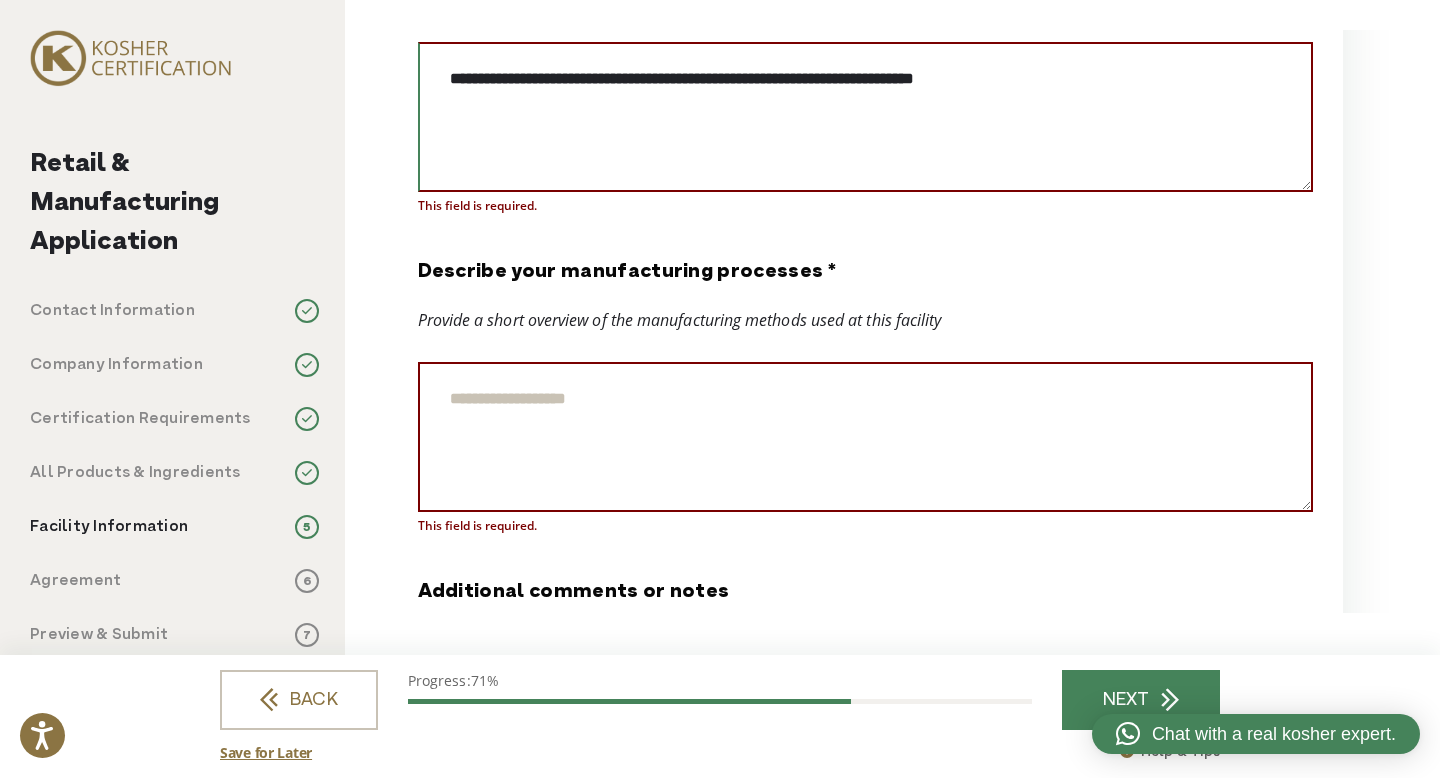 scroll, scrollTop: 3292, scrollLeft: 0, axis: vertical 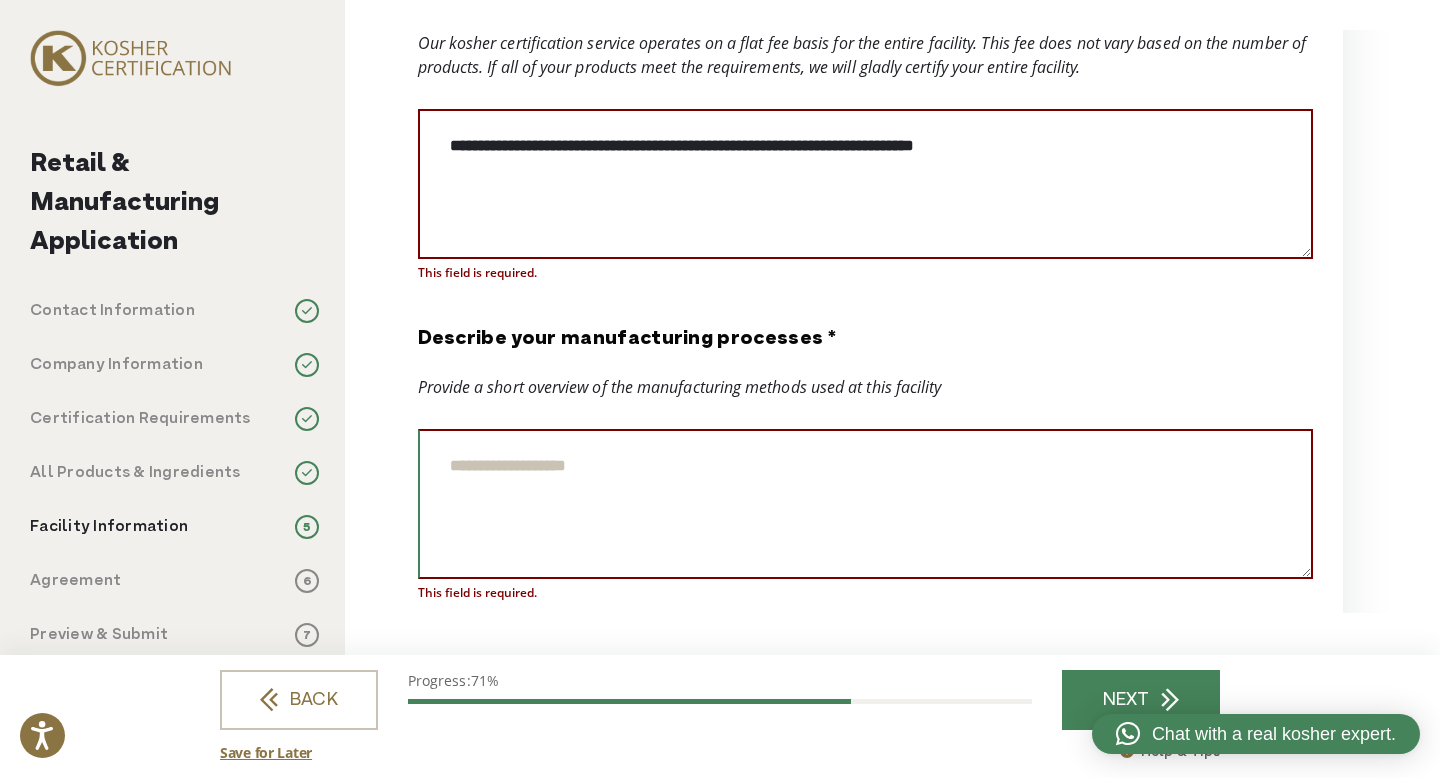 click on "Describe your manufacturing processes *" at bounding box center (865, 504) 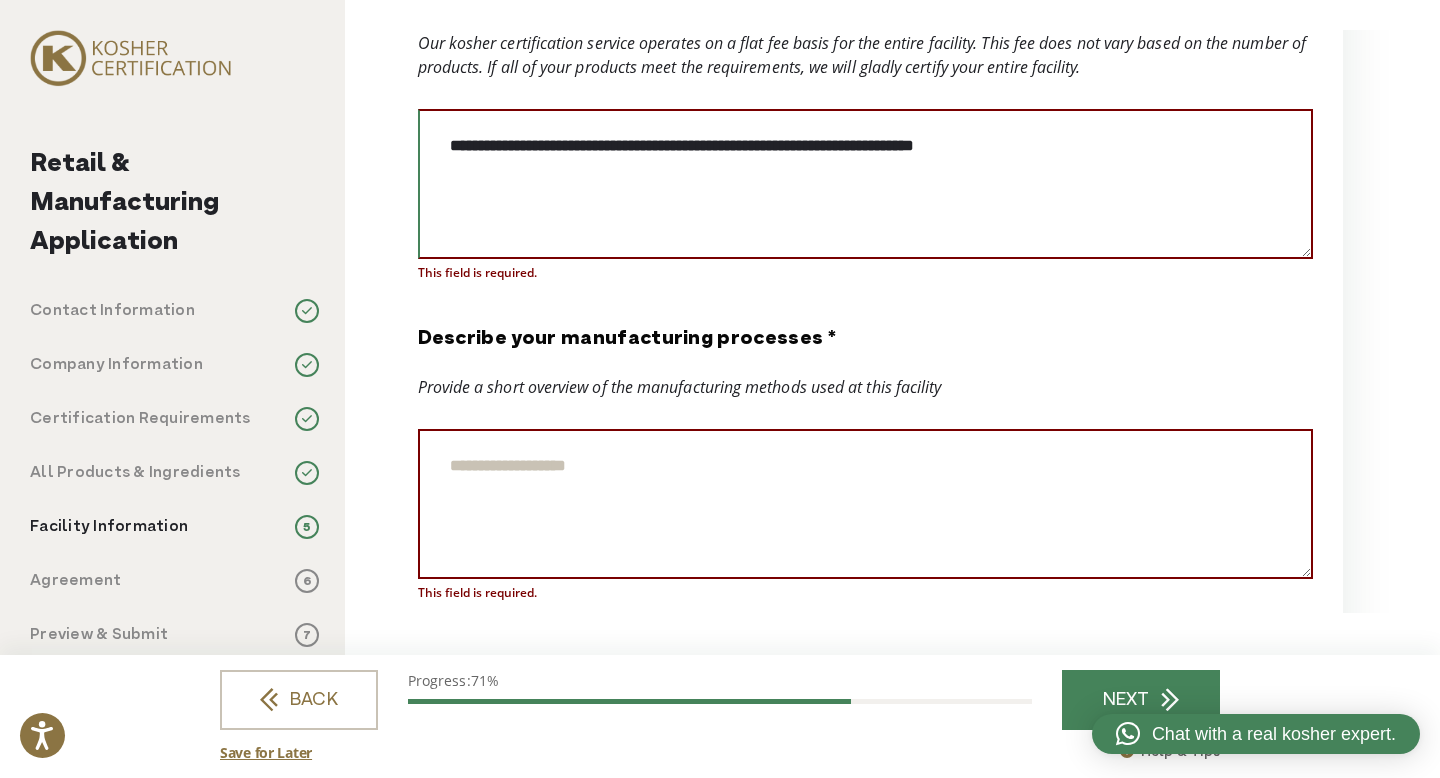 click on "**********" at bounding box center [865, 184] 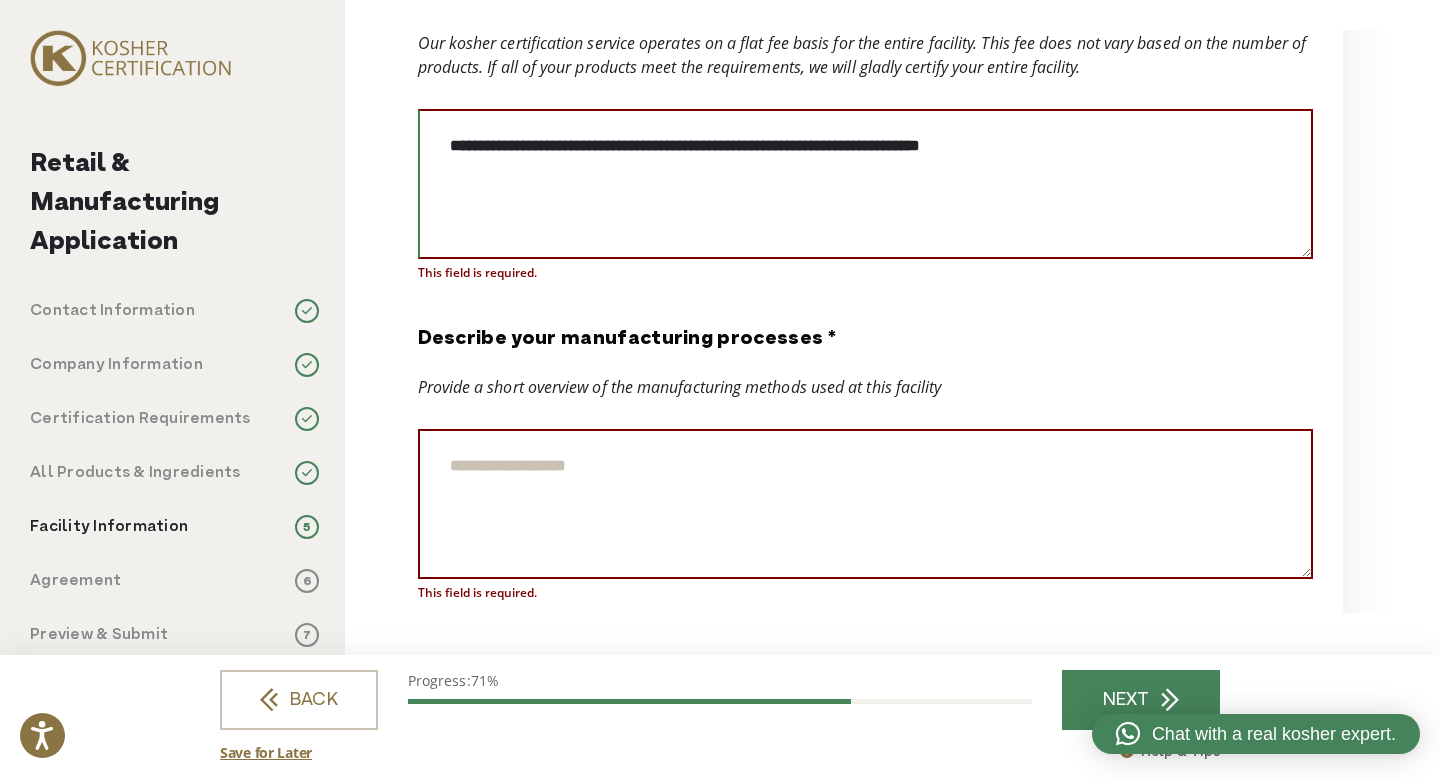 type on "**********" 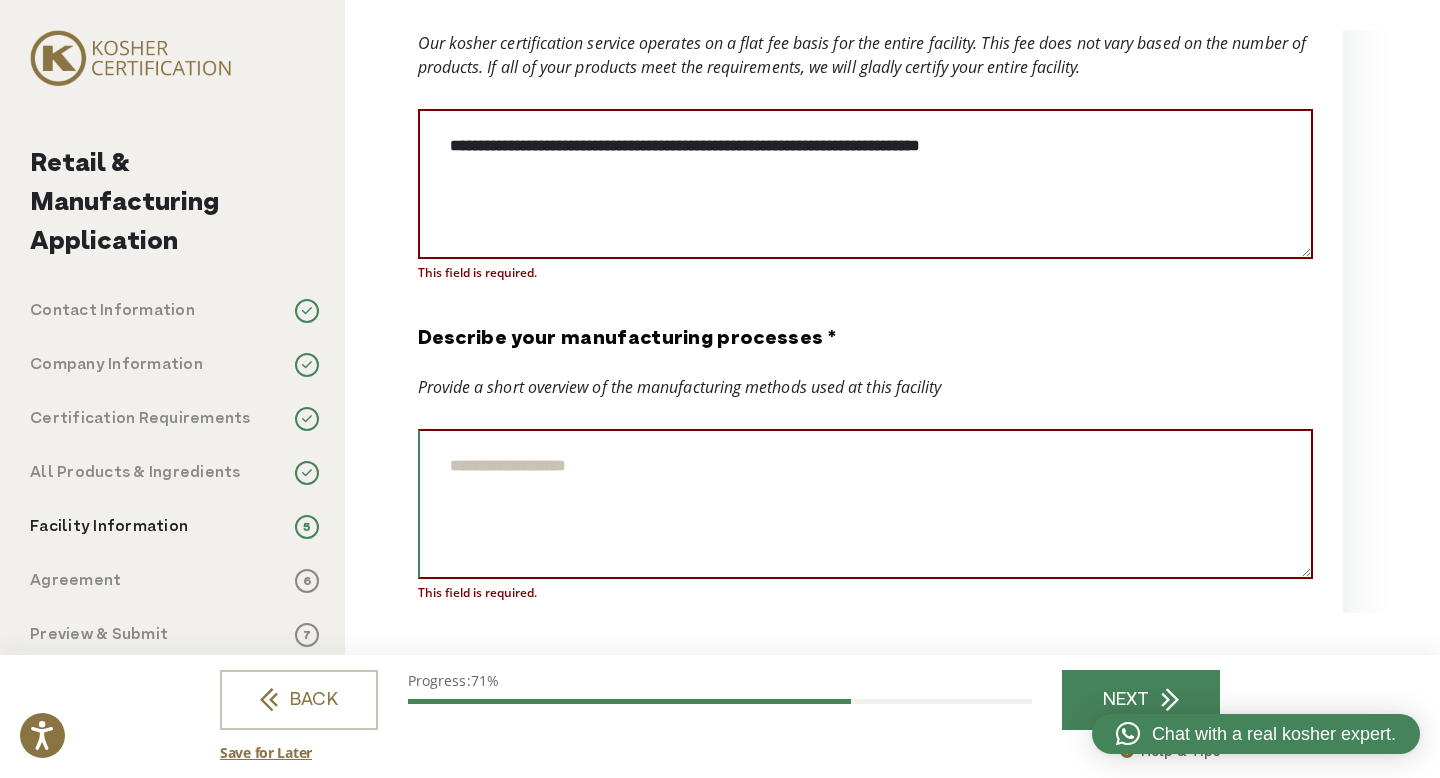 click on "Describe your manufacturing processes *" at bounding box center (865, 504) 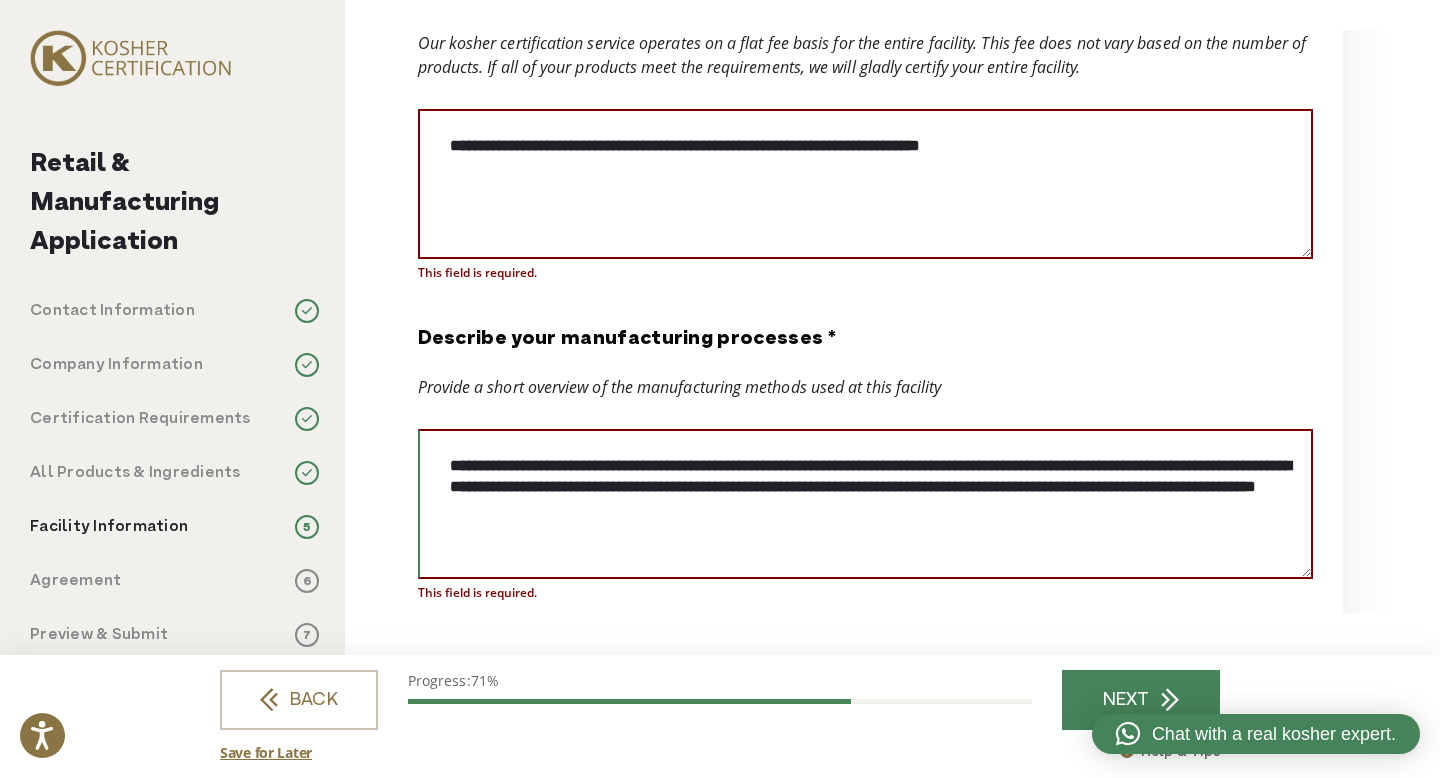 scroll, scrollTop: 3723, scrollLeft: 0, axis: vertical 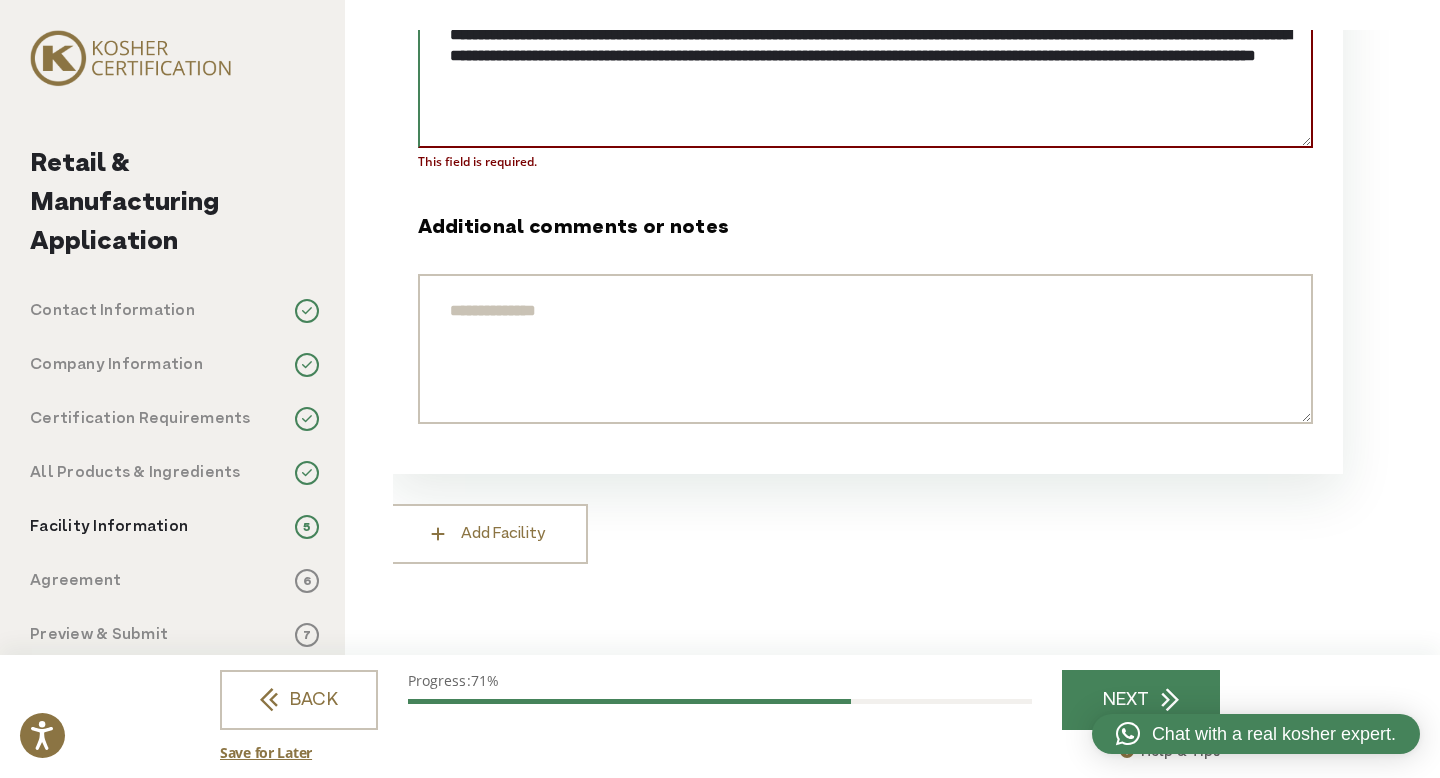 type on "**********" 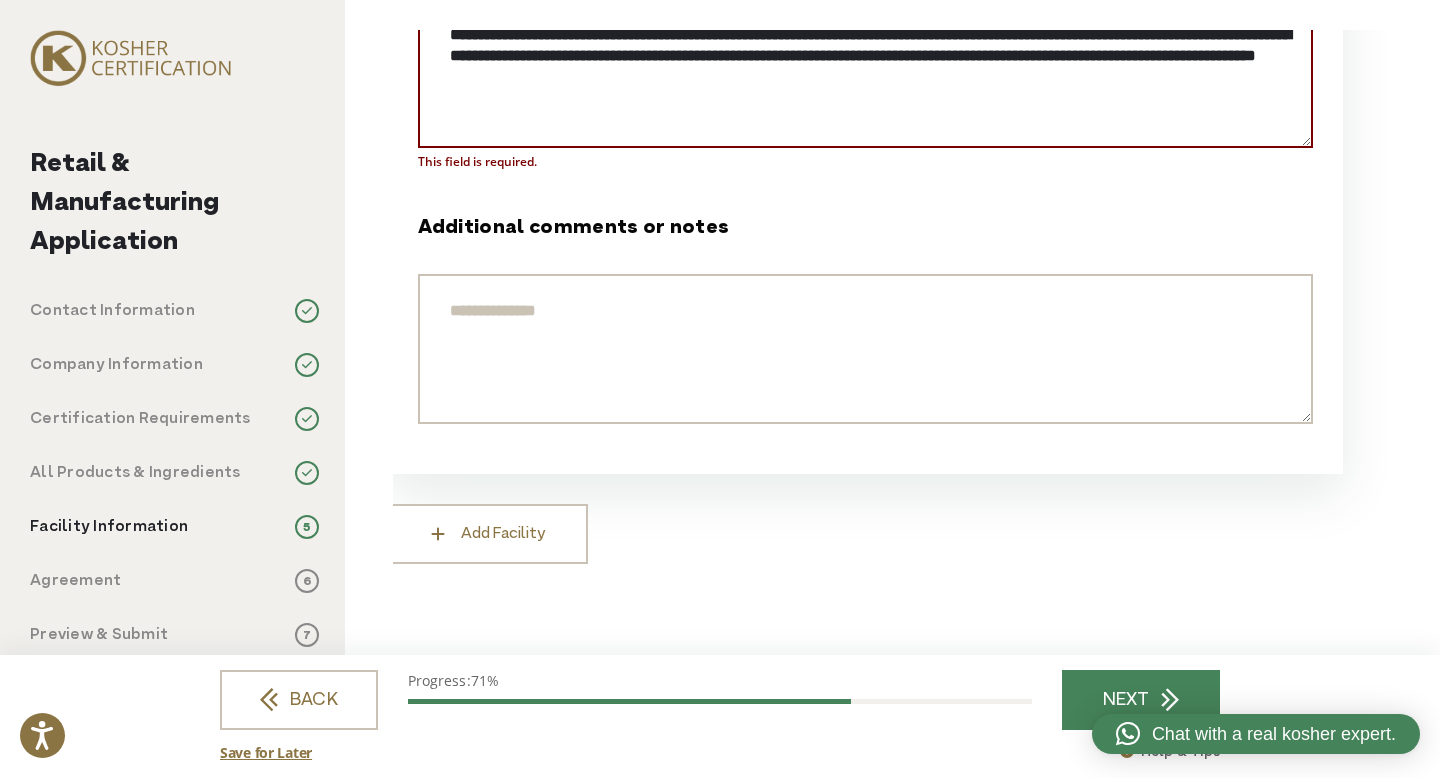 click on "Additional comments or notes" at bounding box center [865, 349] 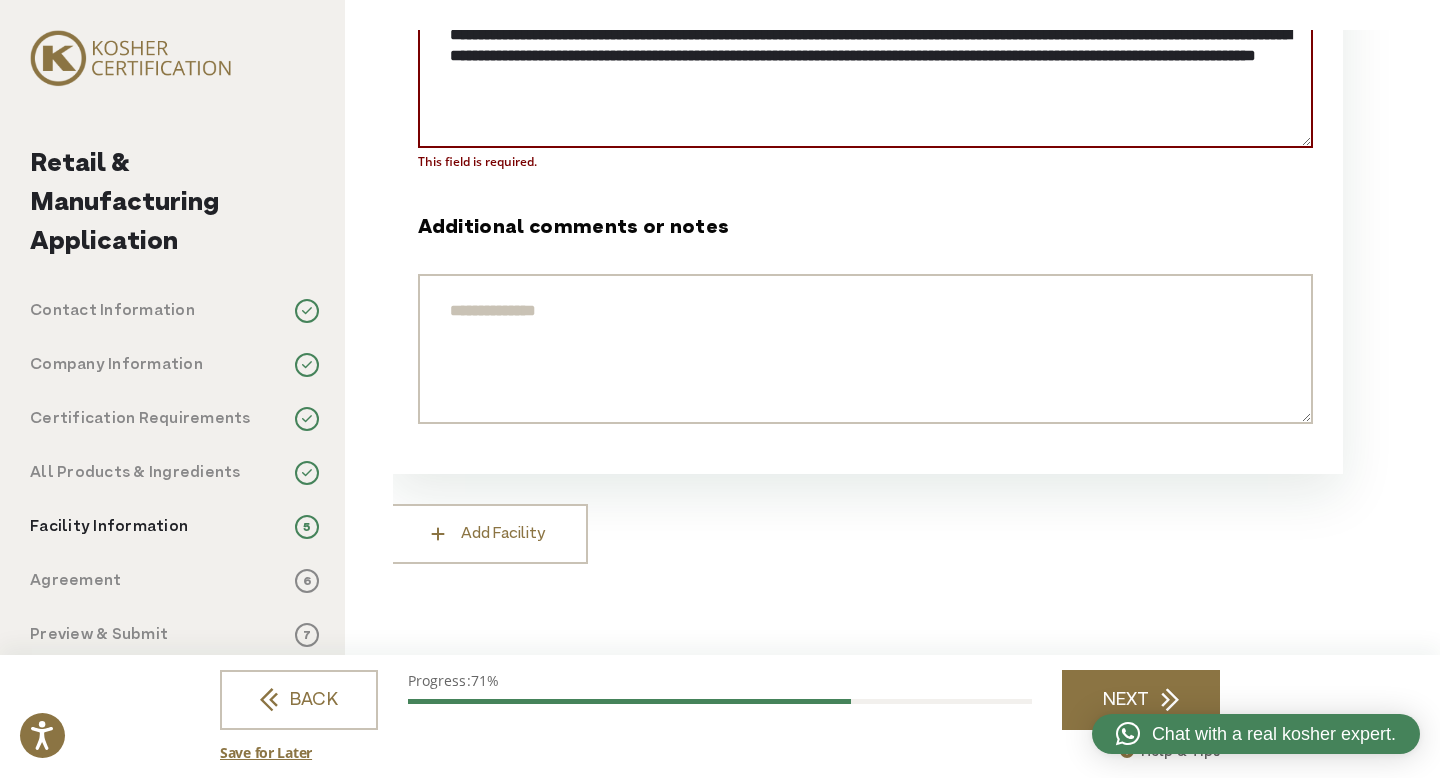click on "NEXT" at bounding box center (1141, 700) 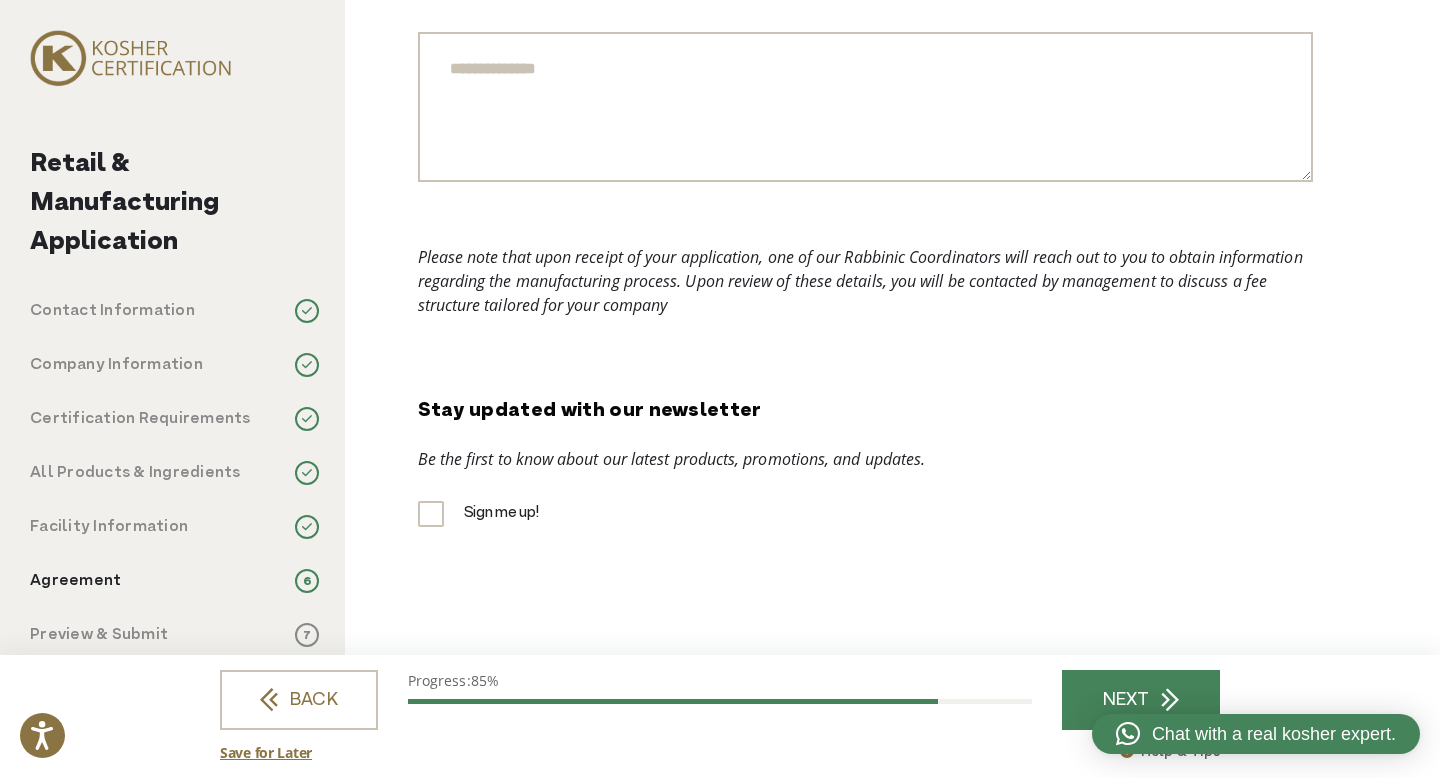 scroll, scrollTop: 0, scrollLeft: 0, axis: both 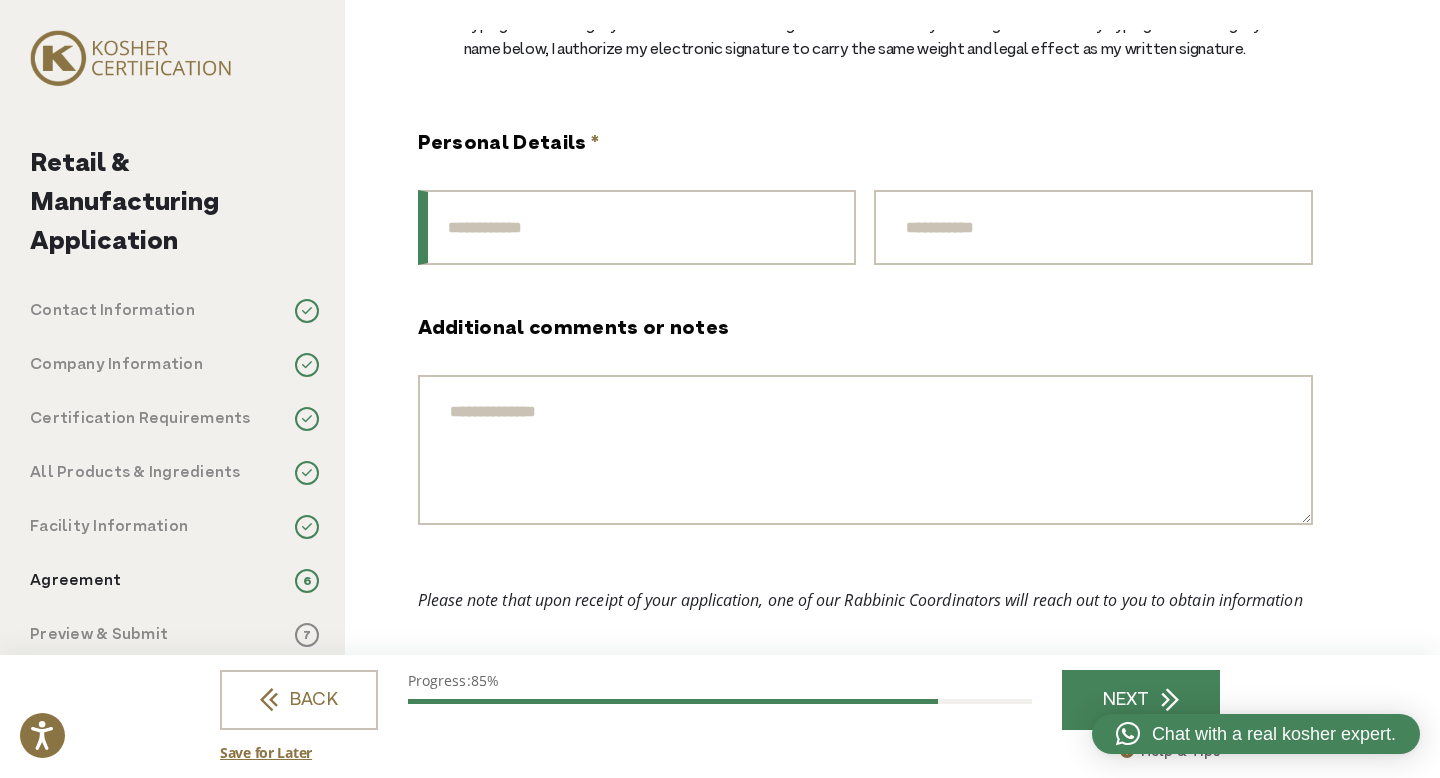 click on "First Name" at bounding box center (637, 227) 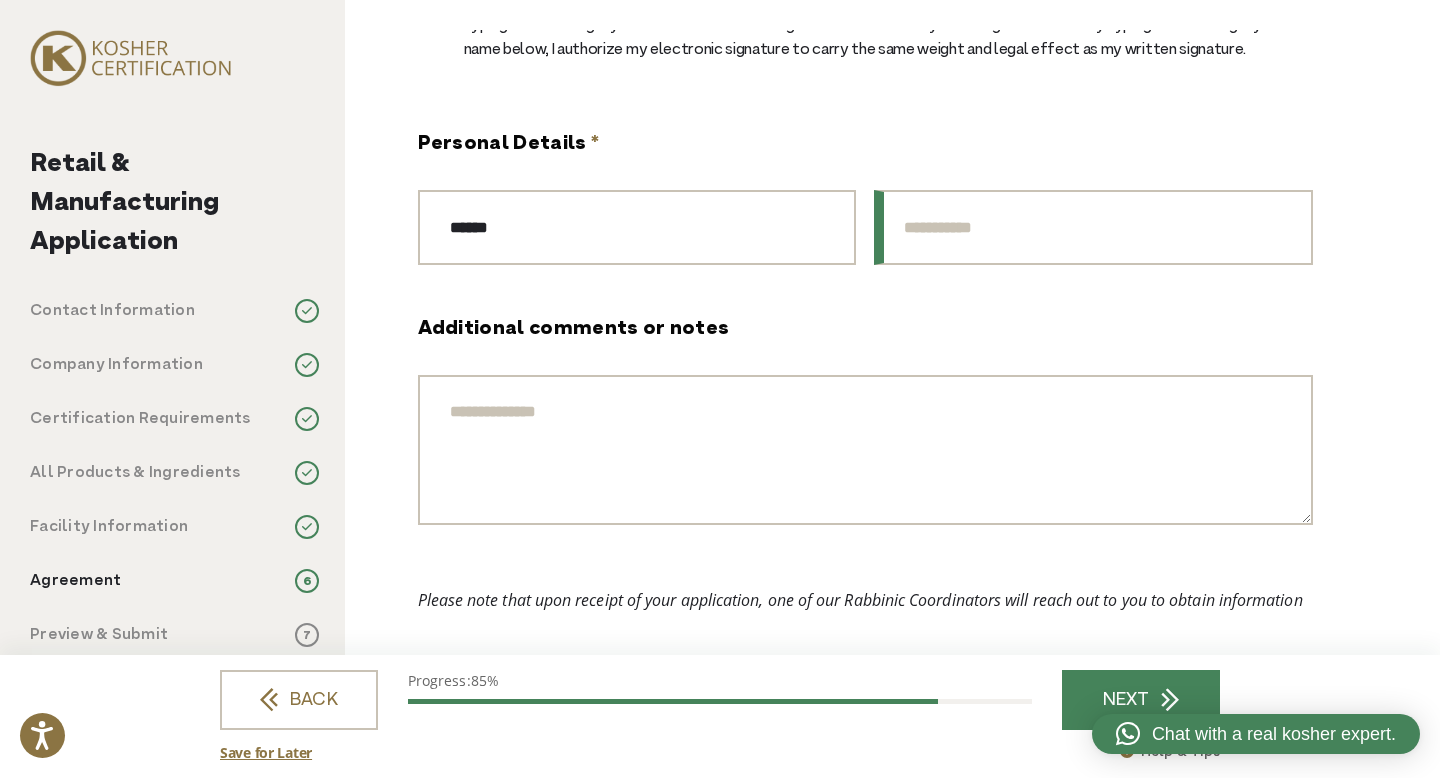 type on "*****" 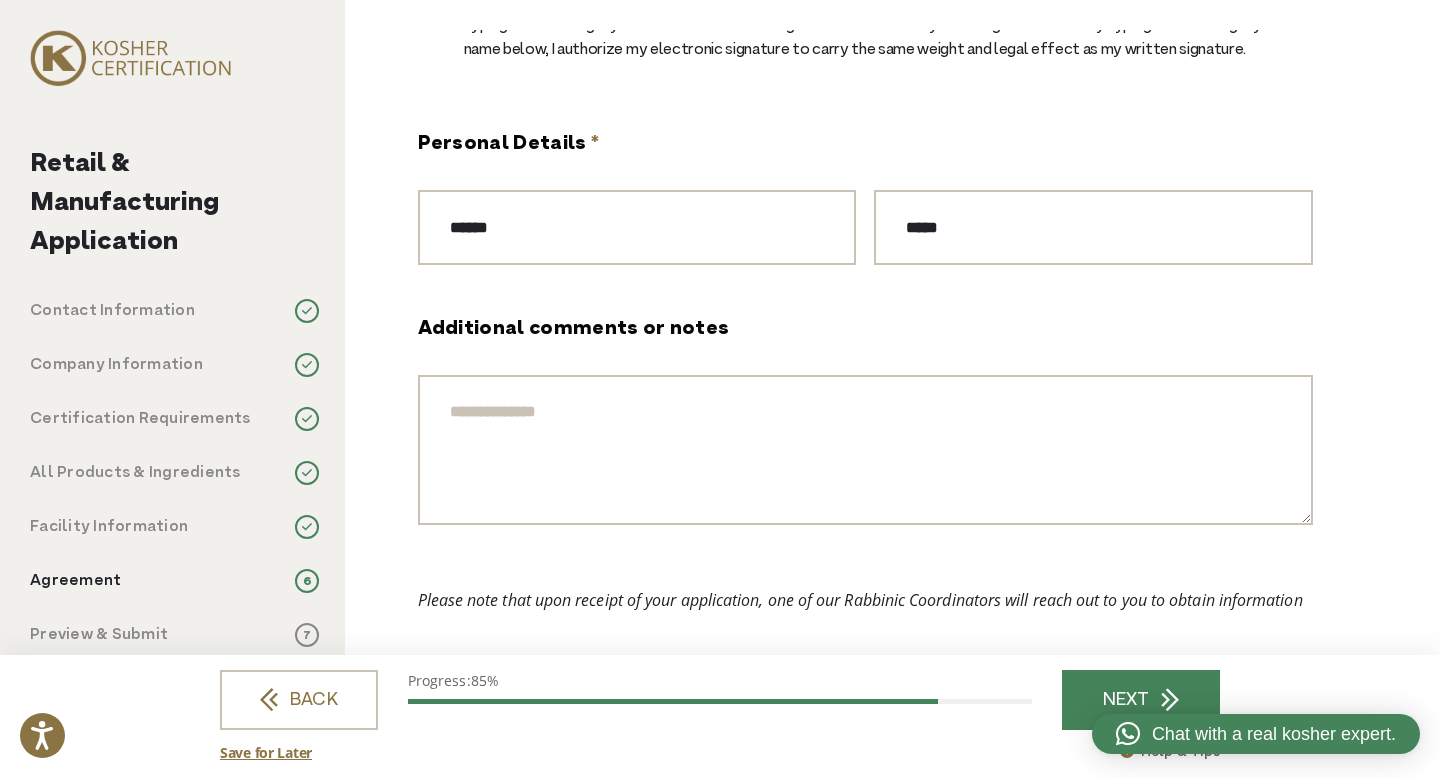 click on "Additional comments or notes" at bounding box center (865, 450) 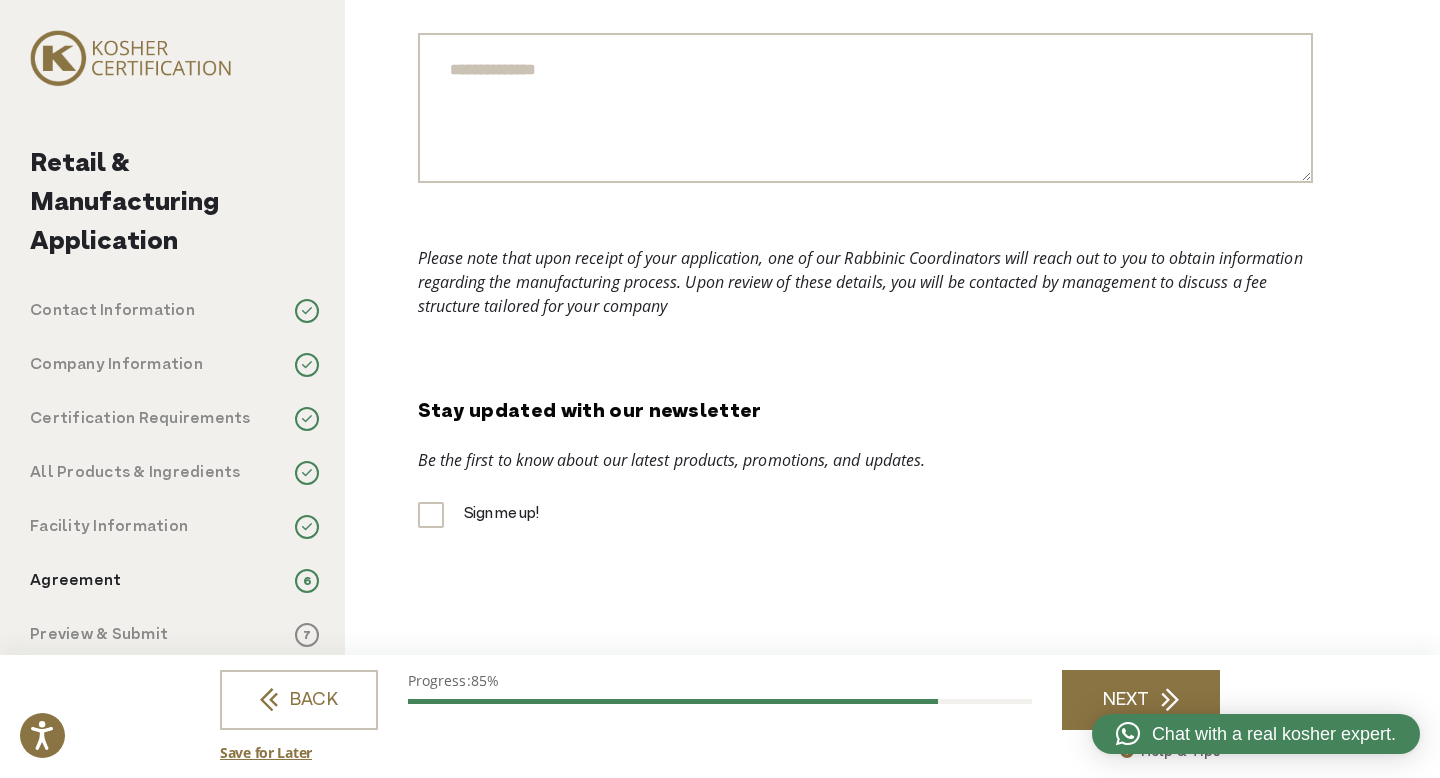 click on "NEXT" at bounding box center (1141, 700) 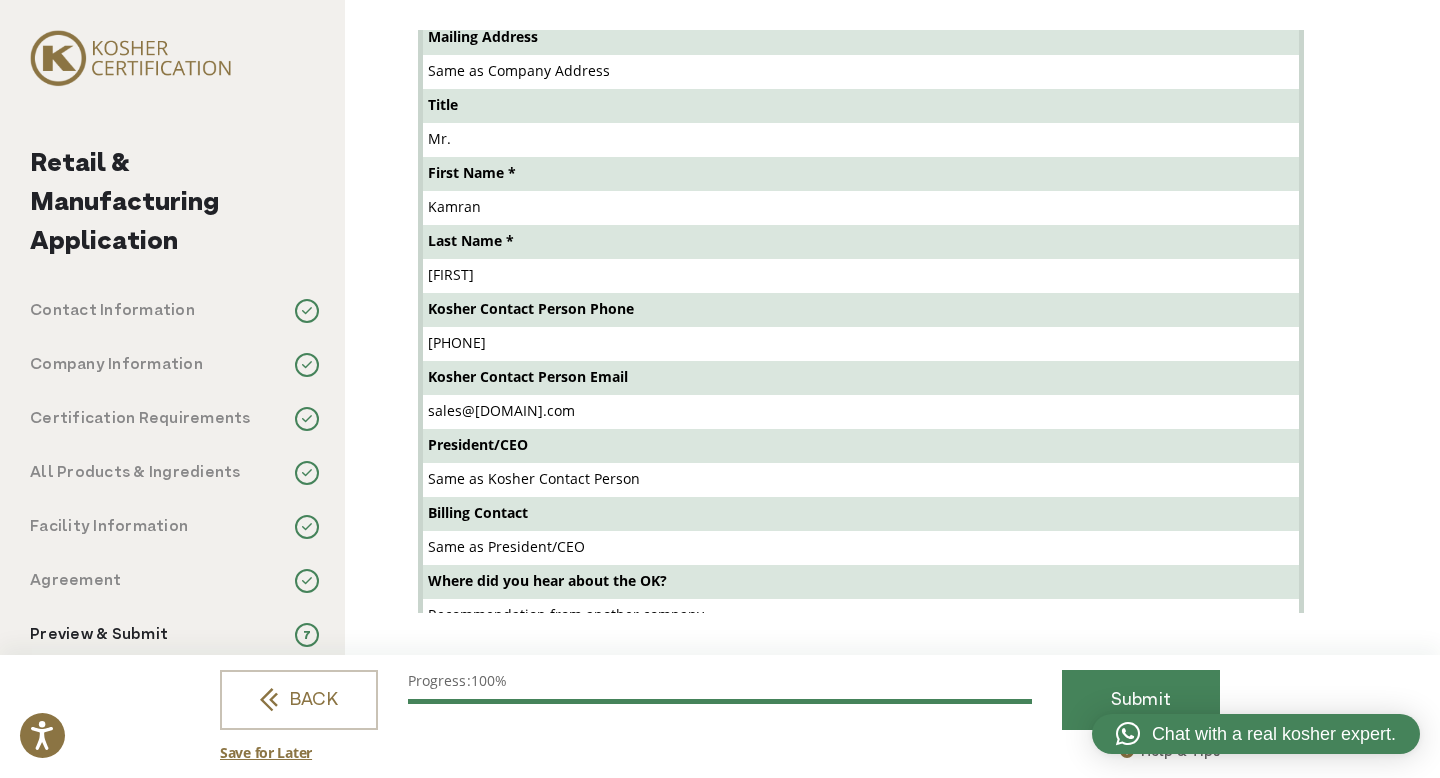 scroll, scrollTop: 0, scrollLeft: 0, axis: both 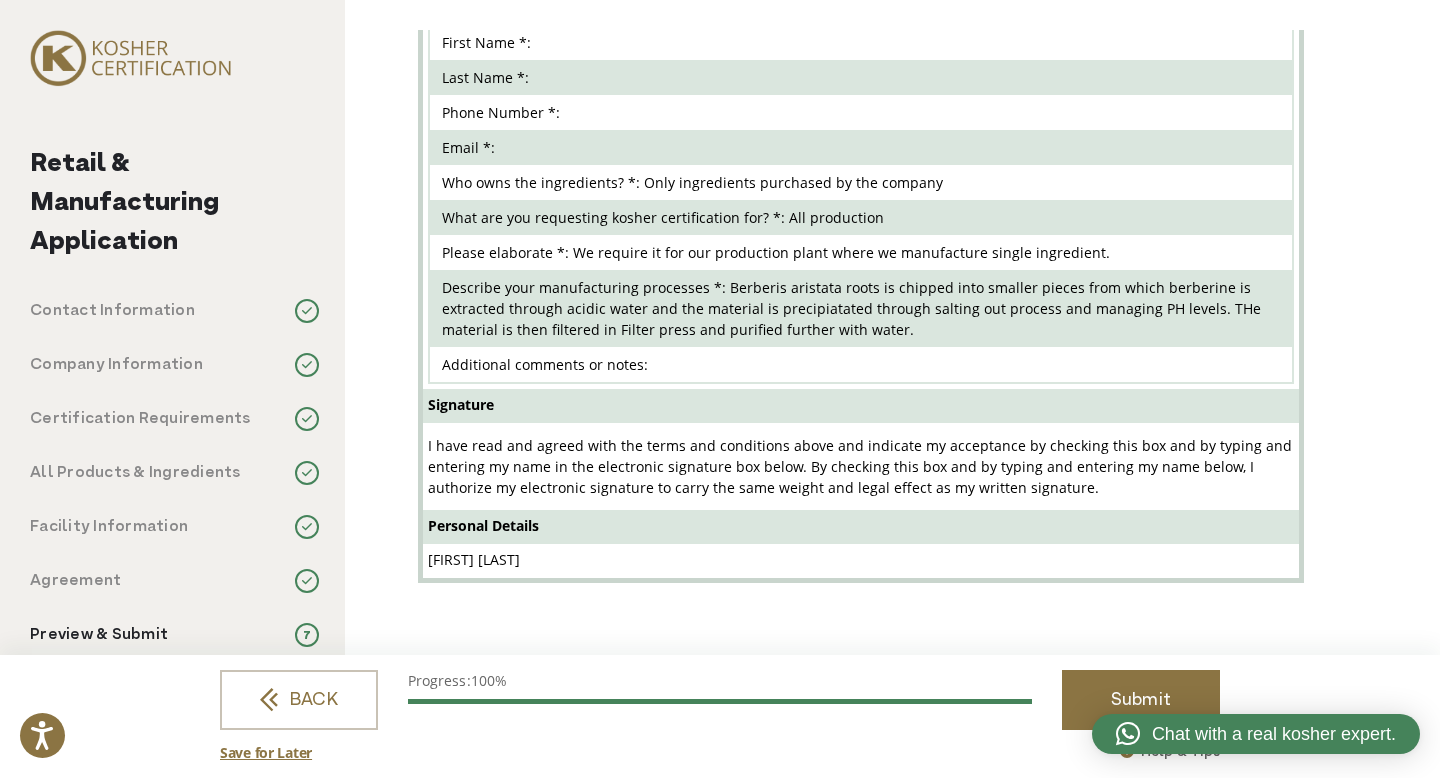 click on "Submit" at bounding box center [1141, 700] 